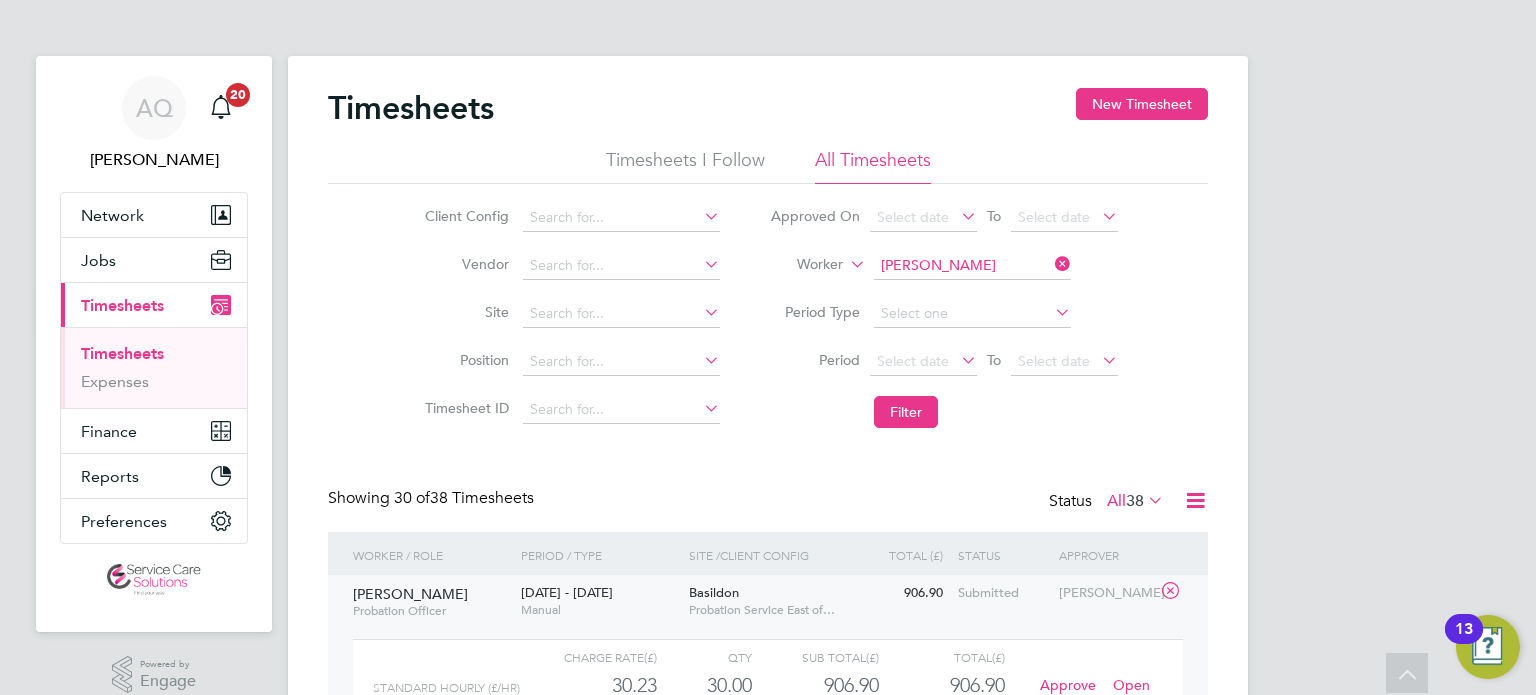 scroll, scrollTop: 42, scrollLeft: 0, axis: vertical 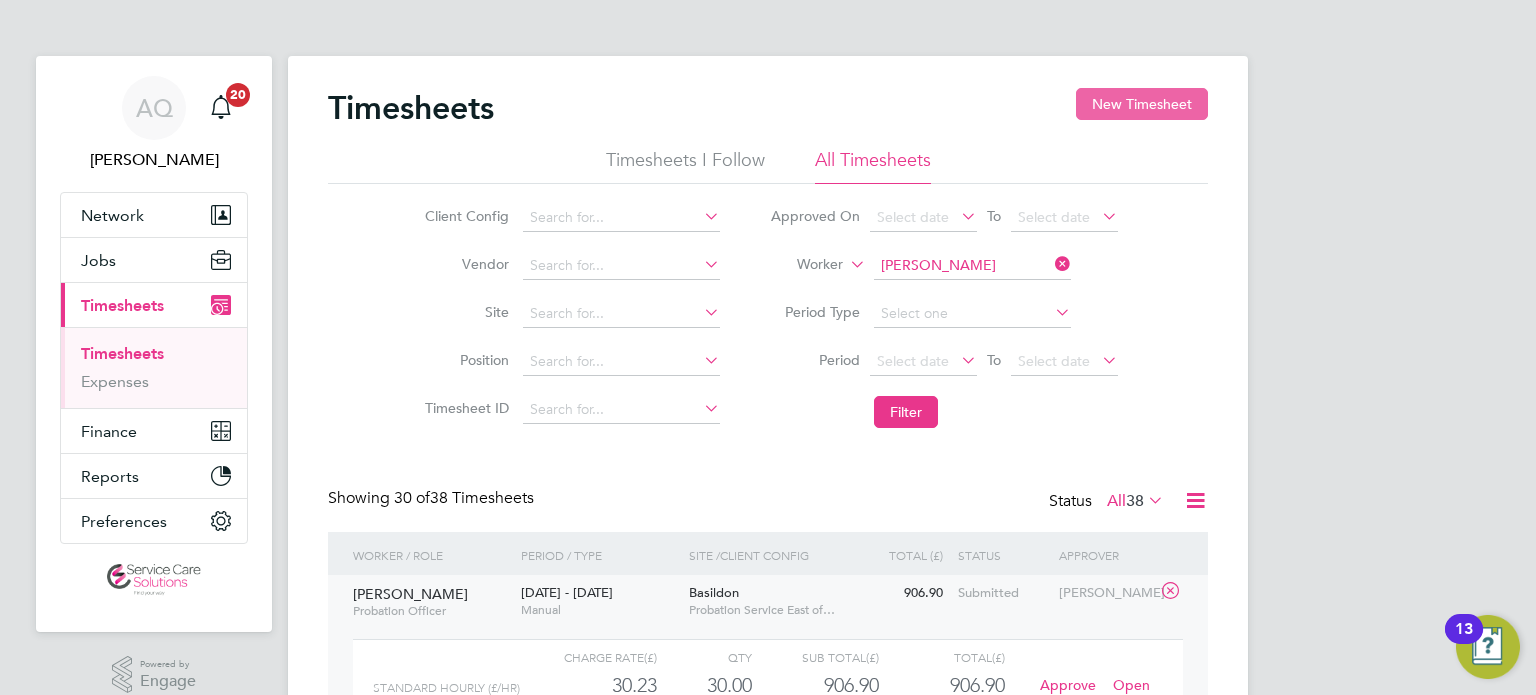 click on "New Timesheet" 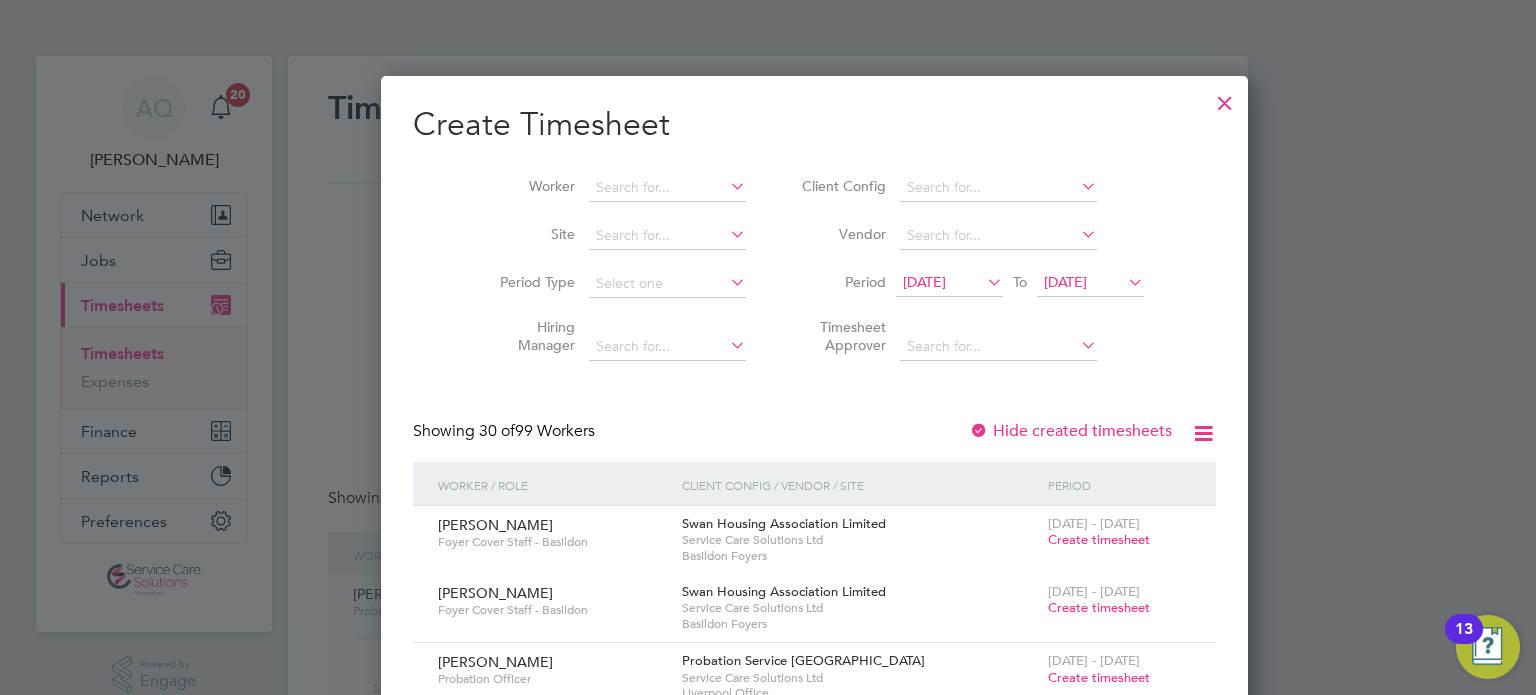 click on "[DATE]" at bounding box center (924, 282) 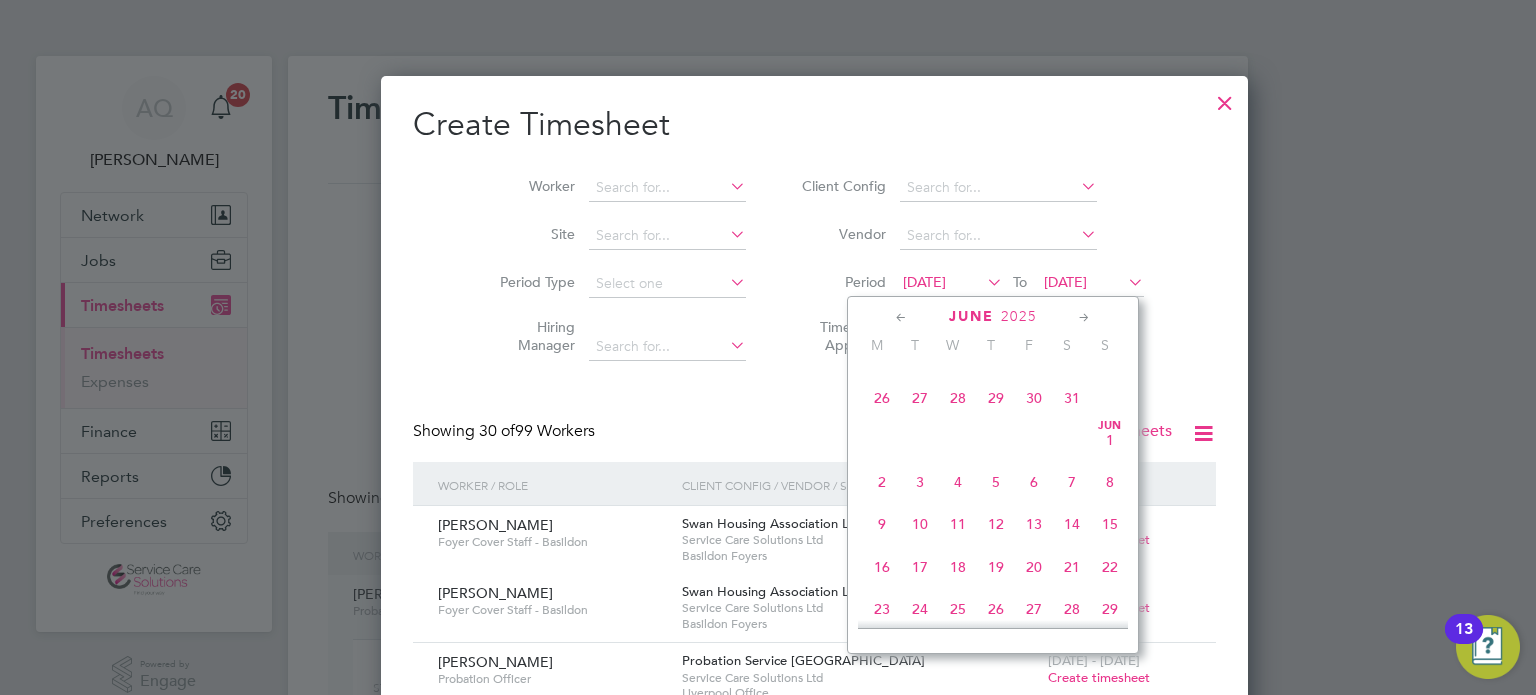 click on "3" 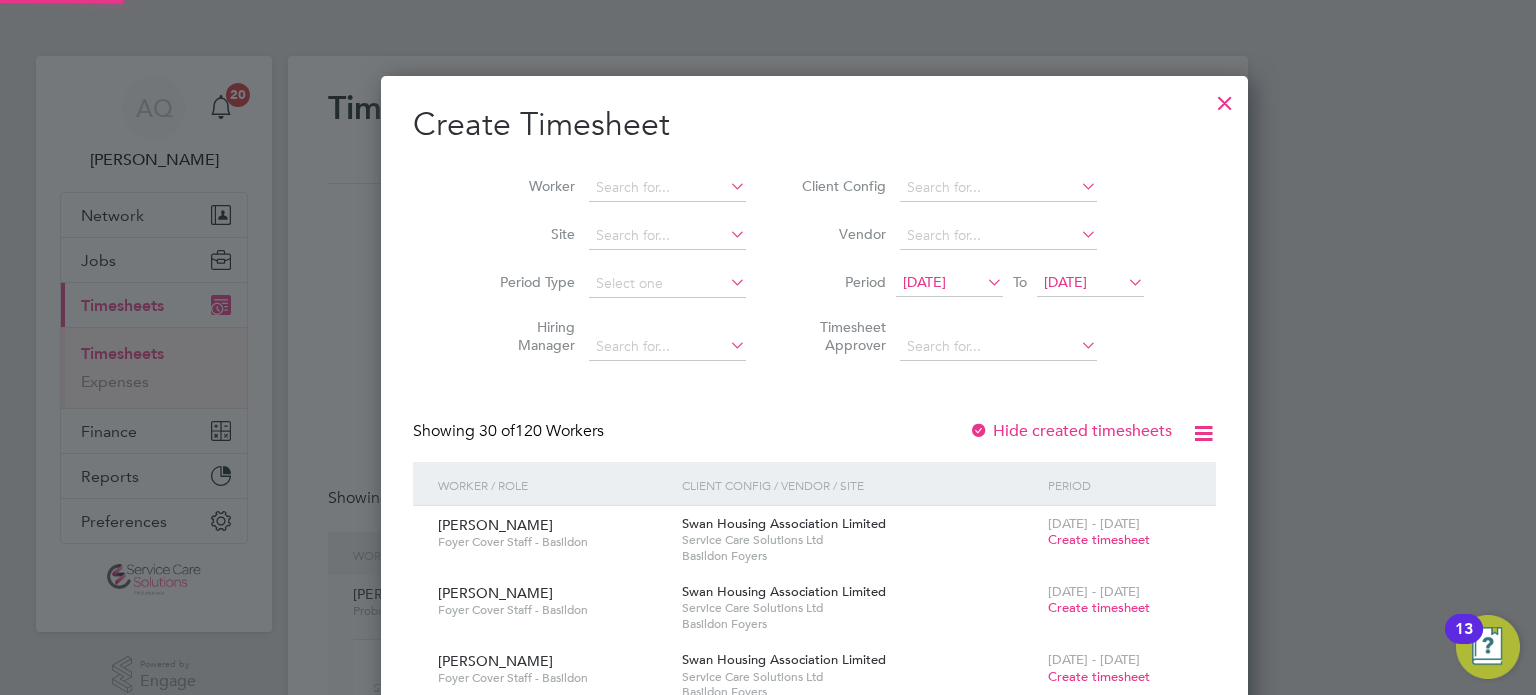 click on "Period
[DATE]
To
[DATE]" at bounding box center (970, 284) 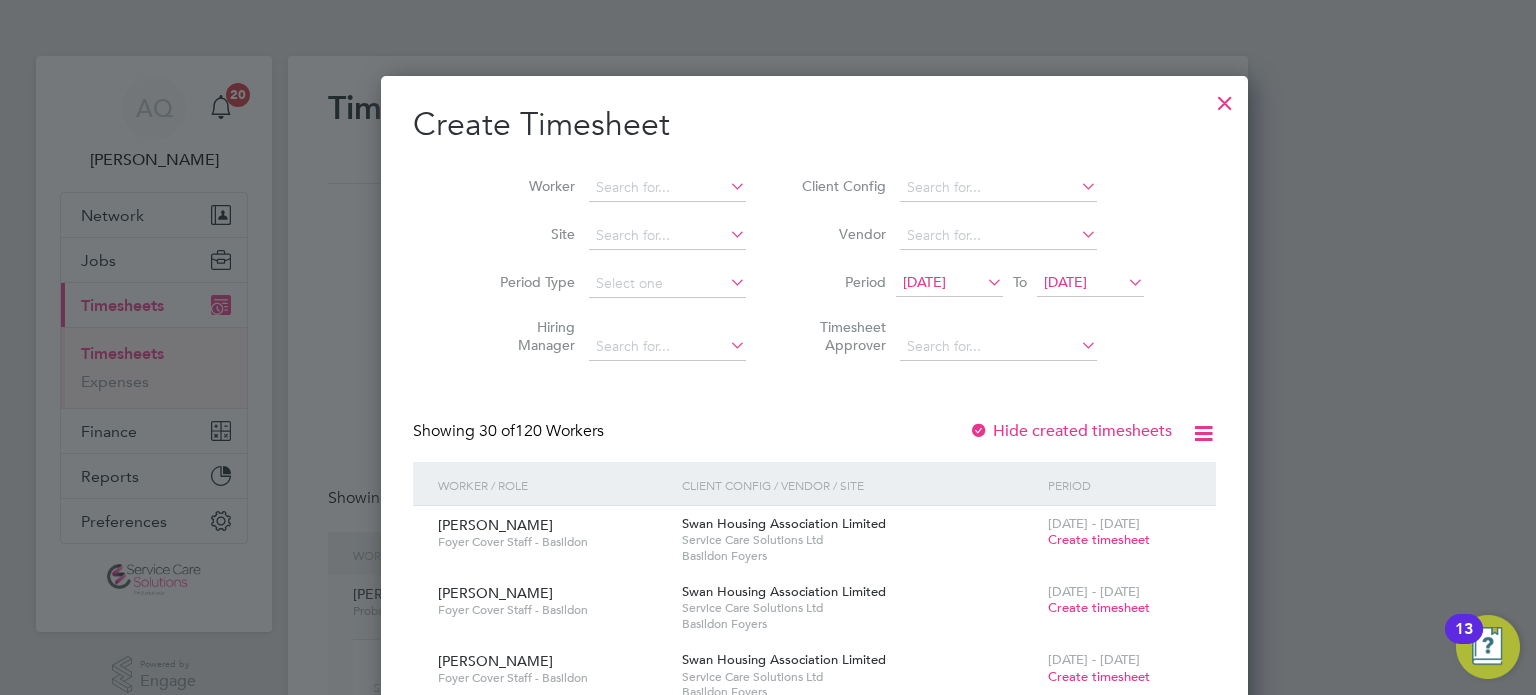 click on "[DATE]" at bounding box center (949, 283) 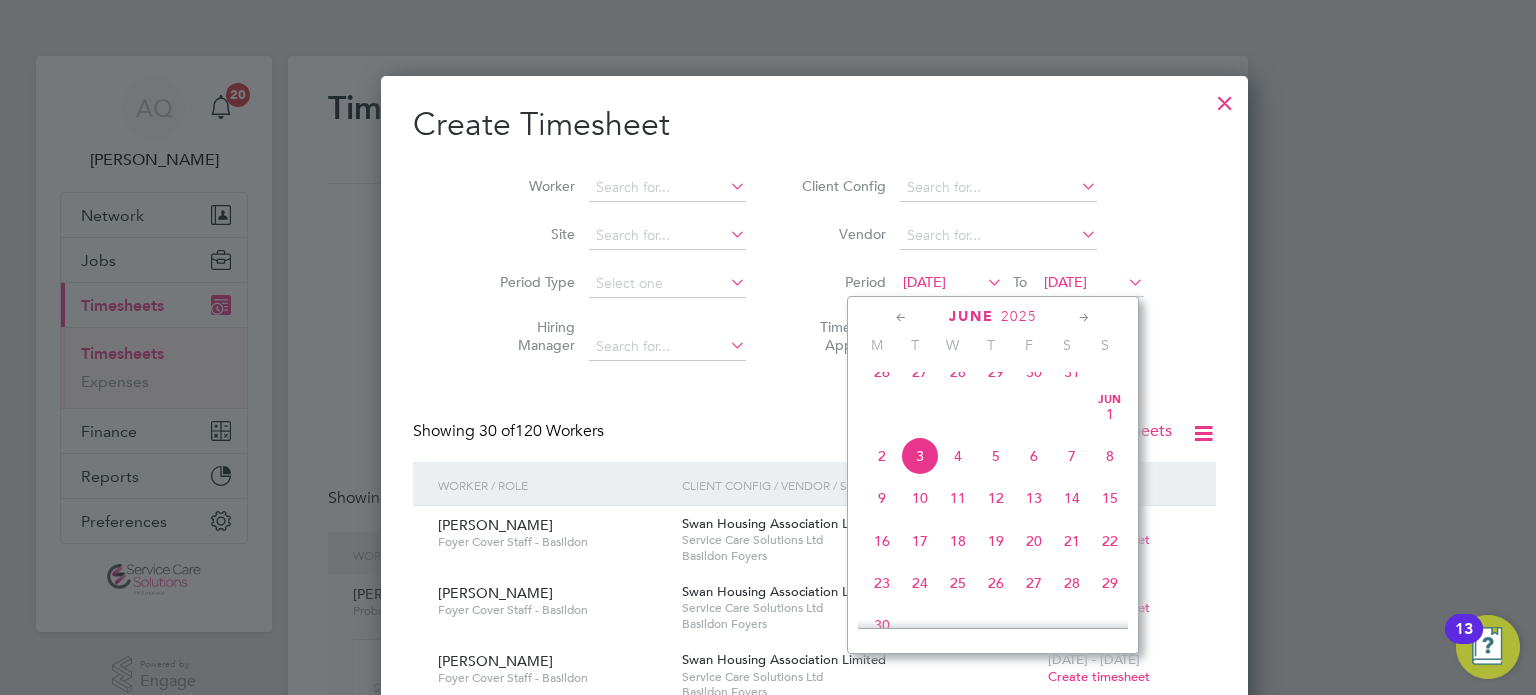 click on "2" 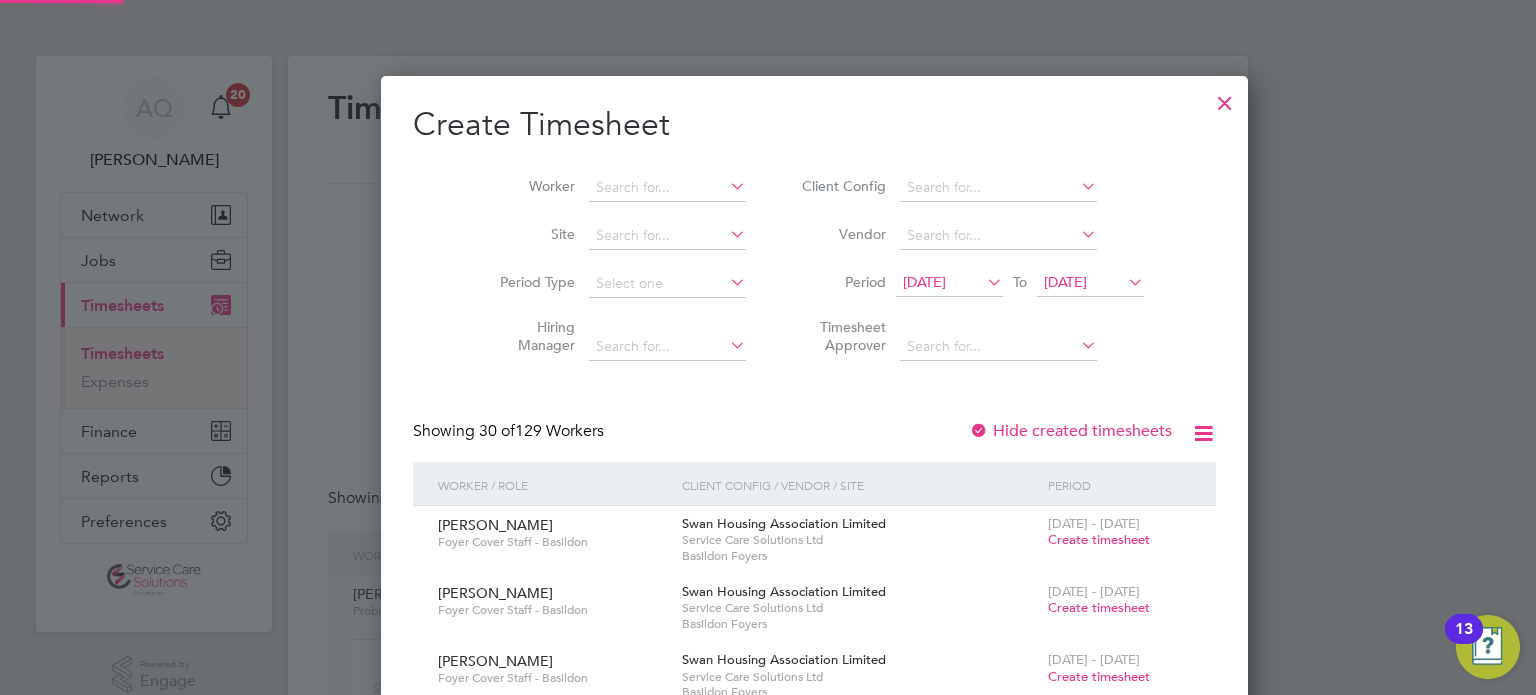 click on "[DATE]" at bounding box center [1065, 282] 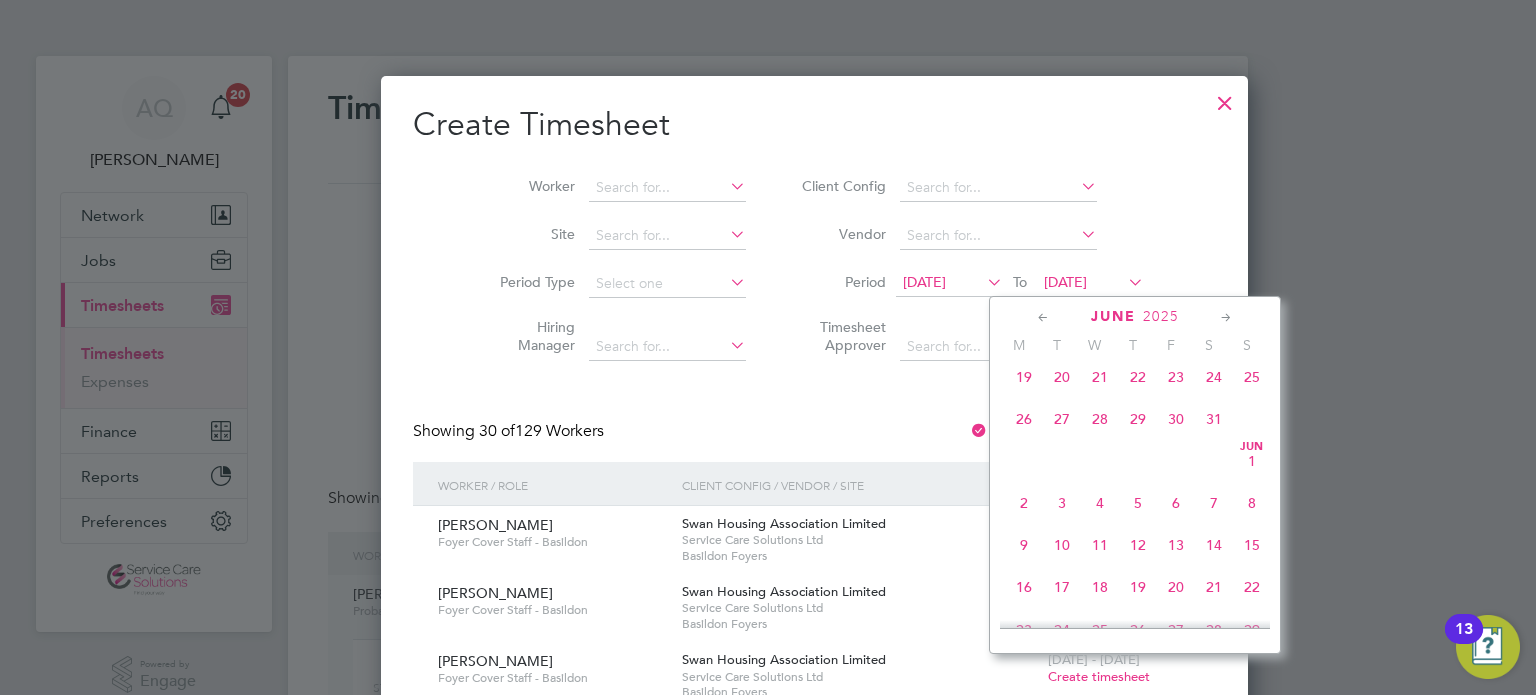 click on "8" 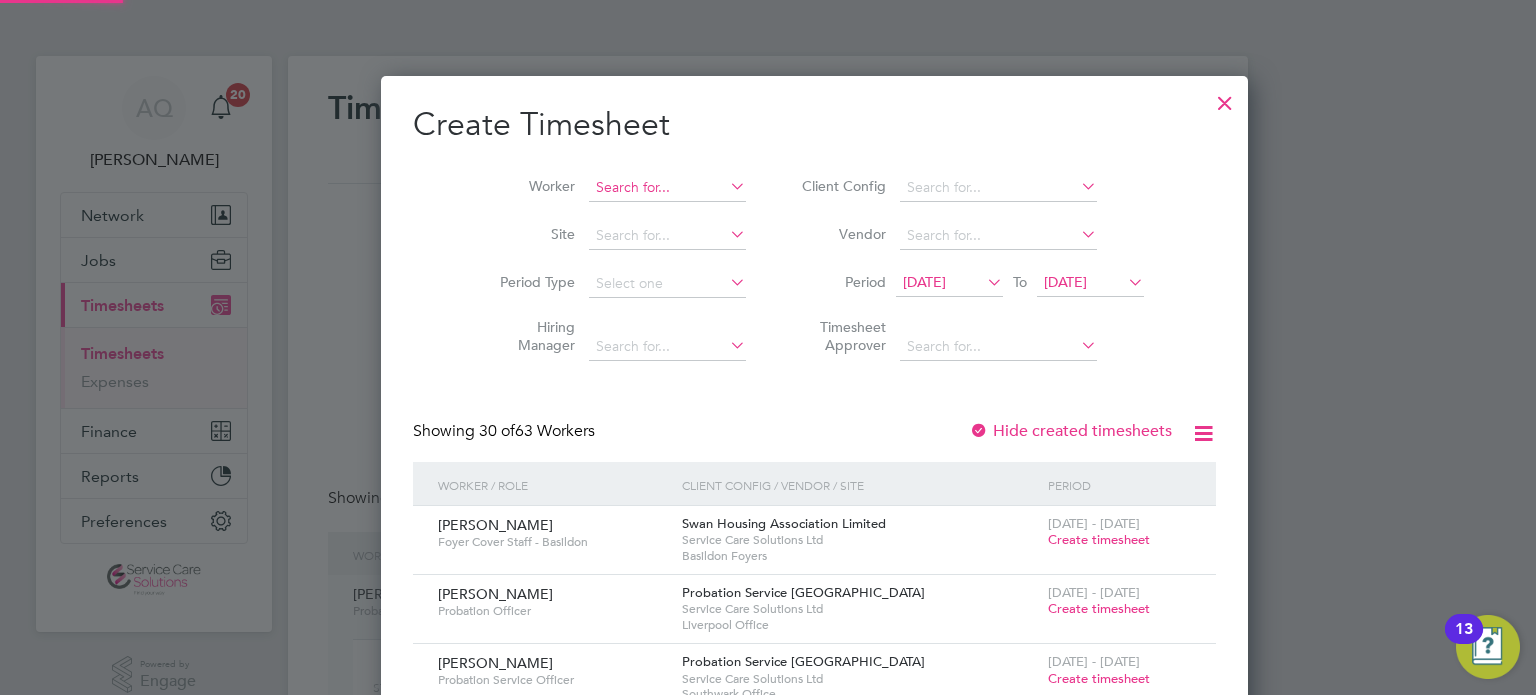 click at bounding box center (667, 188) 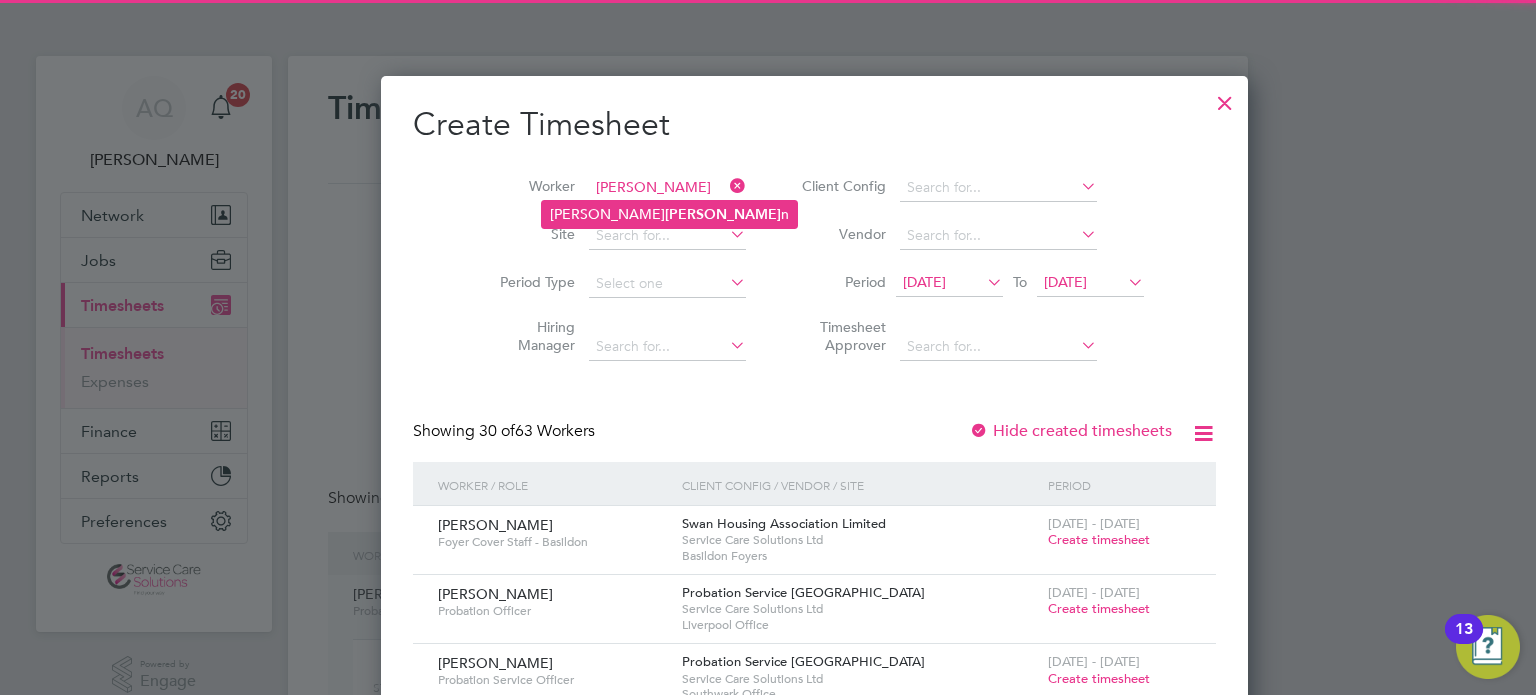 click on "[PERSON_NAME]" 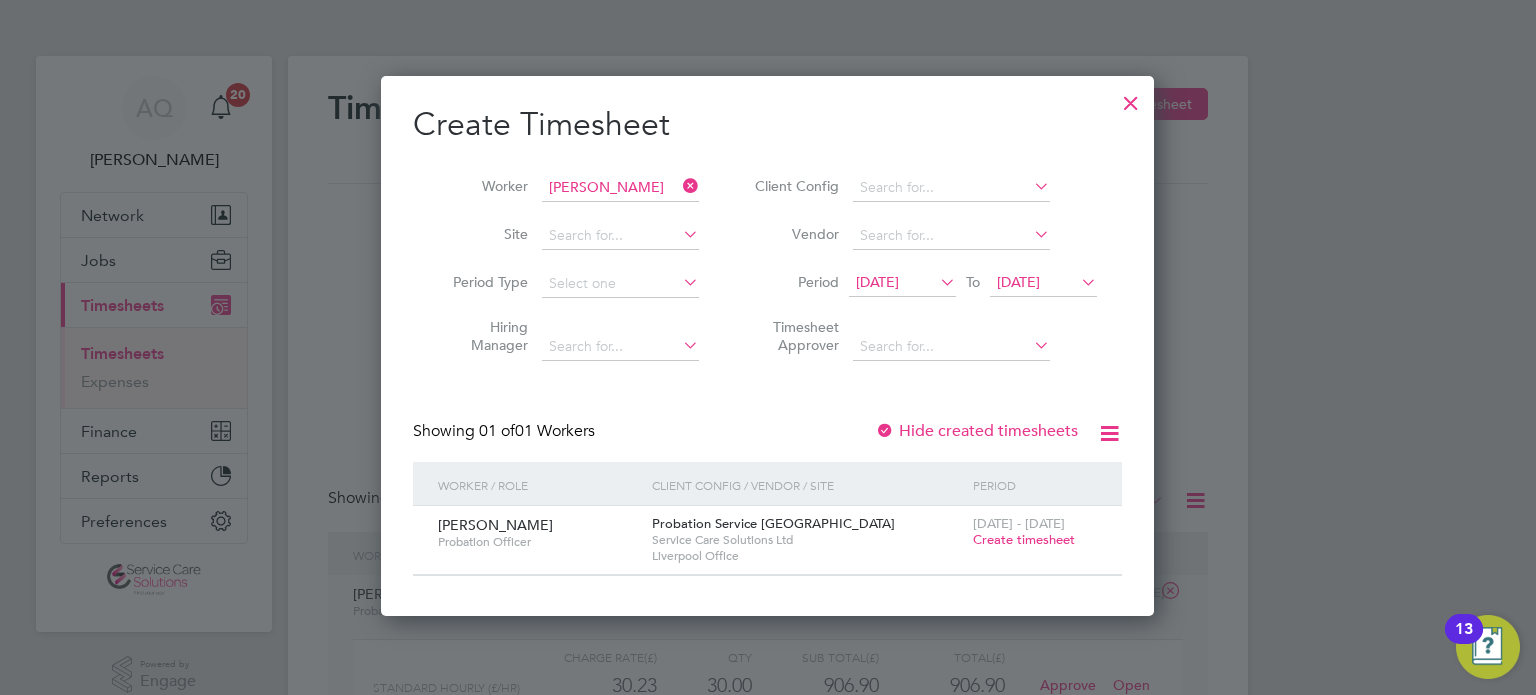 click on "Create timesheet" at bounding box center (1024, 539) 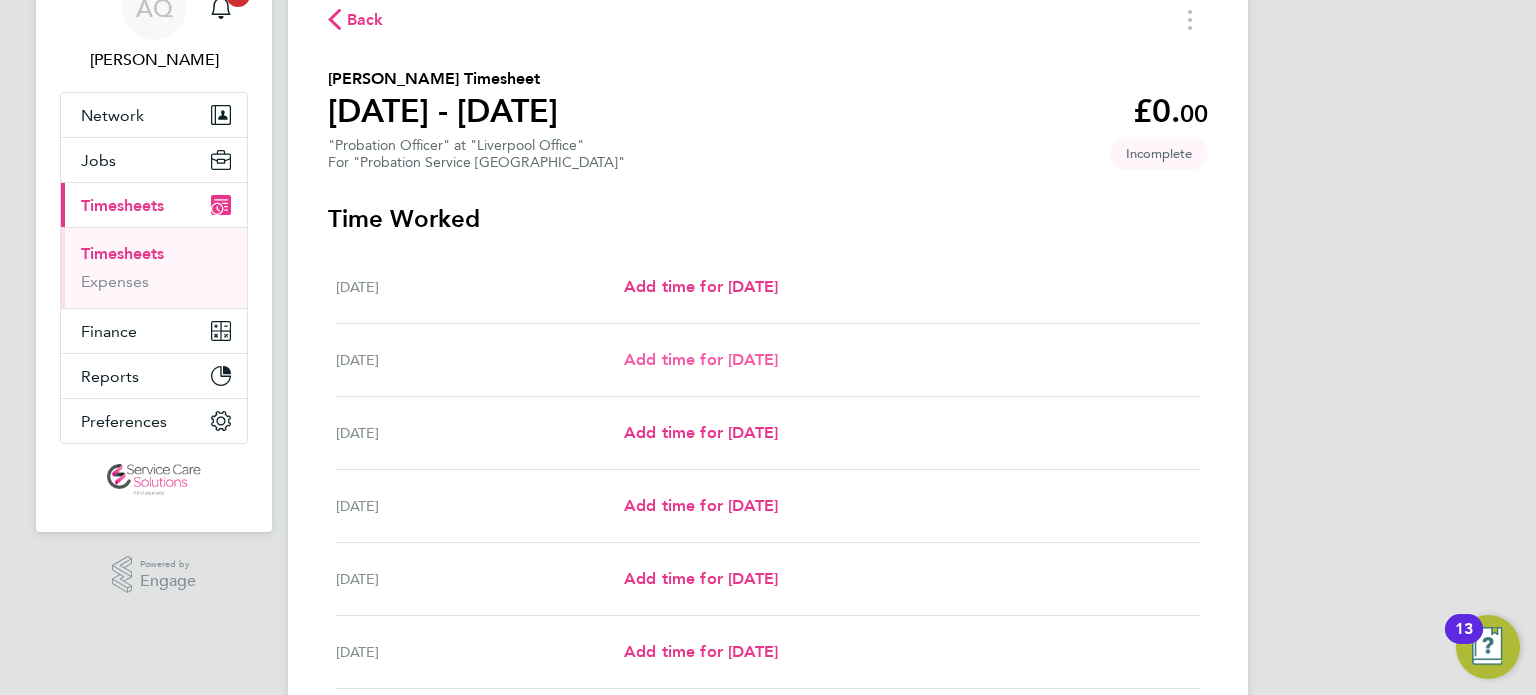 click on "Add time for [DATE]" at bounding box center (701, 359) 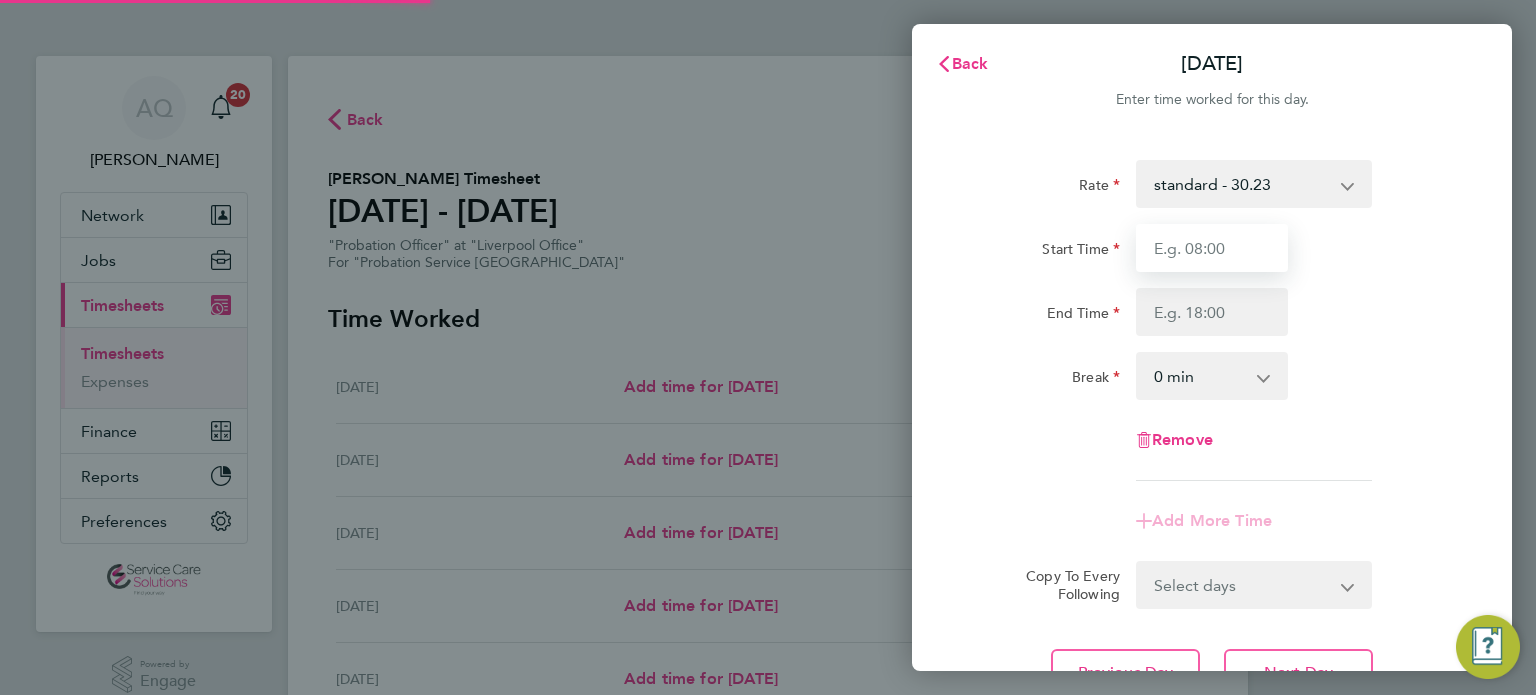 click on "Start Time" at bounding box center (1212, 248) 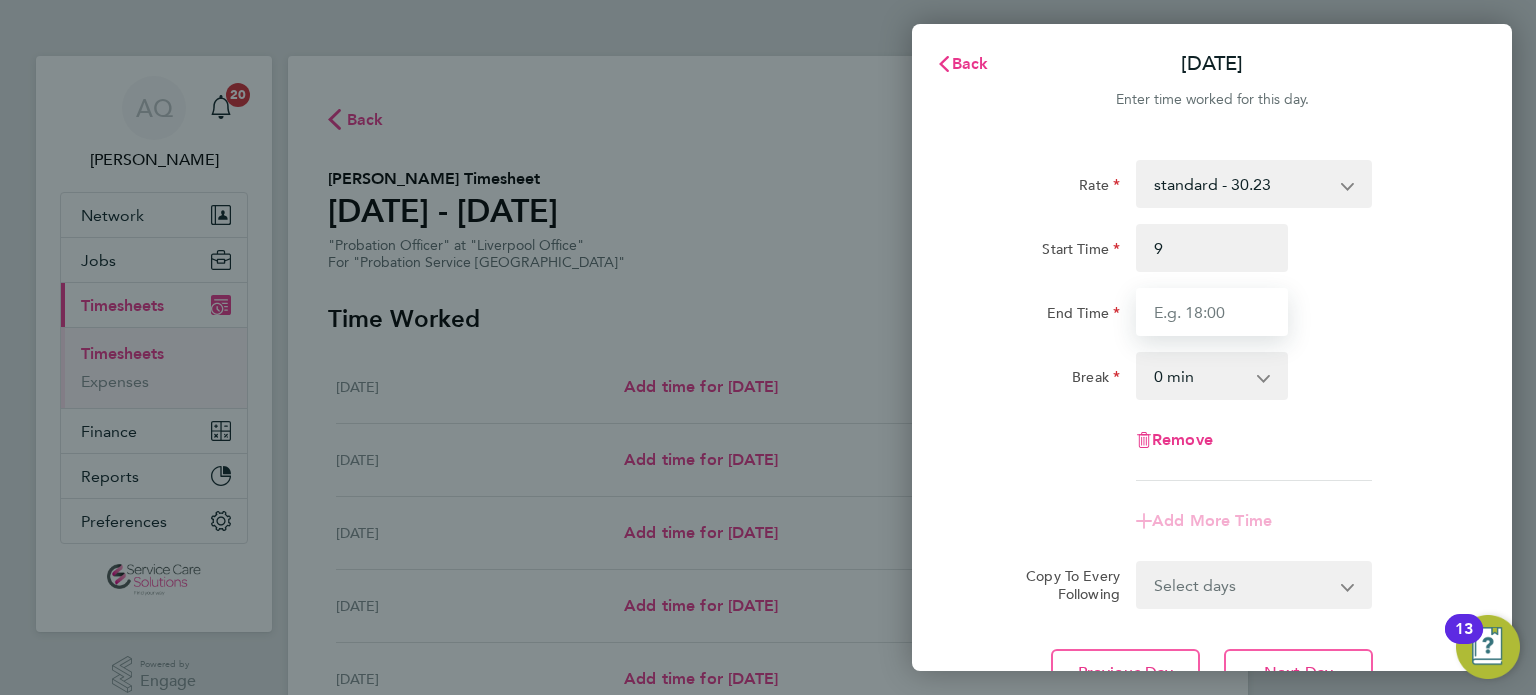 type on "09:00" 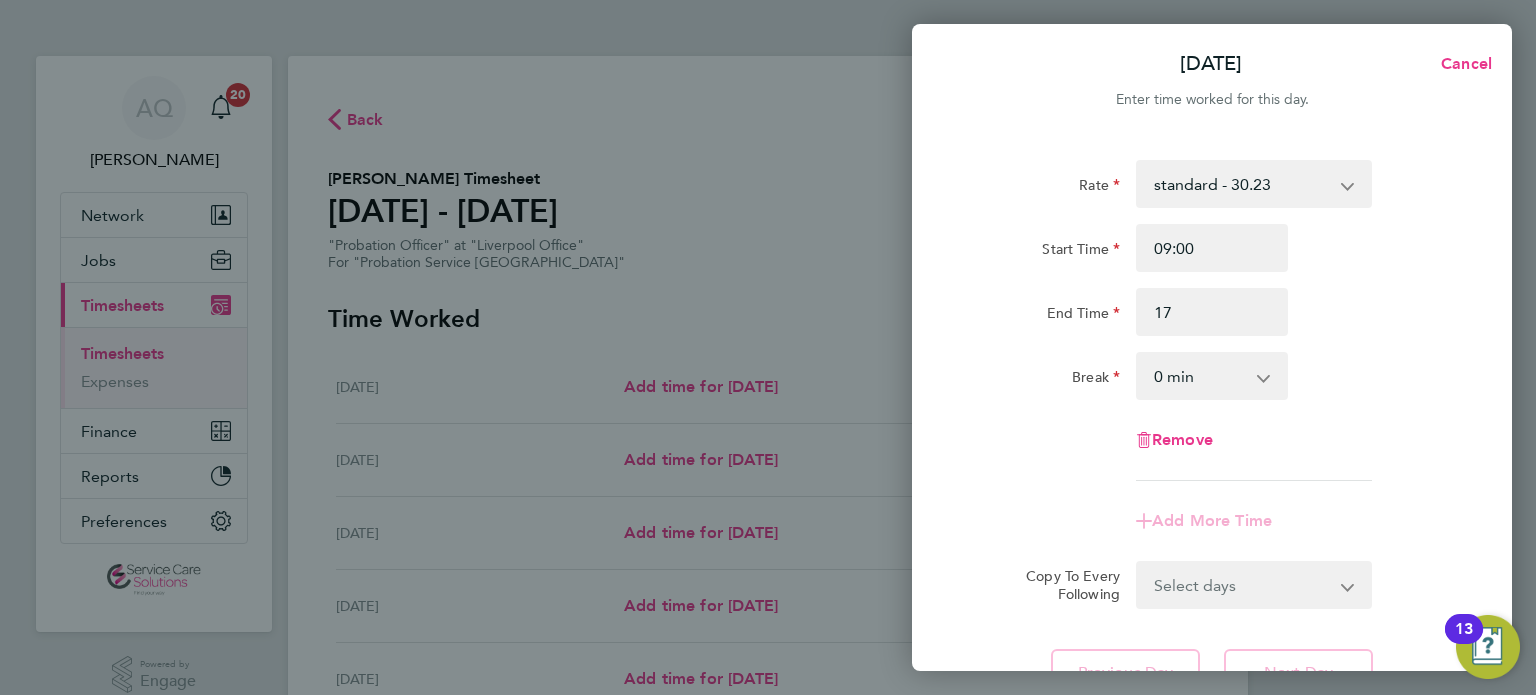 type on "17:00" 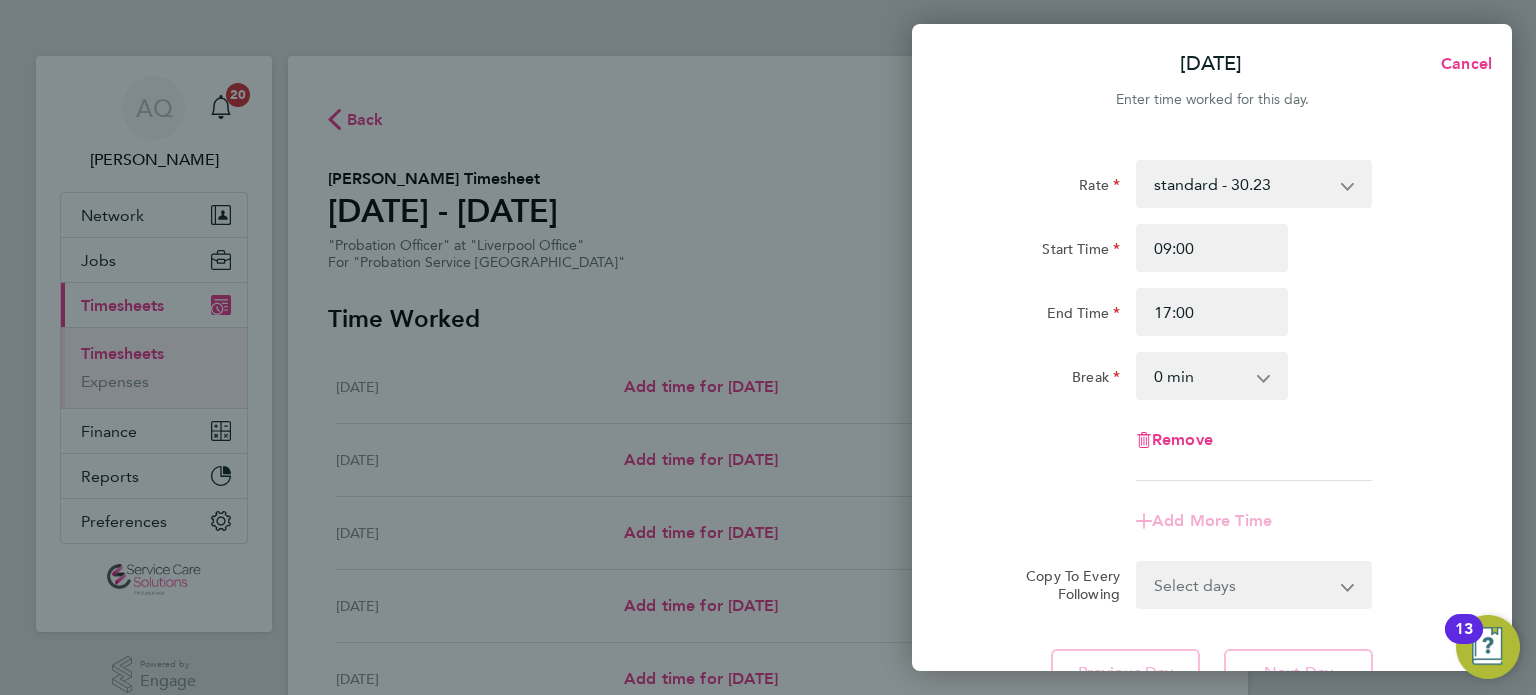 click on "0 min   15 min   30 min   45 min   60 min   75 min   90 min" at bounding box center (1200, 376) 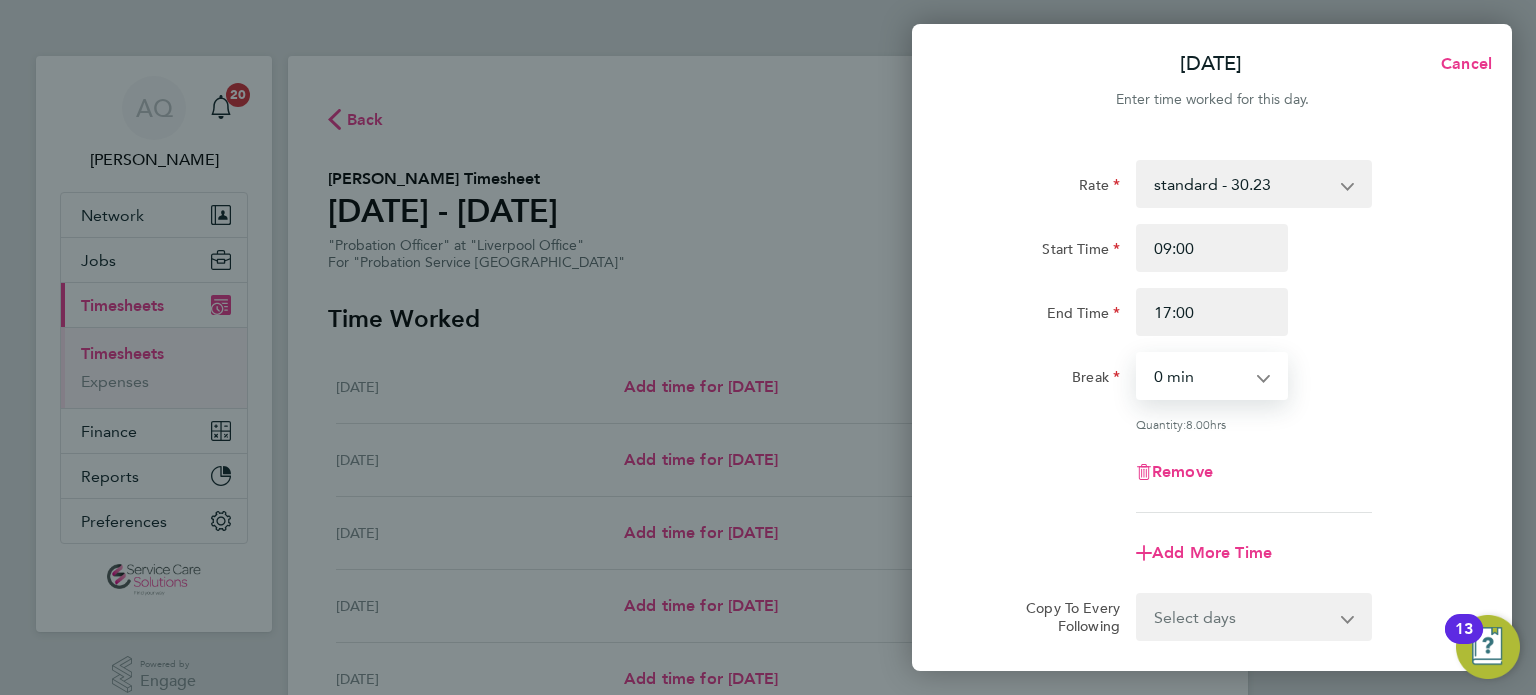 select on "30" 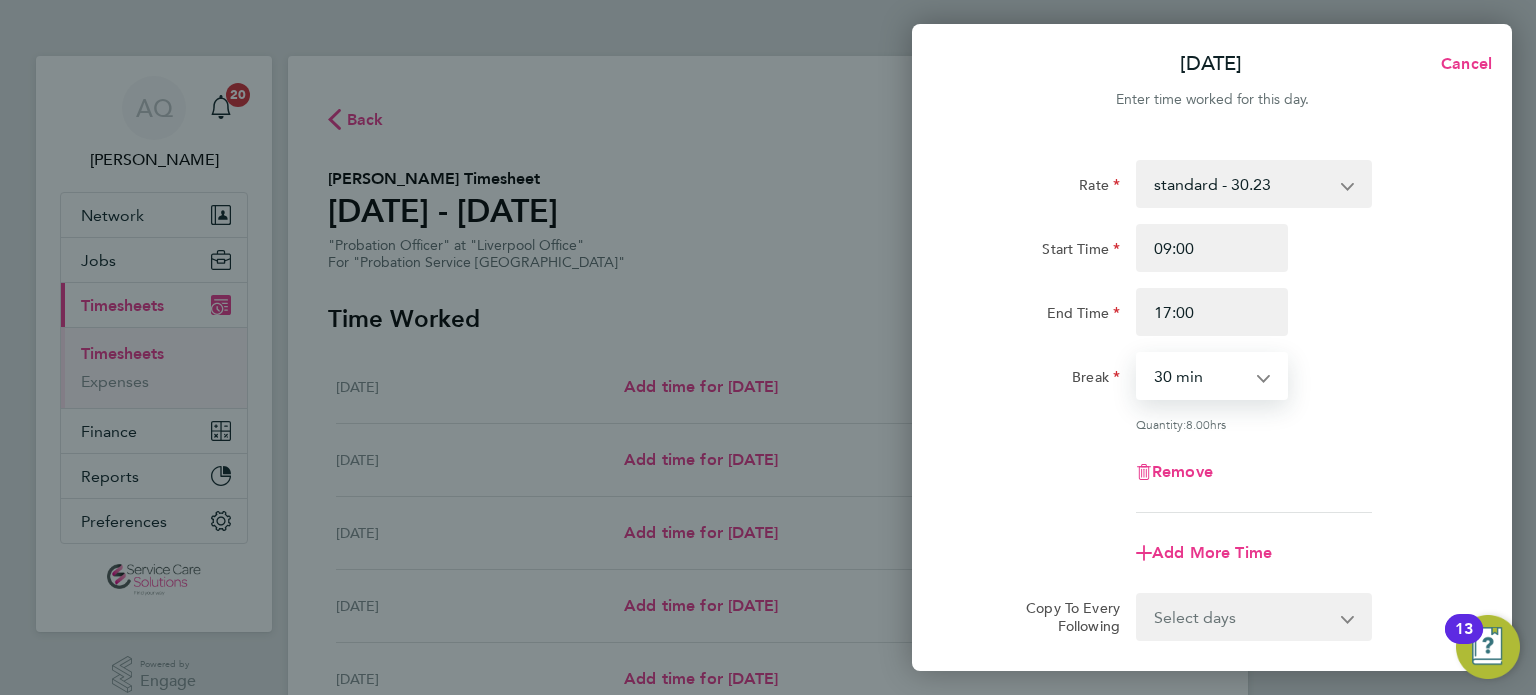click on "0 min   15 min   30 min   45 min   60 min   75 min   90 min" at bounding box center (1200, 376) 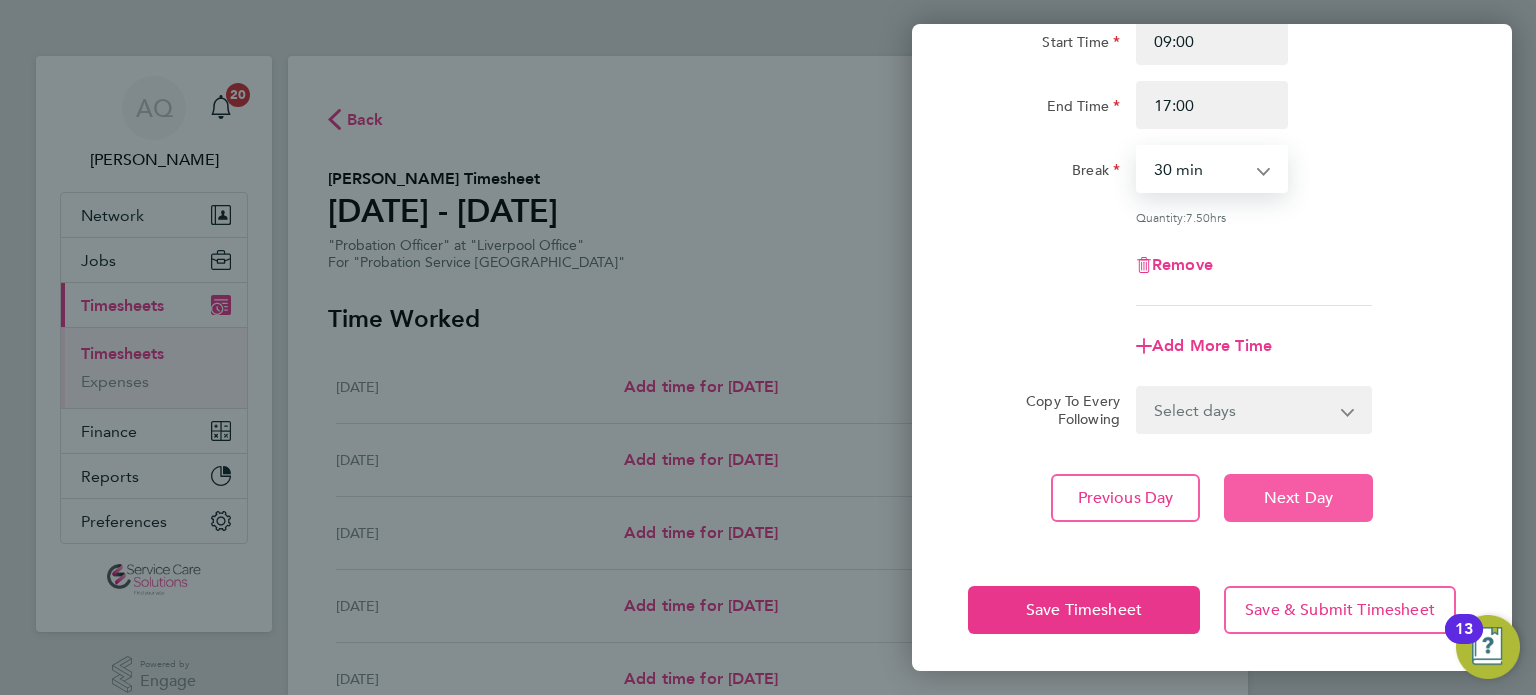 click on "Next Day" 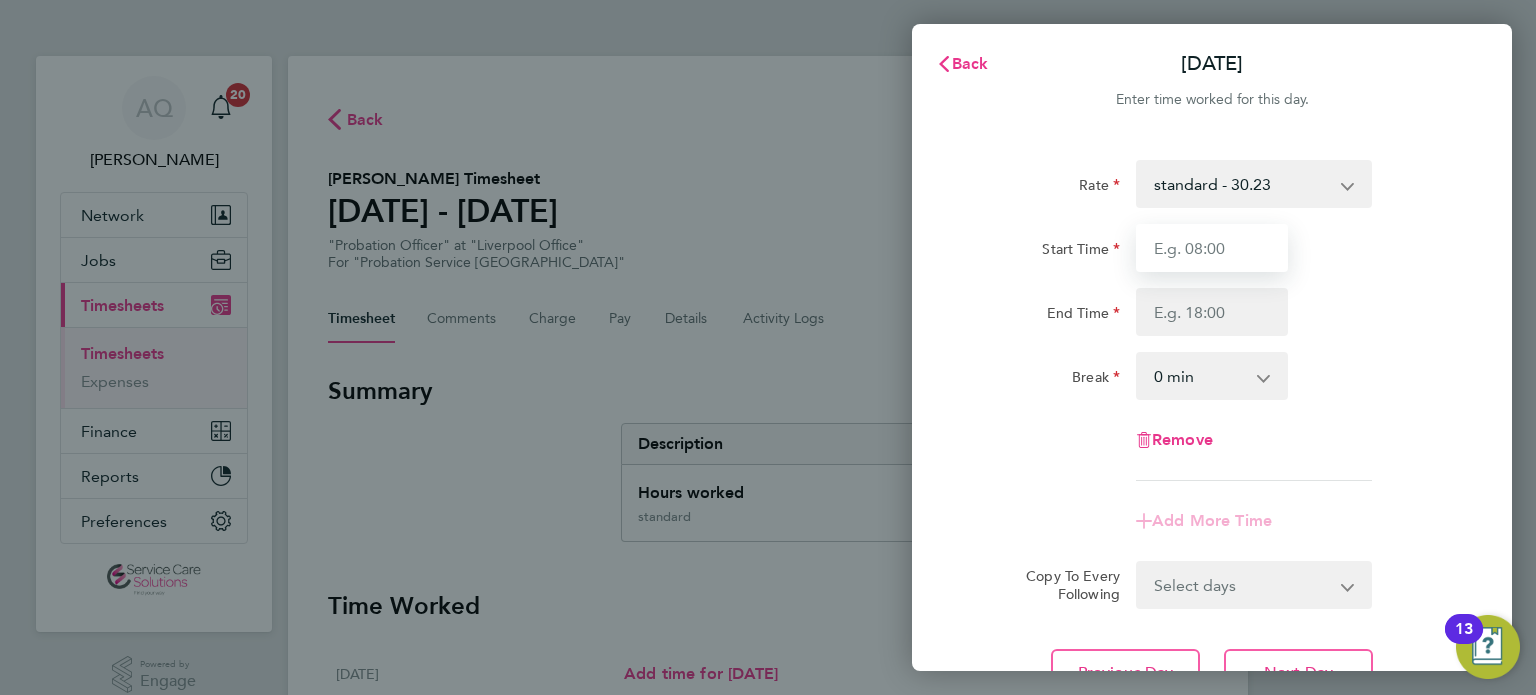 drag, startPoint x: 1193, startPoint y: 260, endPoint x: 1212, endPoint y: 270, distance: 21.470911 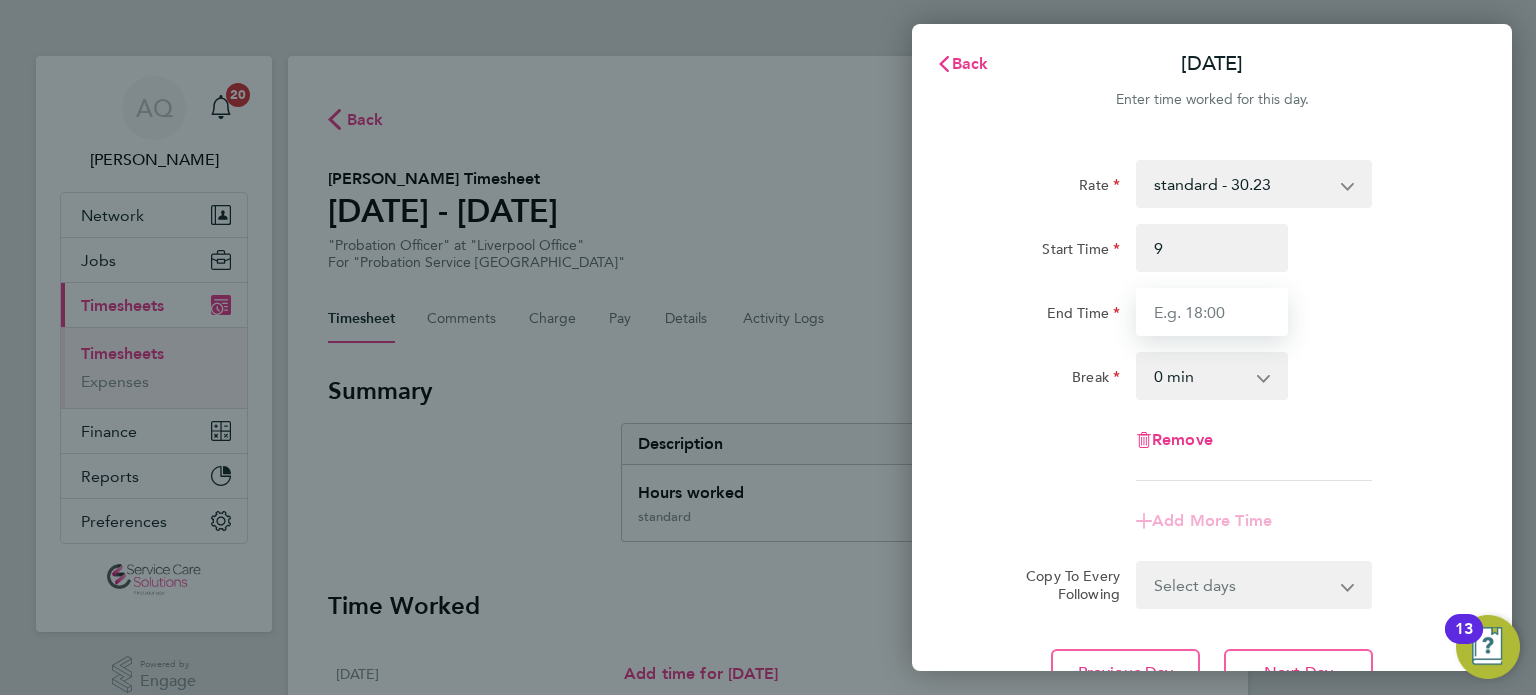 type on "09:00" 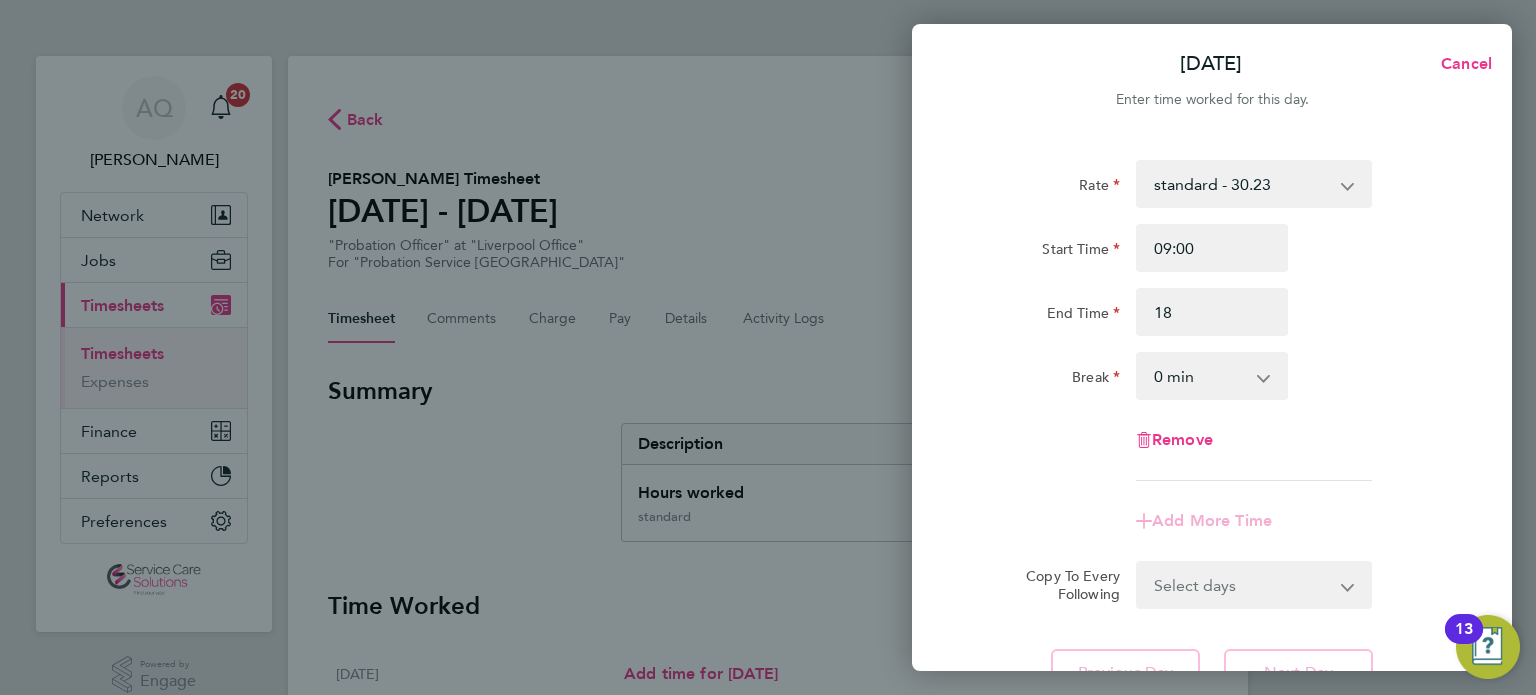 type on "18:00" 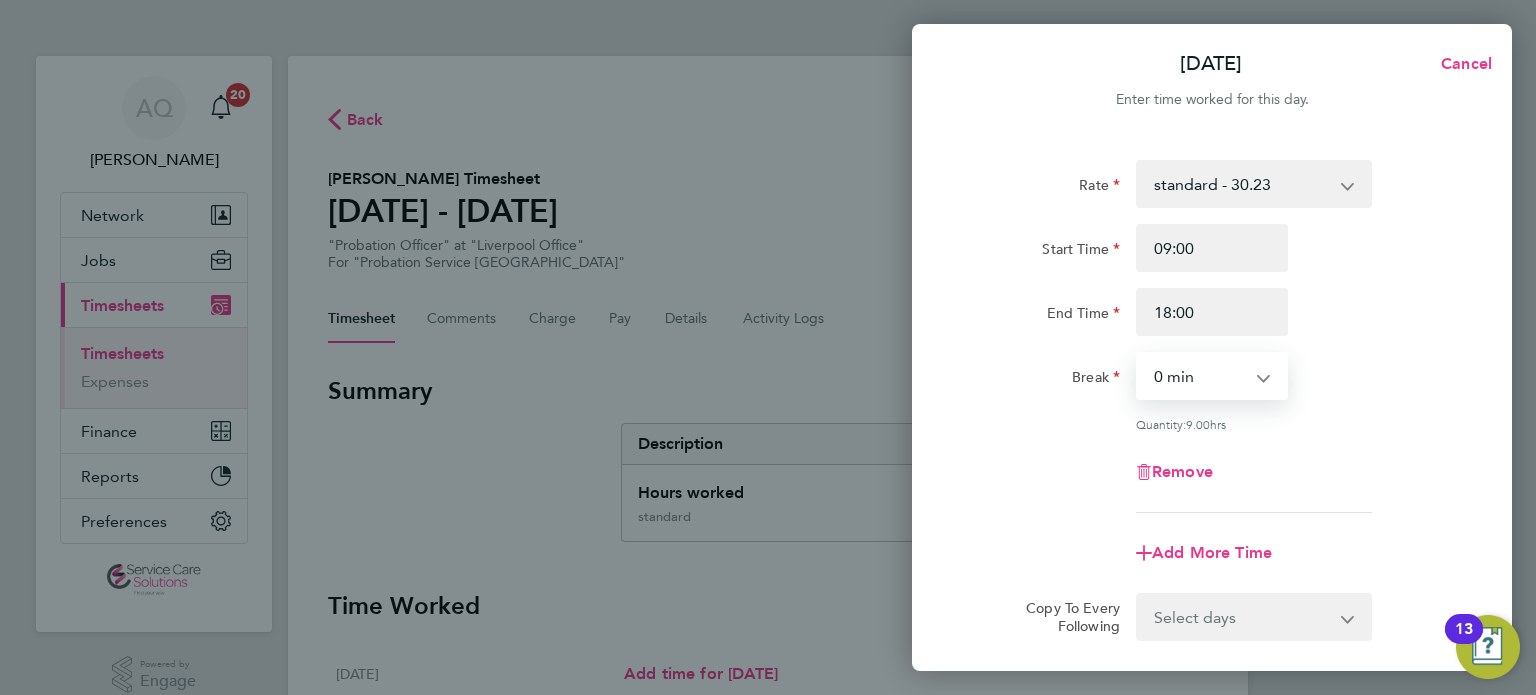 click on "0 min   15 min   30 min   45 min   60 min   75 min   90 min" at bounding box center (1200, 376) 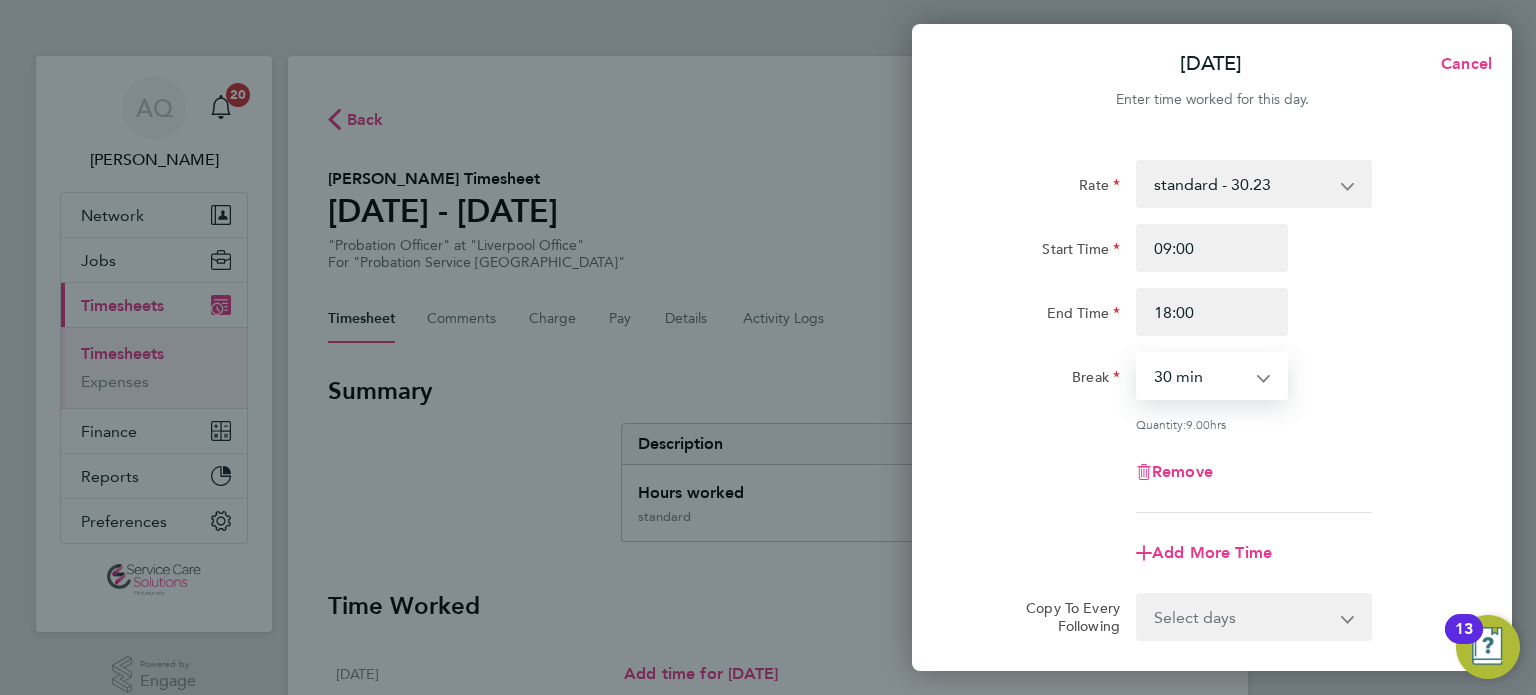 click on "0 min   15 min   30 min   45 min   60 min   75 min   90 min" at bounding box center (1200, 376) 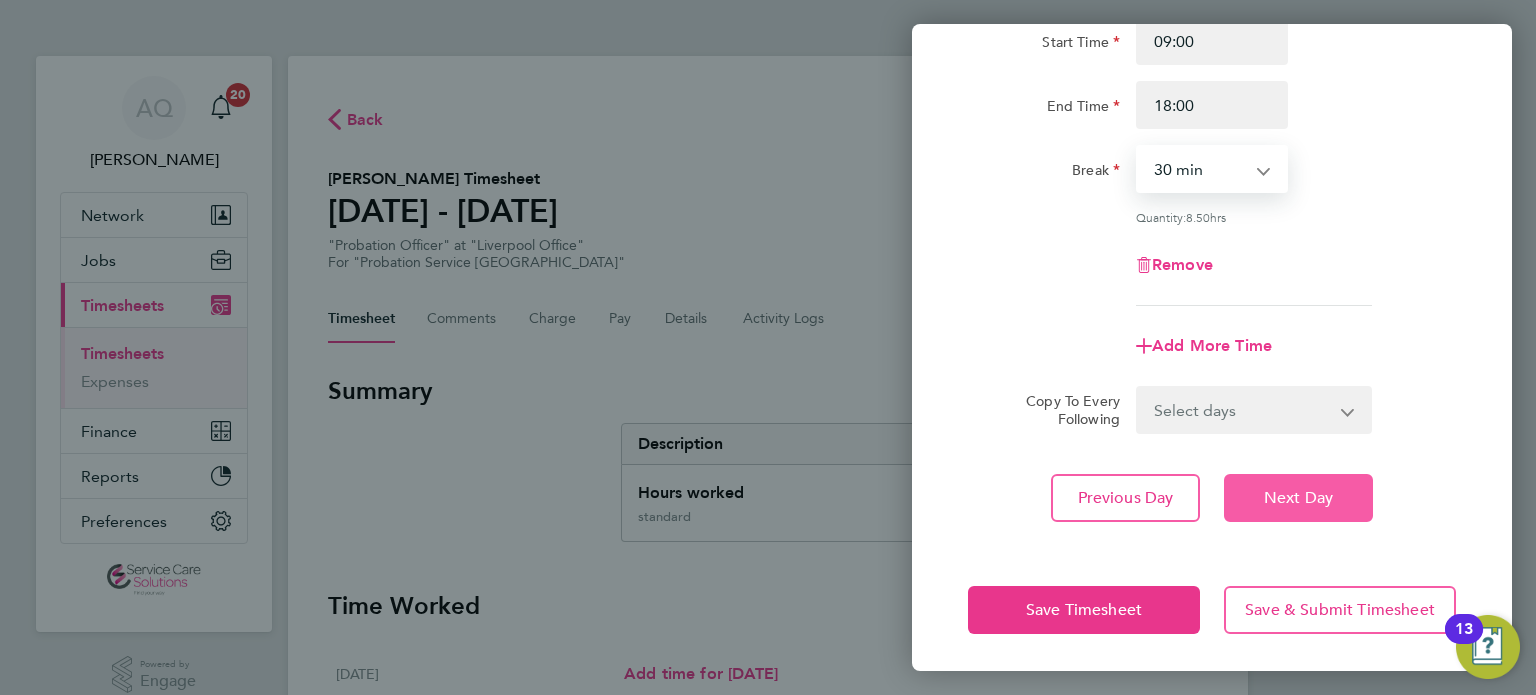click on "Next Day" 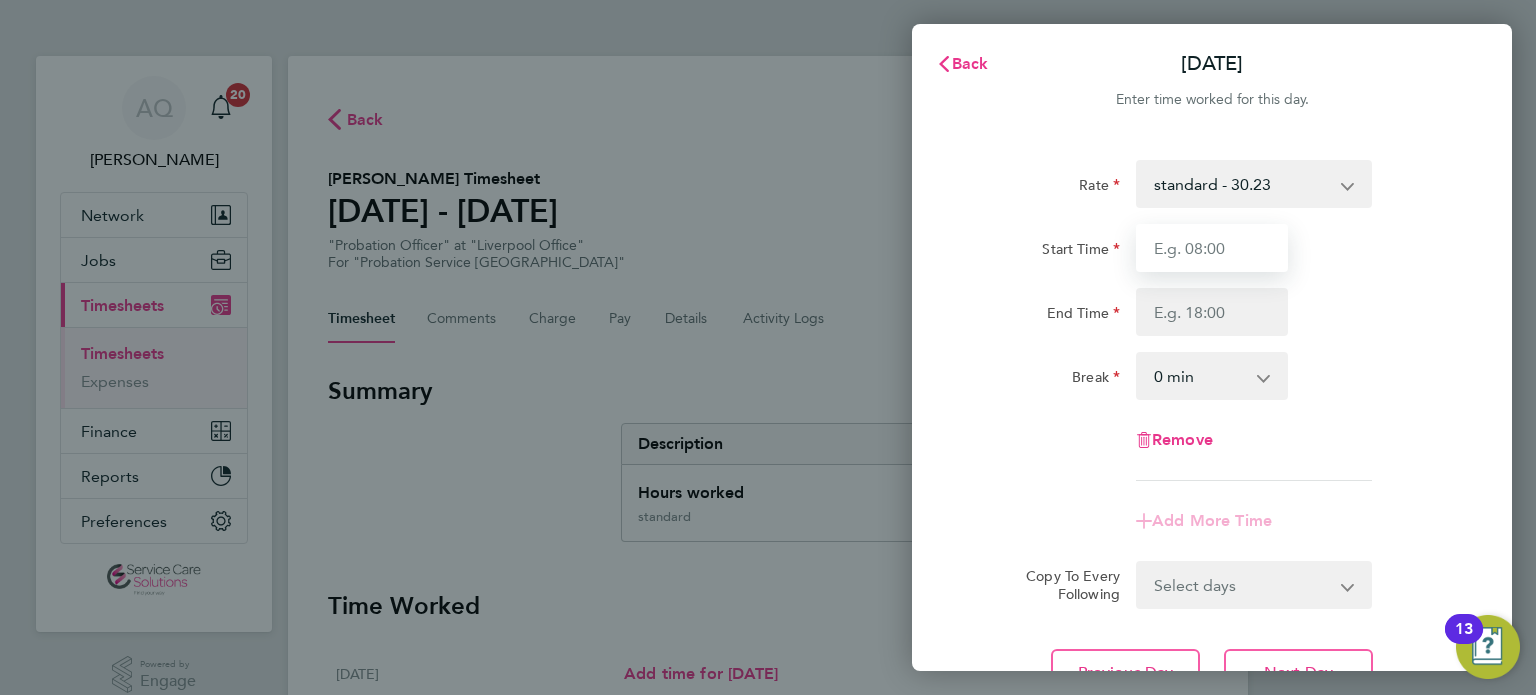 drag, startPoint x: 1208, startPoint y: 247, endPoint x: 1228, endPoint y: 248, distance: 20.024984 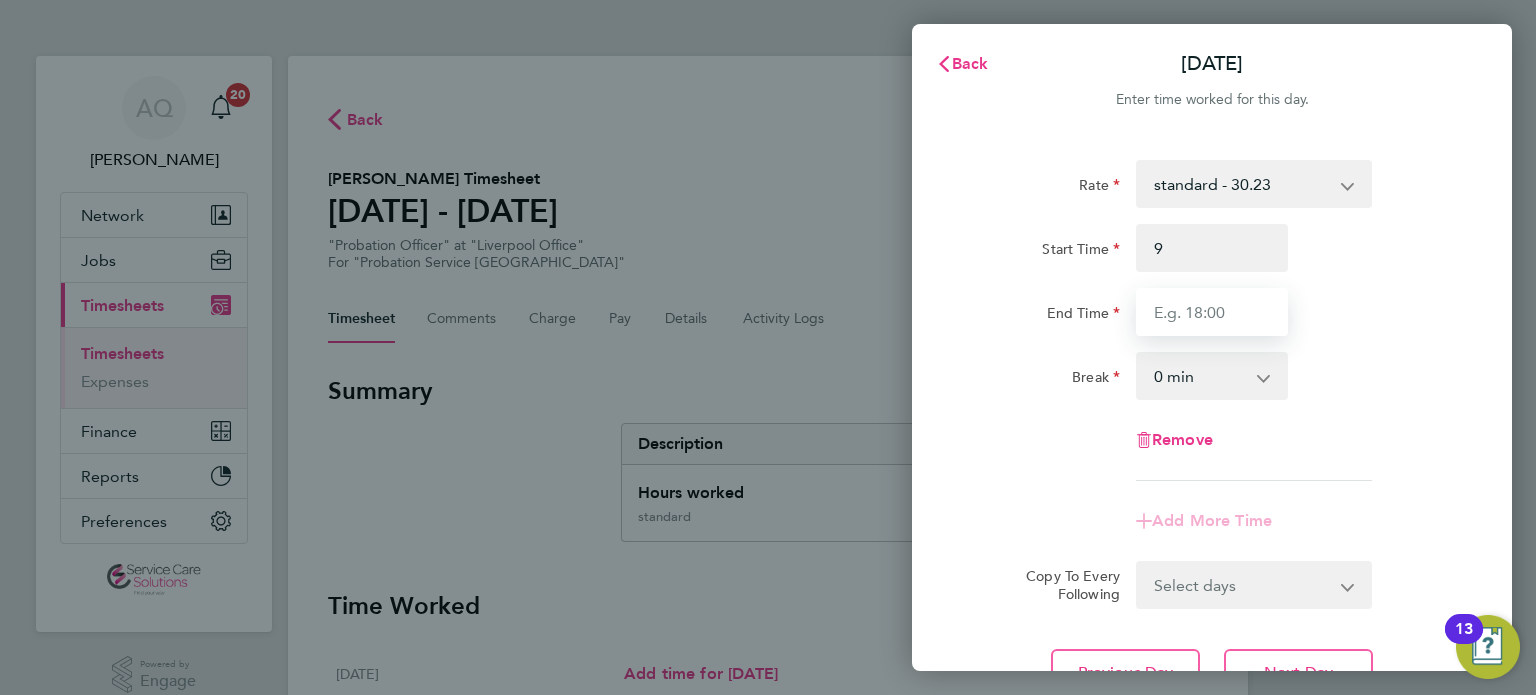 type on "09:00" 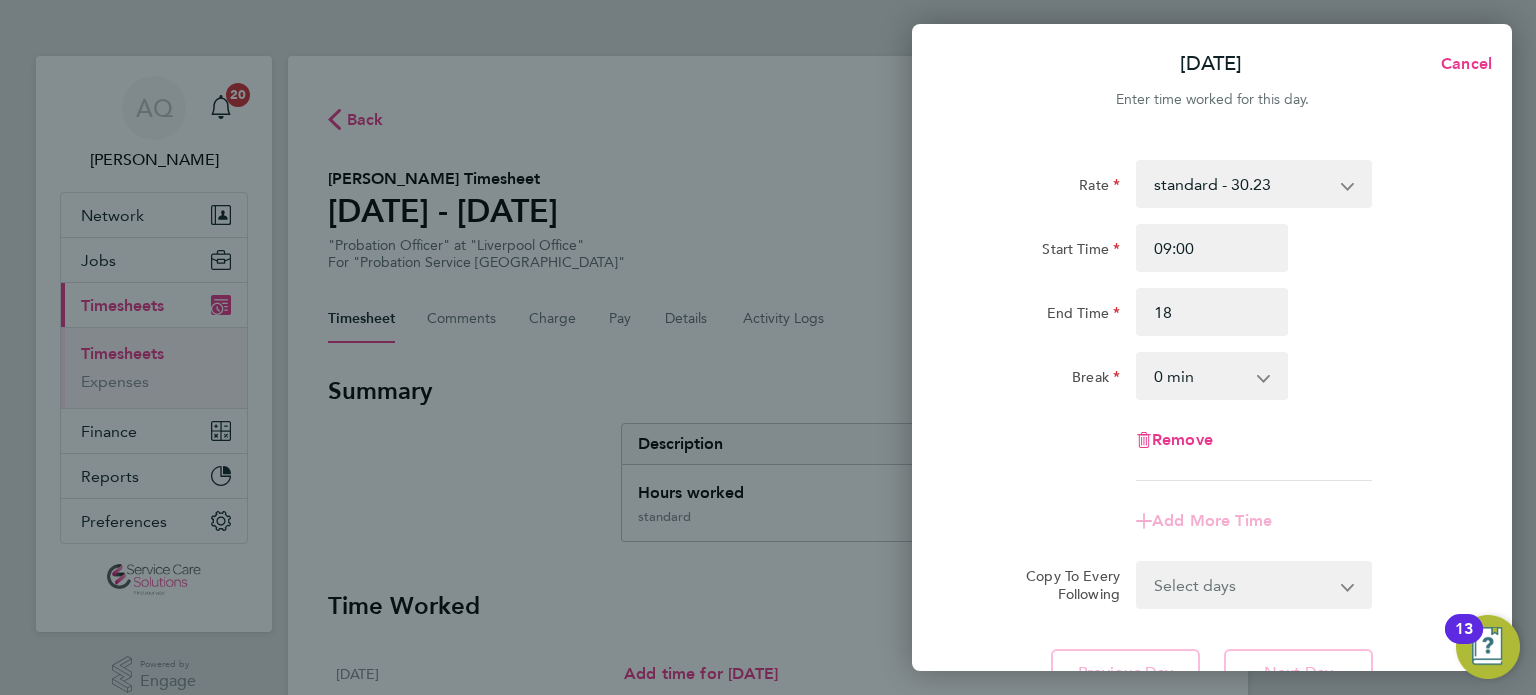 type on "18:00" 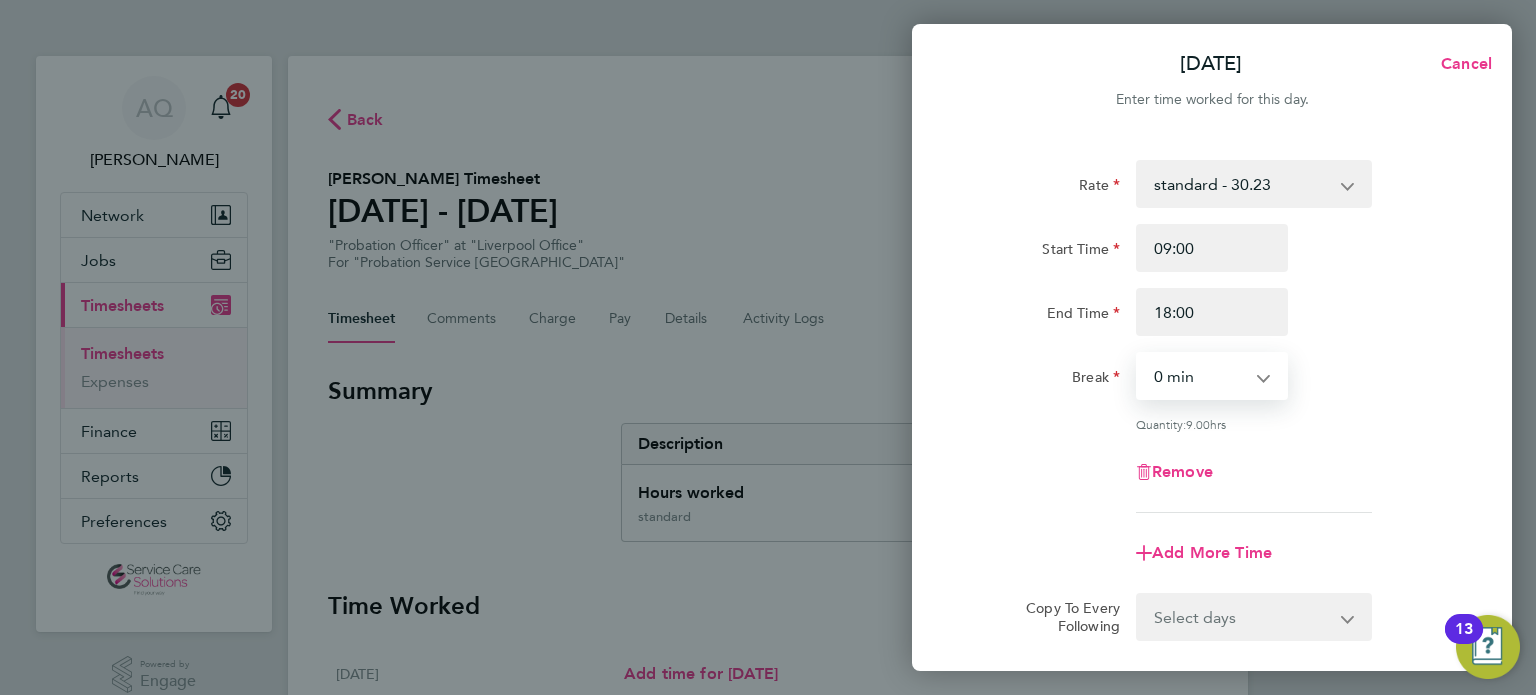 click on "0 min   15 min   30 min   45 min   60 min   75 min   90 min" at bounding box center [1200, 376] 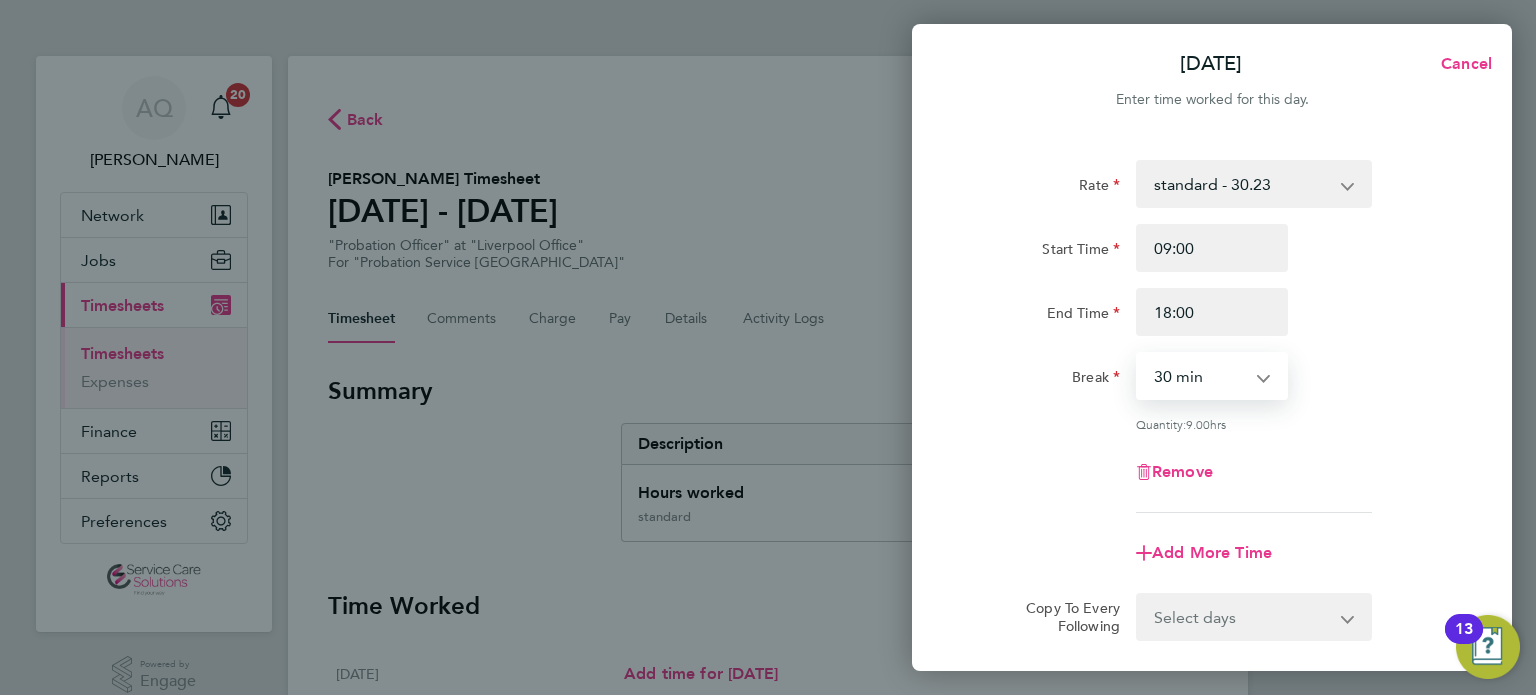 click on "0 min   15 min   30 min   45 min   60 min   75 min   90 min" at bounding box center (1200, 376) 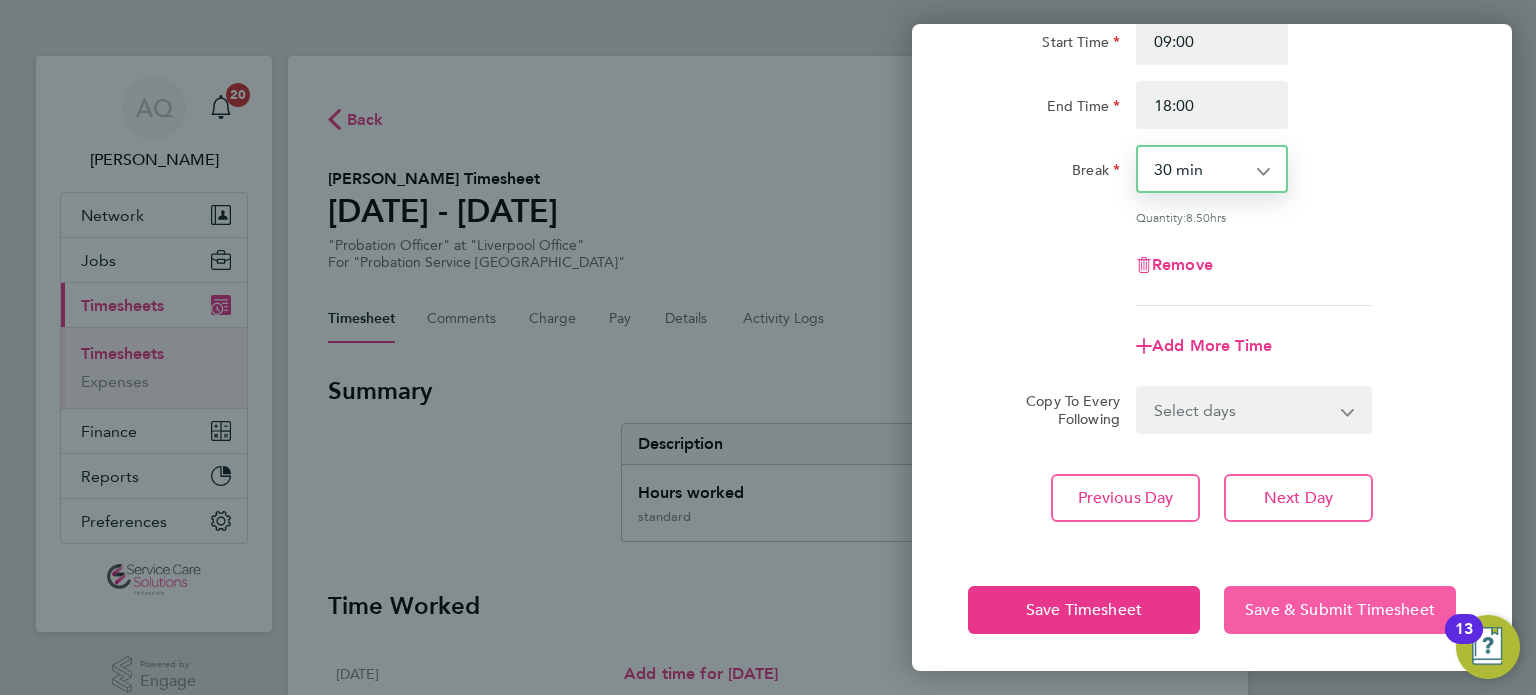 click on "Save & Submit Timesheet" 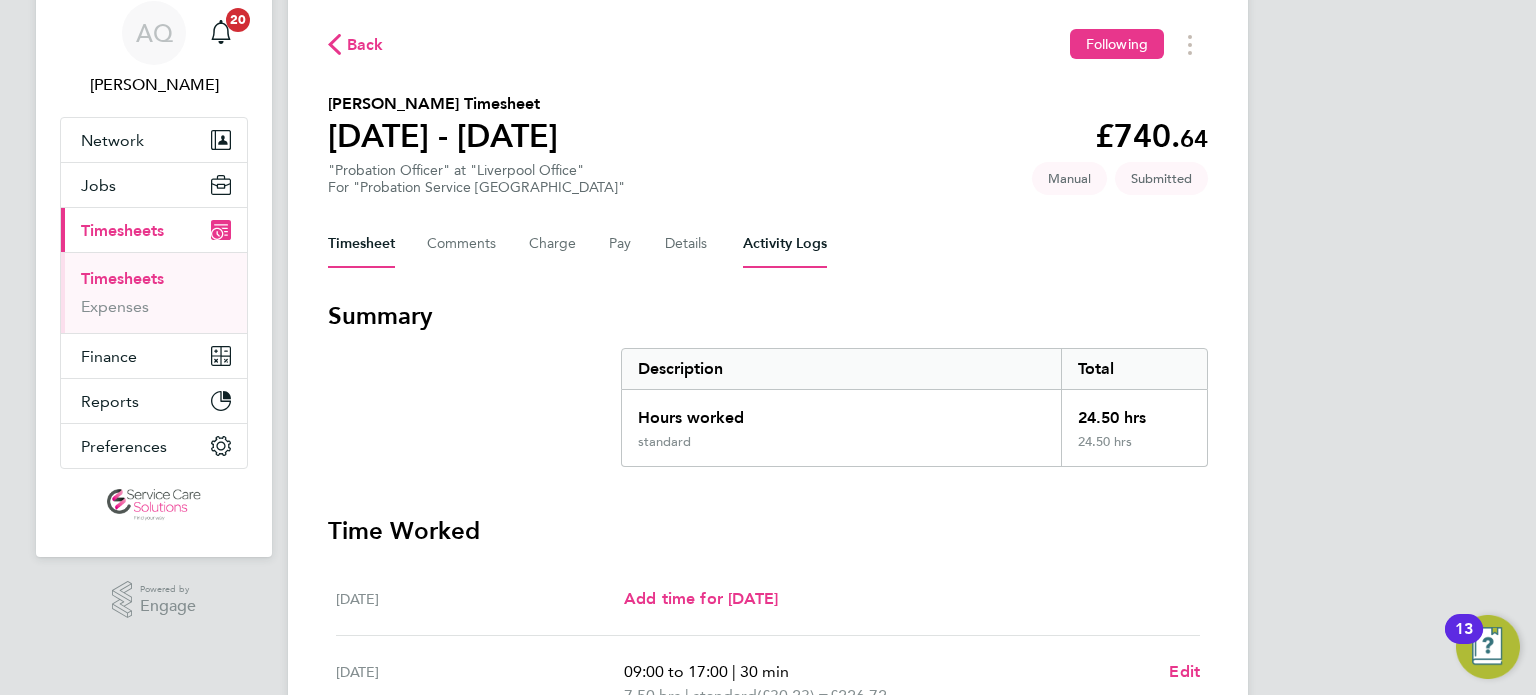 scroll, scrollTop: 0, scrollLeft: 0, axis: both 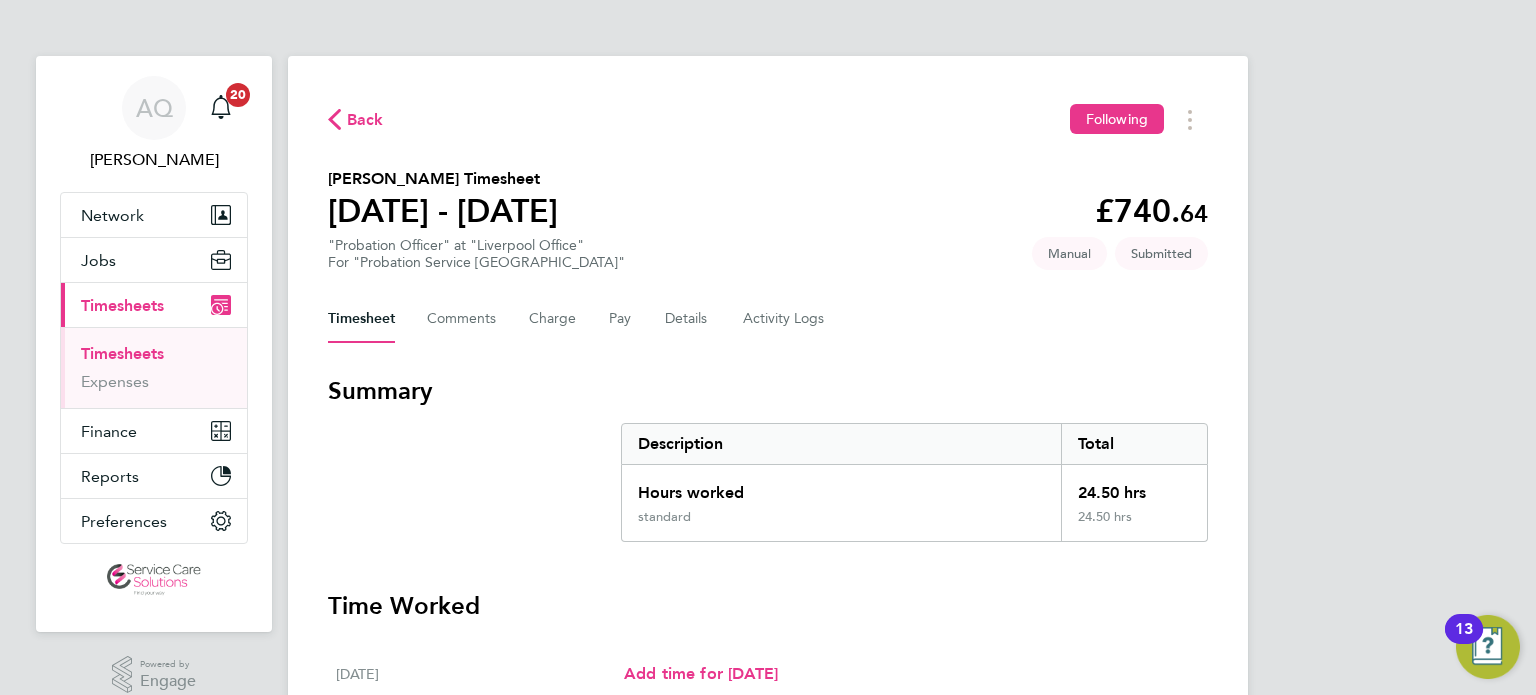 click on "Timesheets" at bounding box center [122, 353] 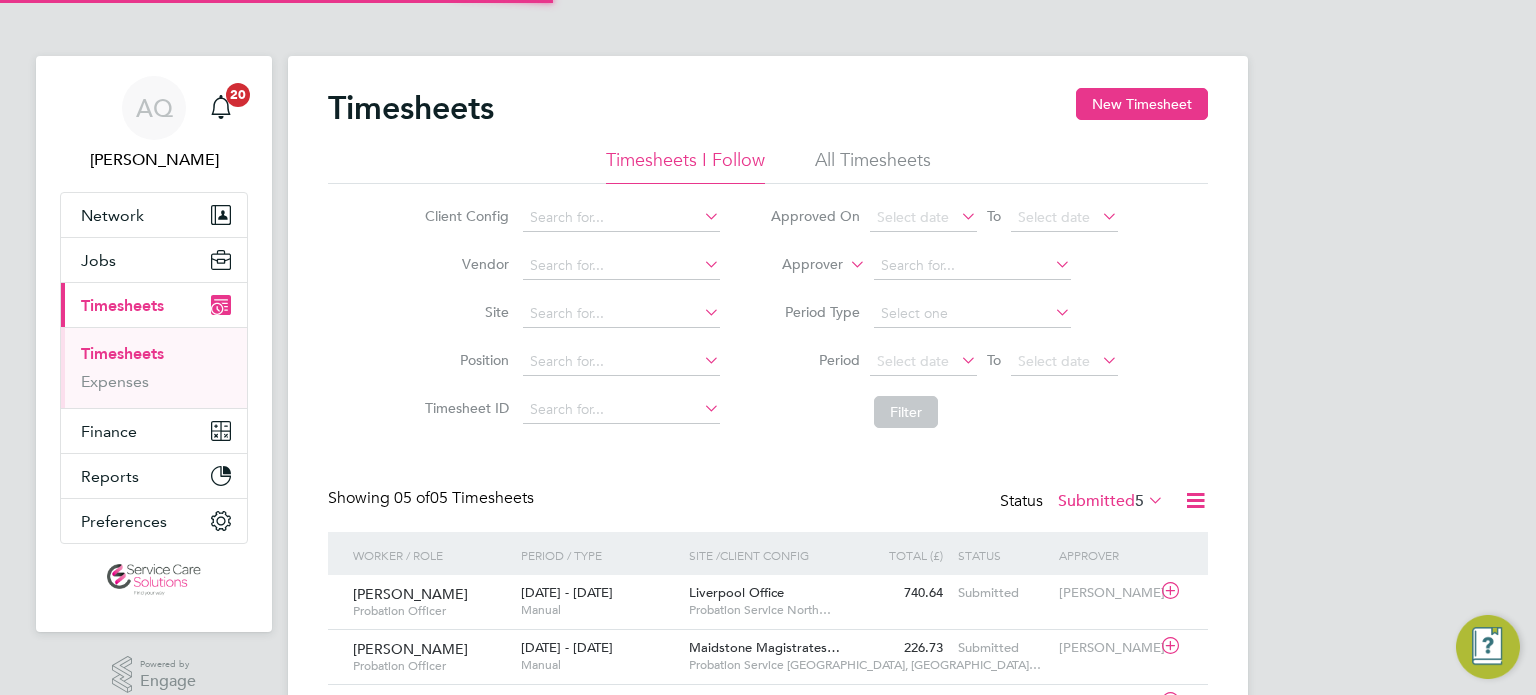 scroll, scrollTop: 9, scrollLeft: 10, axis: both 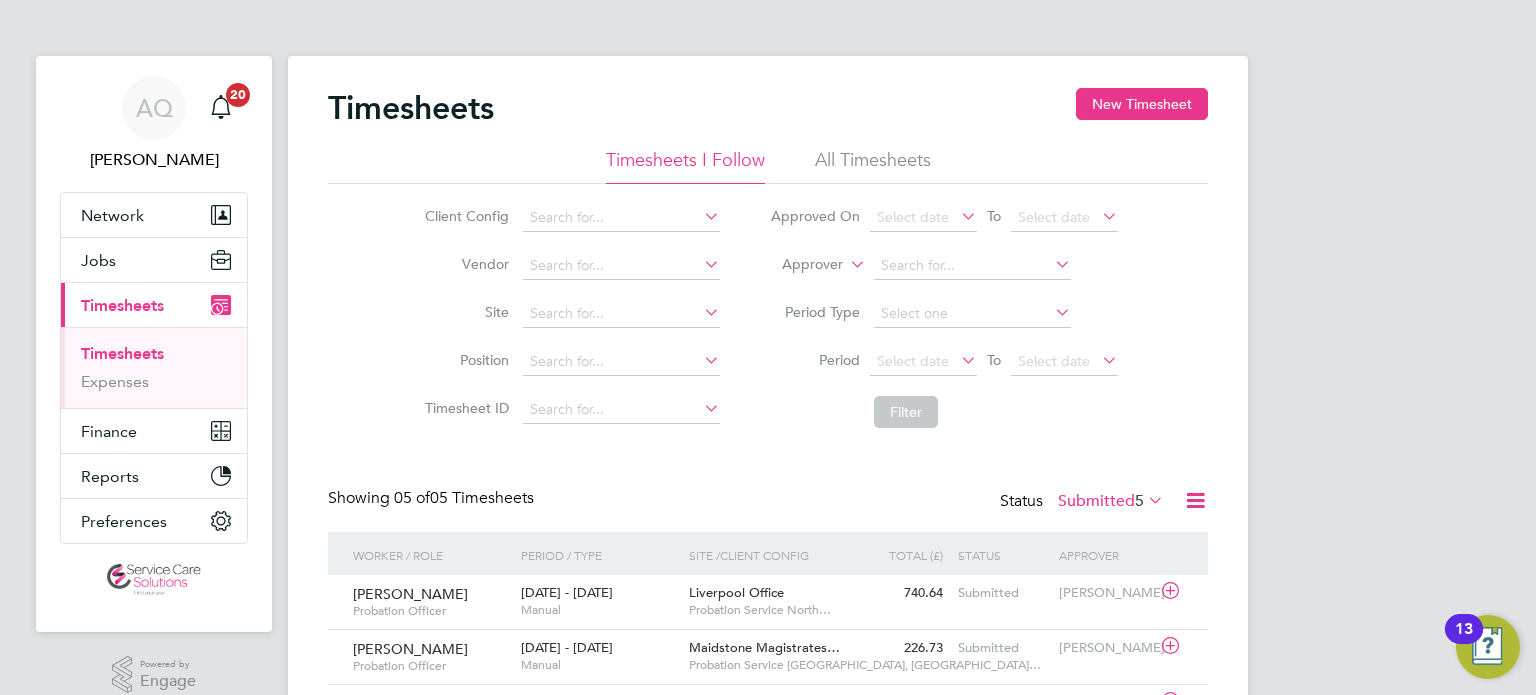 click on "New Timesheet" 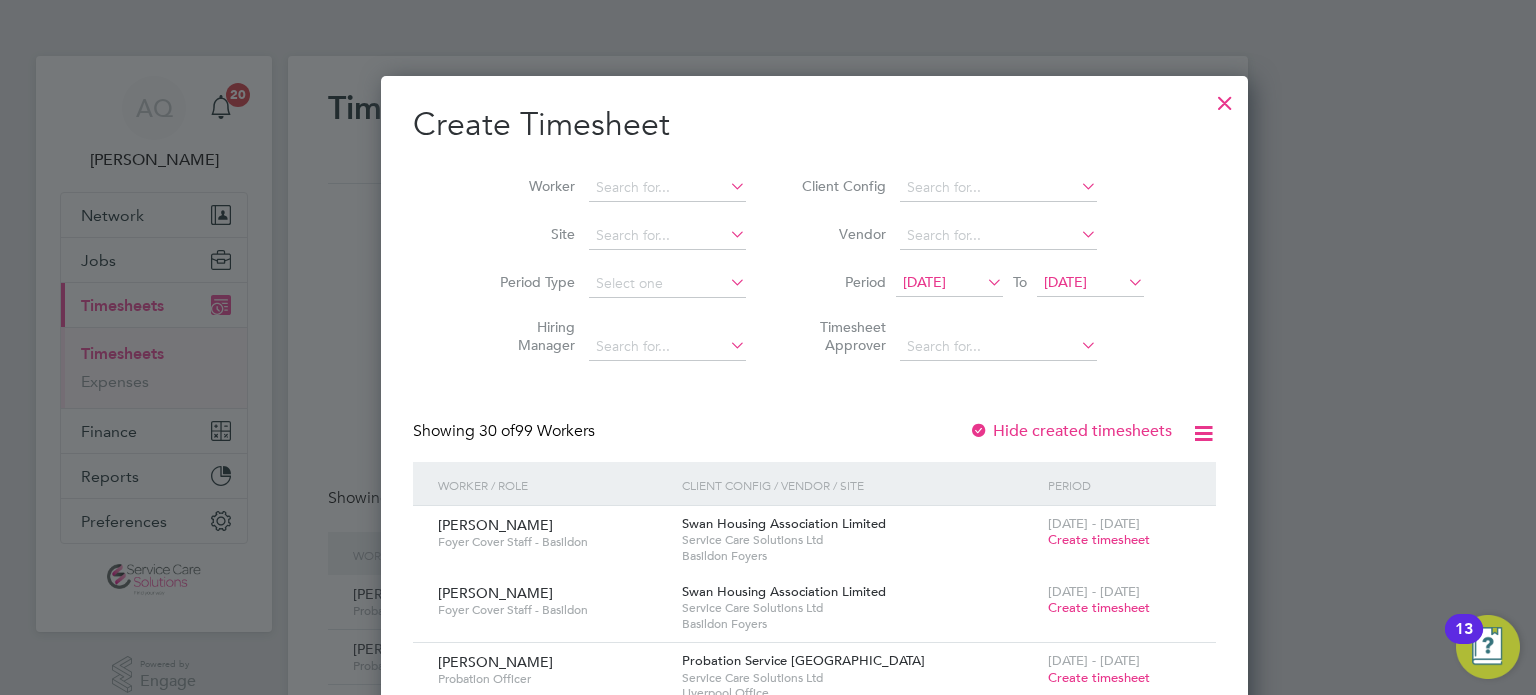 click on "[DATE]" at bounding box center [924, 282] 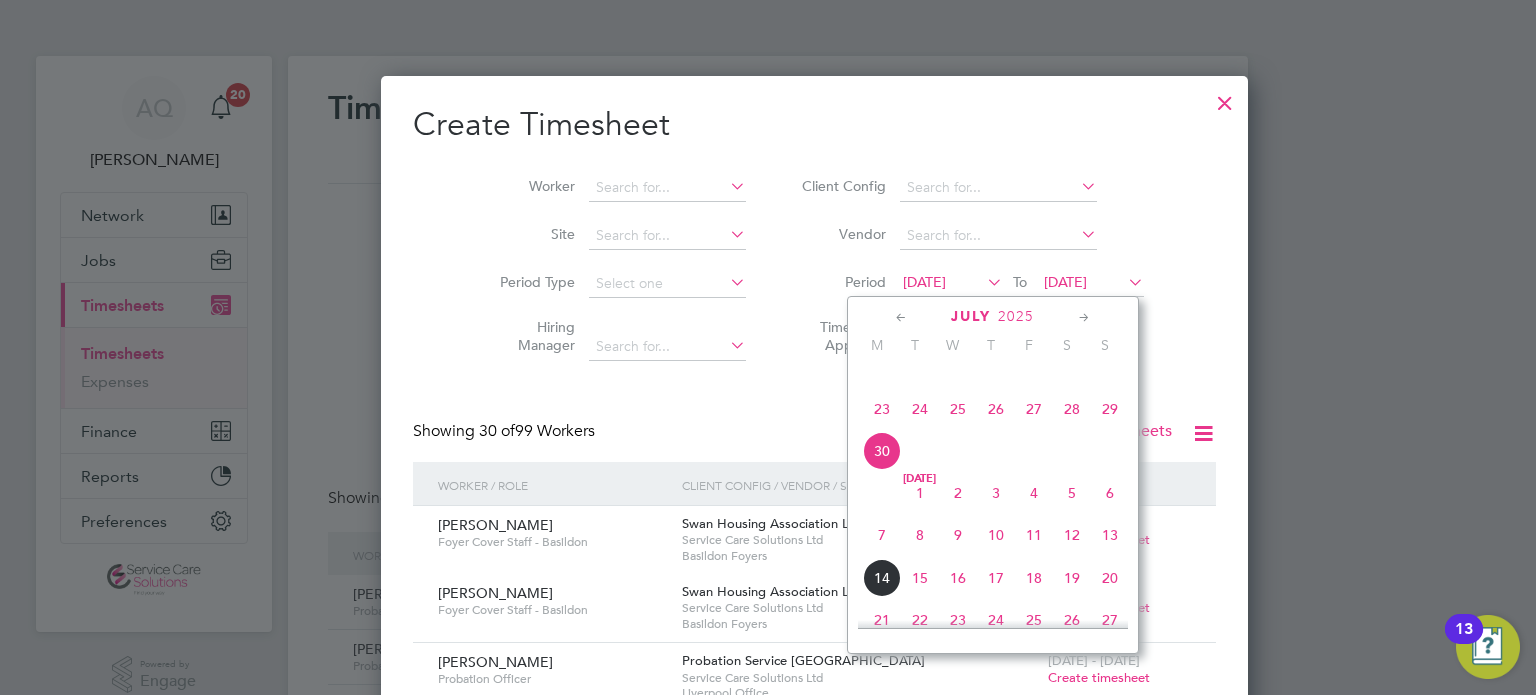 click on "30" 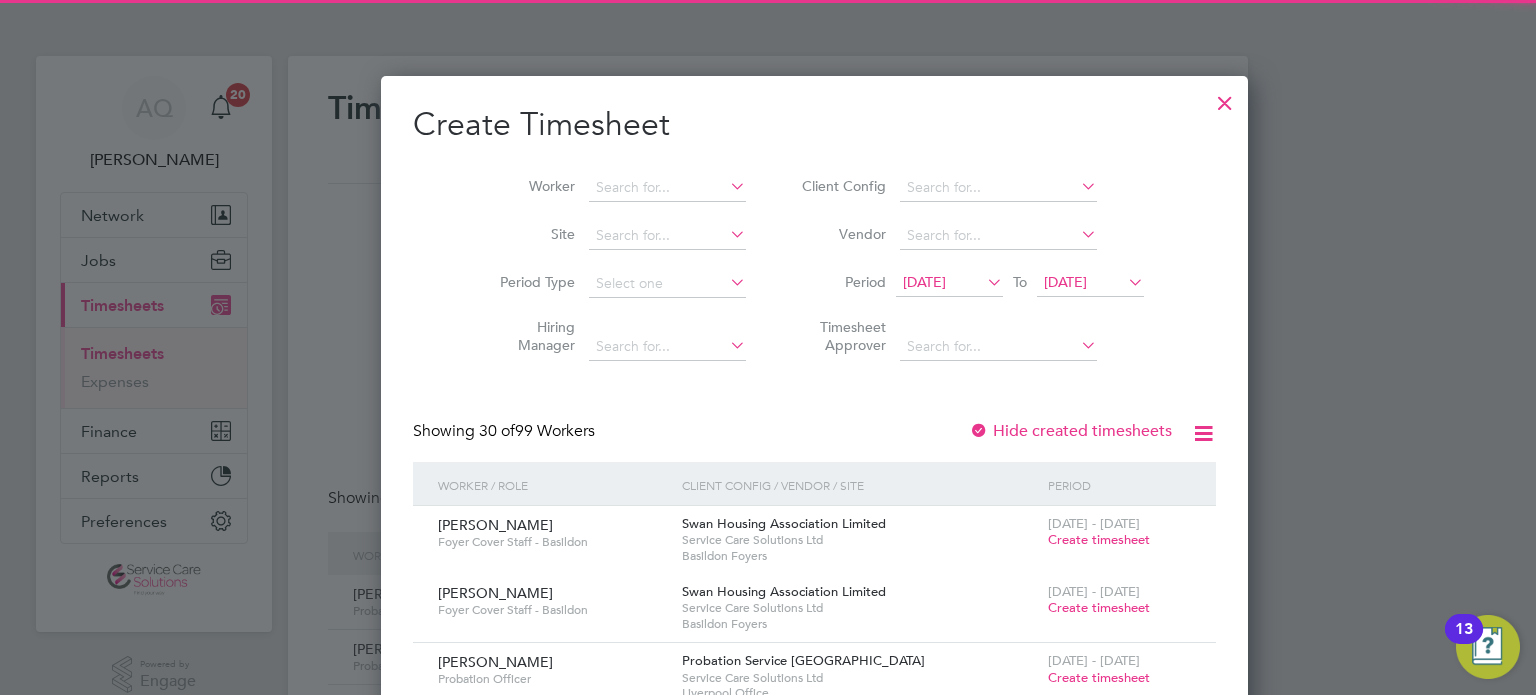 click on "[DATE]" at bounding box center [1065, 282] 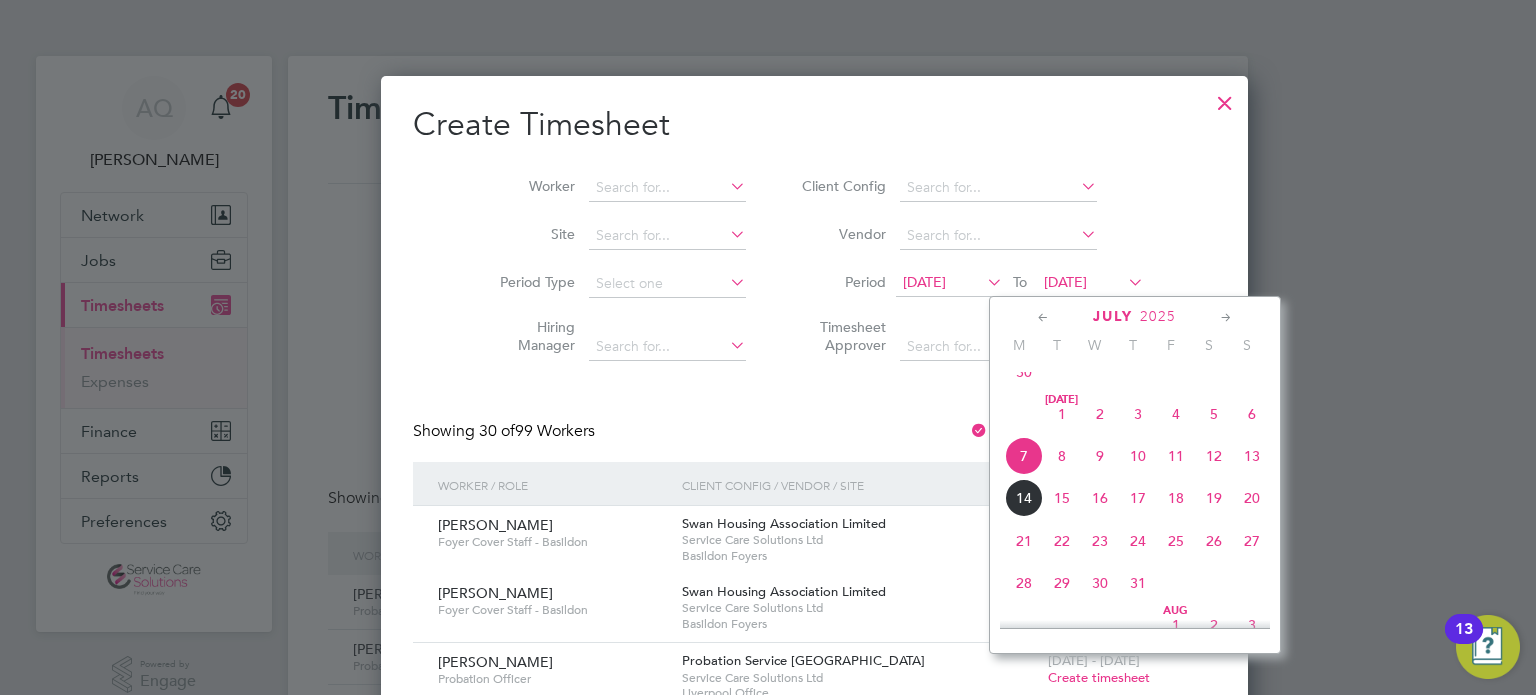 click on "6" 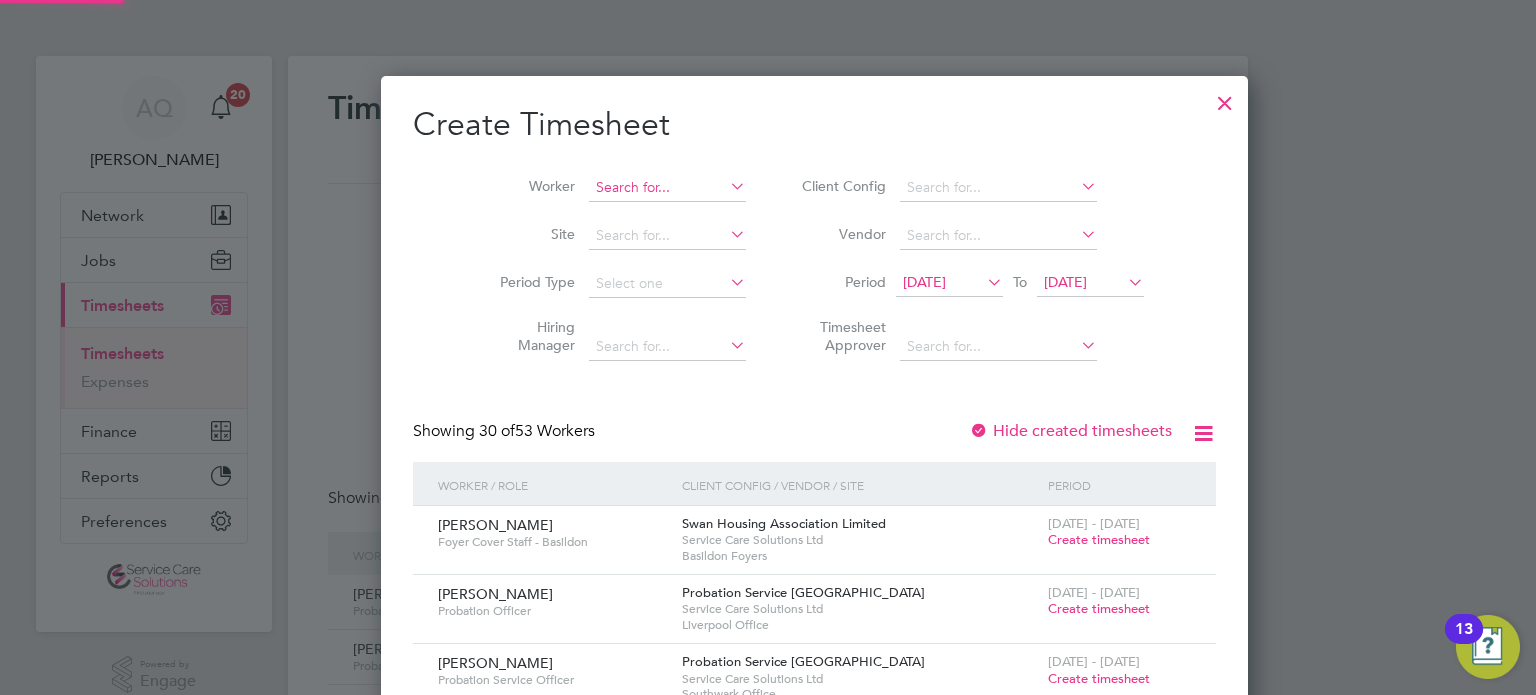 click at bounding box center [667, 188] 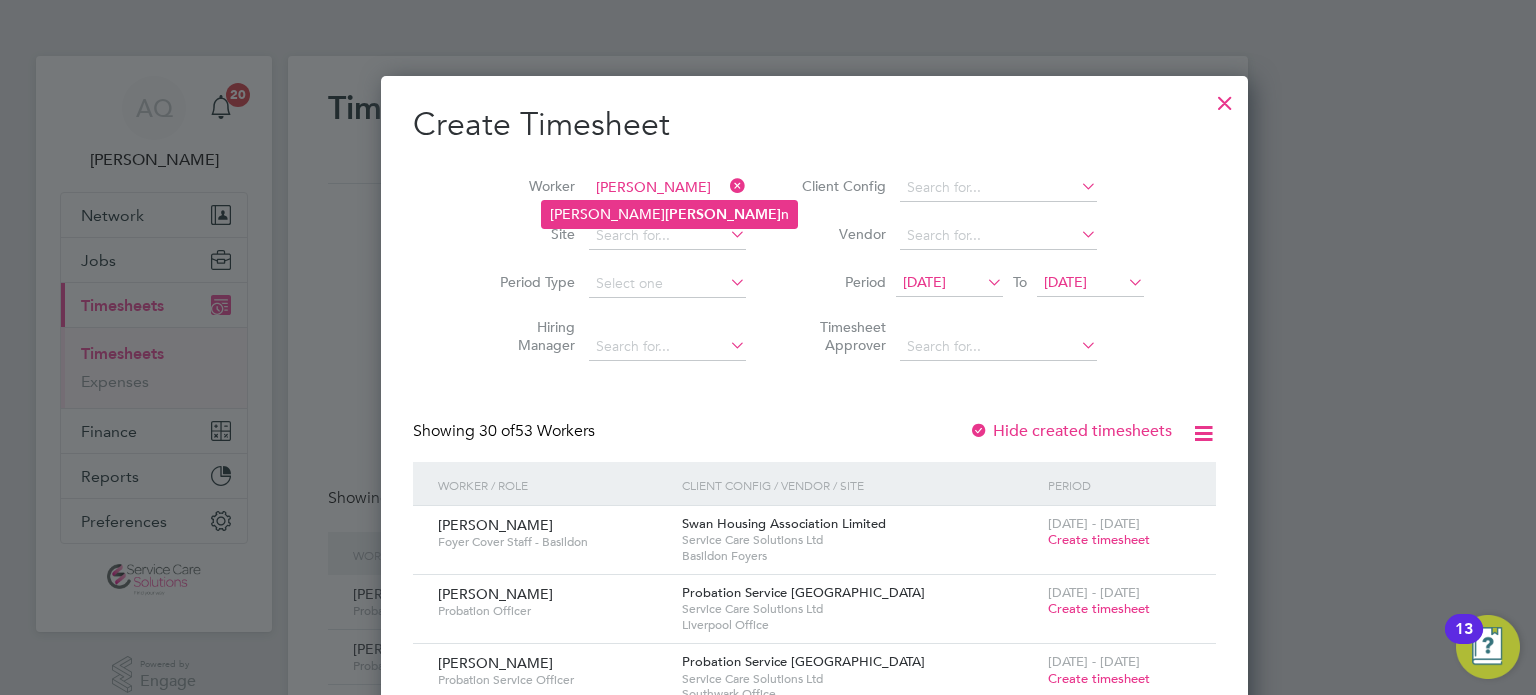 click on "[PERSON_NAME] n" 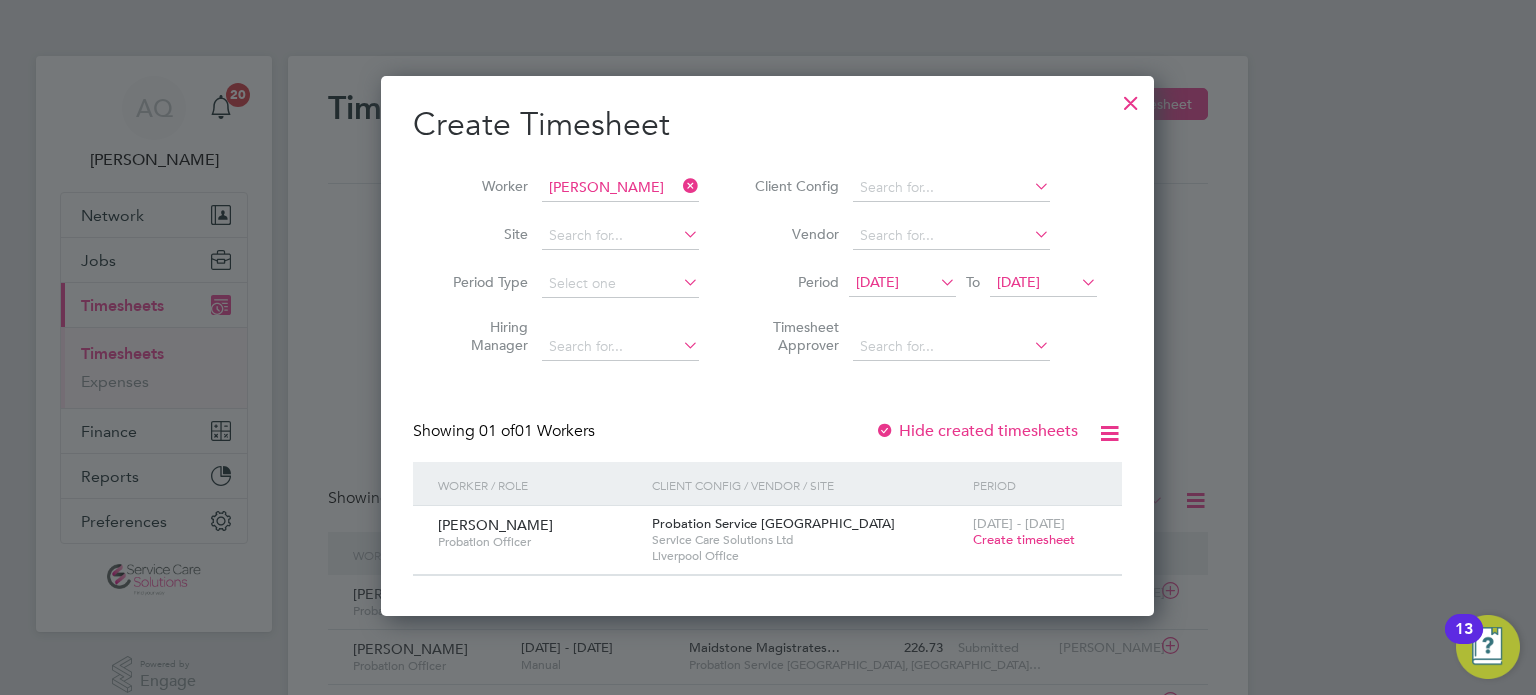 click on "Create timesheet" at bounding box center (1024, 539) 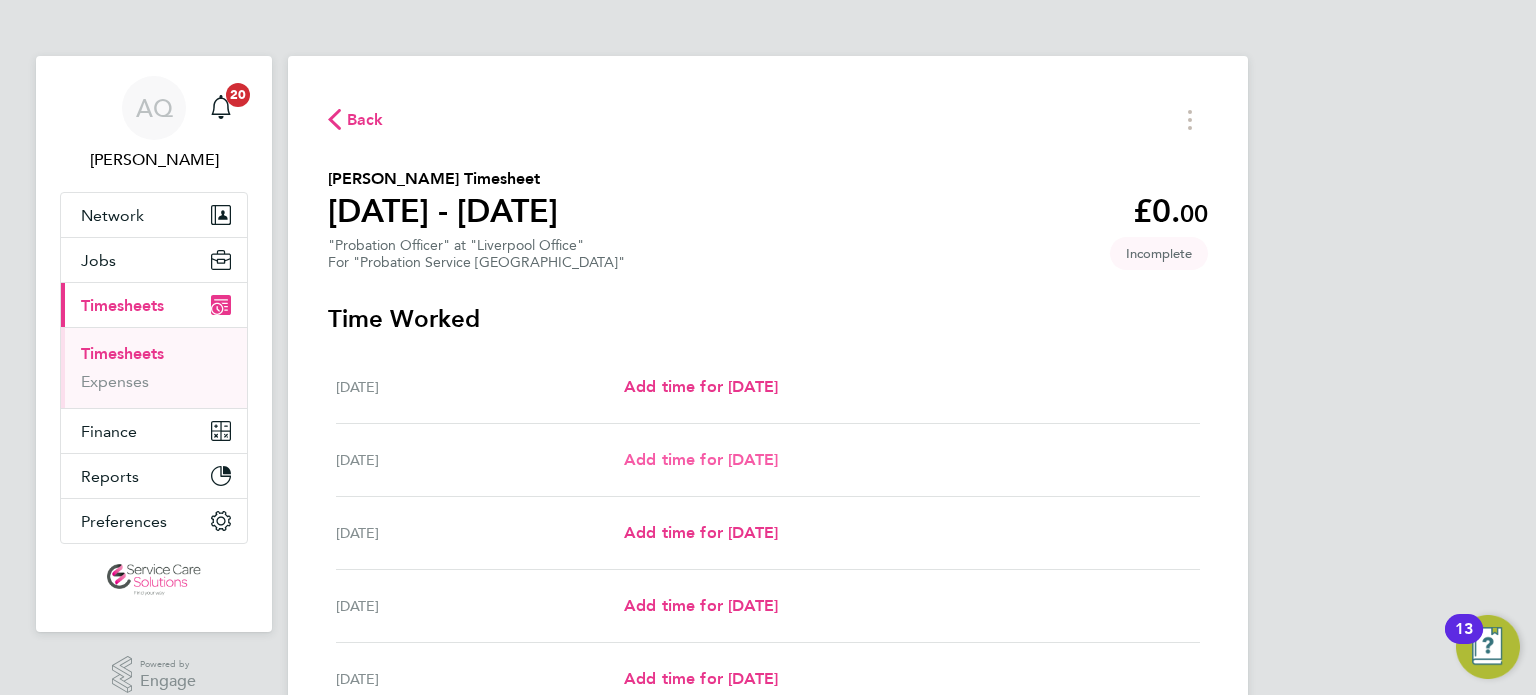 click on "Add time for [DATE]" at bounding box center (701, 459) 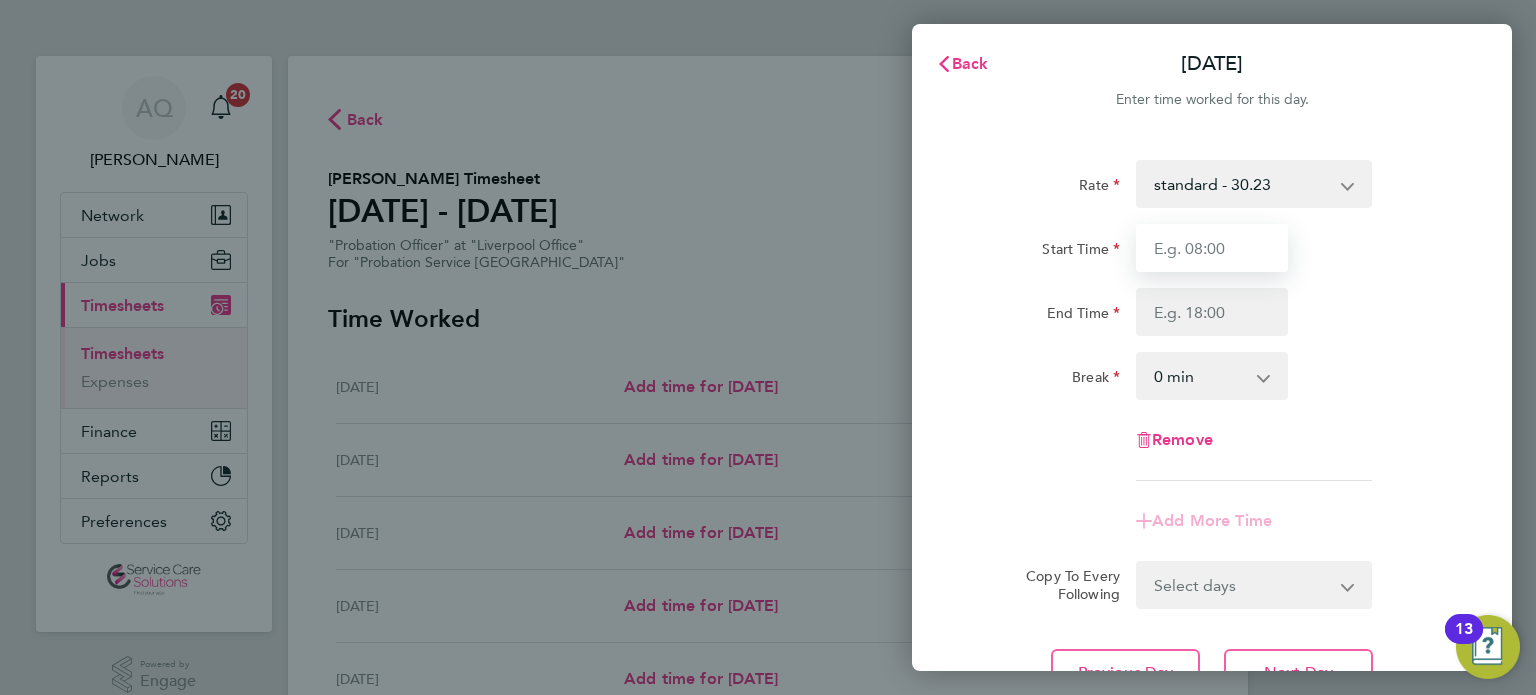 drag, startPoint x: 1221, startPoint y: 244, endPoint x: 1260, endPoint y: 245, distance: 39.012817 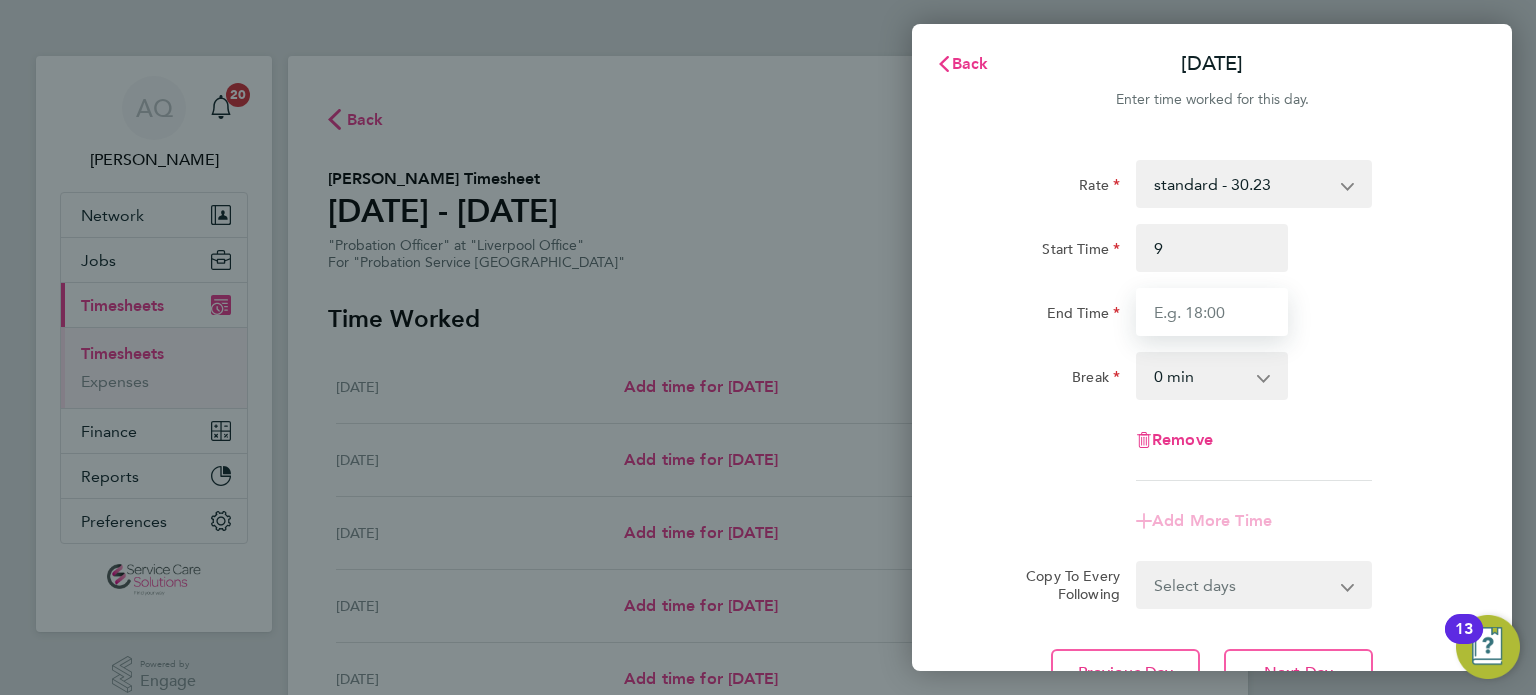 type on "09:00" 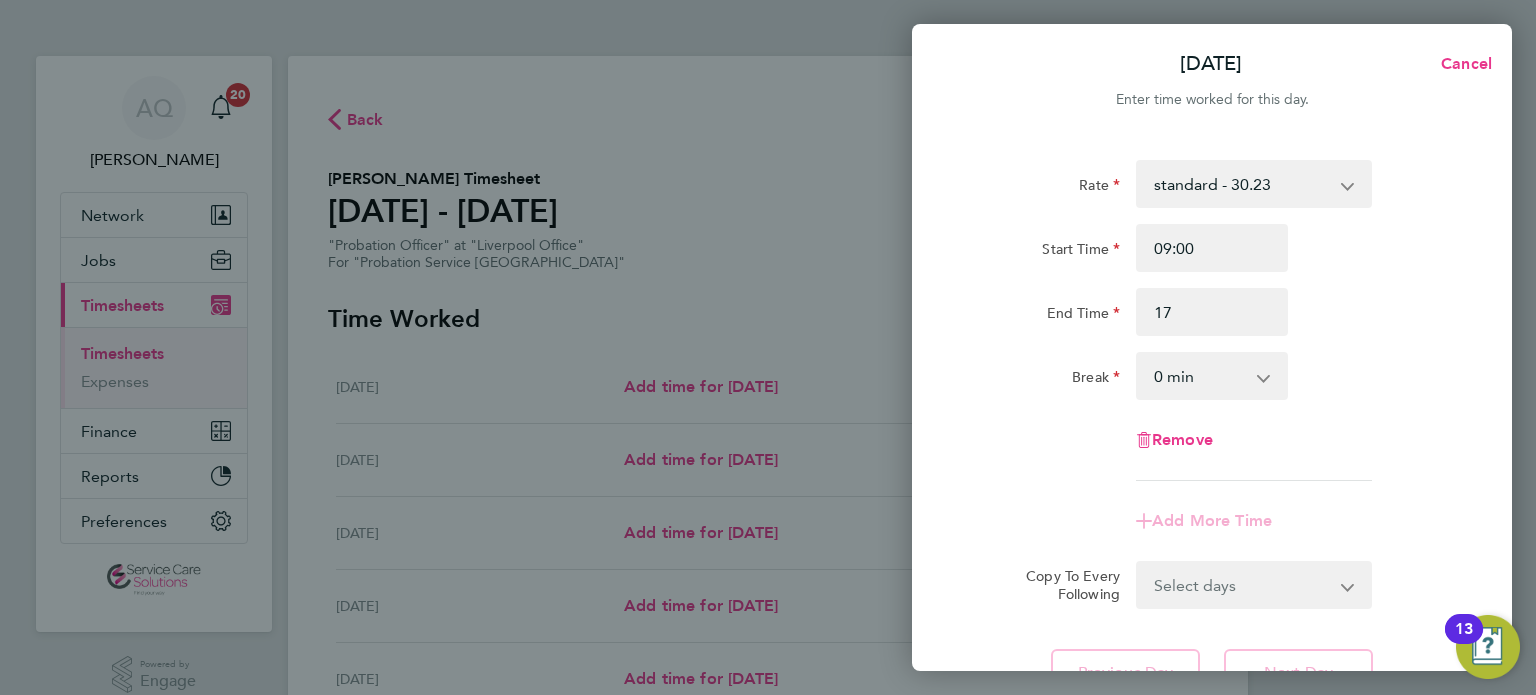 type on "17:00" 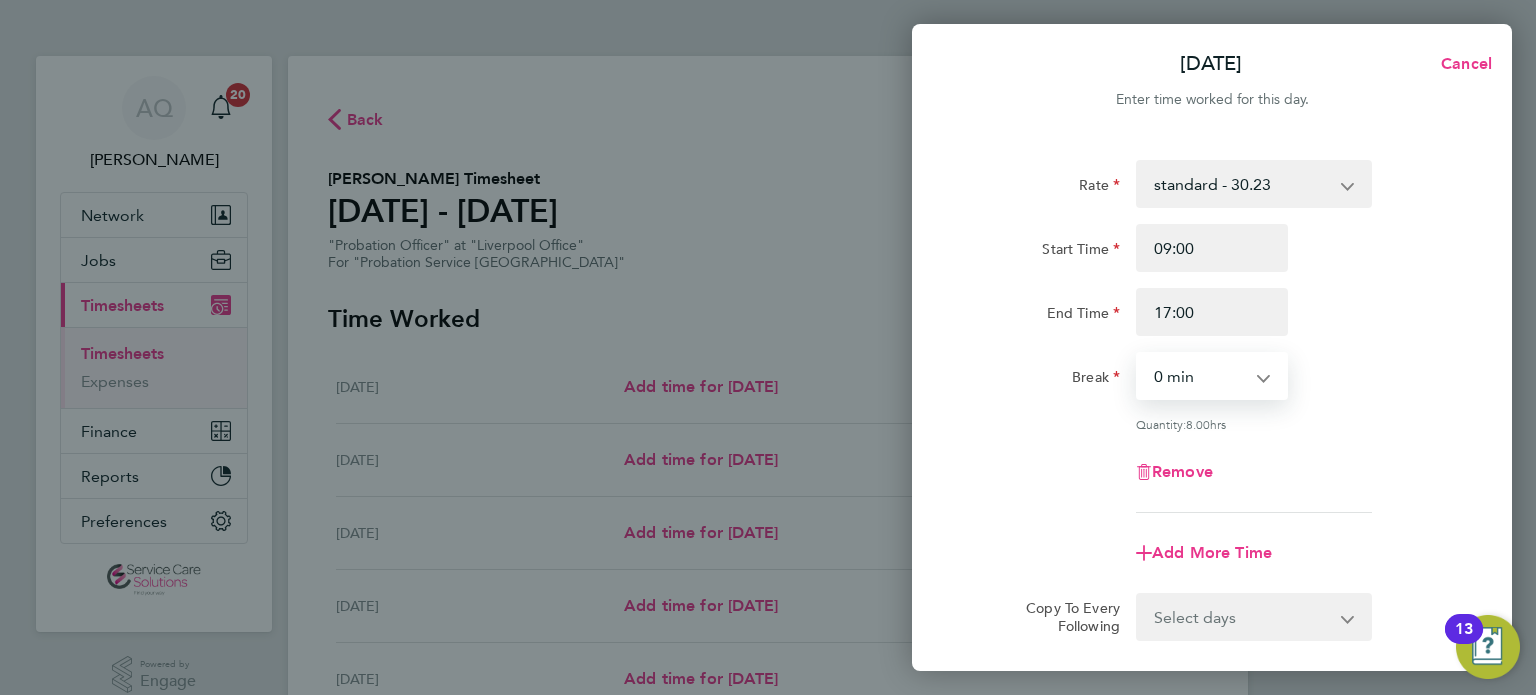 click on "0 min   15 min   30 min   45 min   60 min   75 min   90 min" at bounding box center (1200, 376) 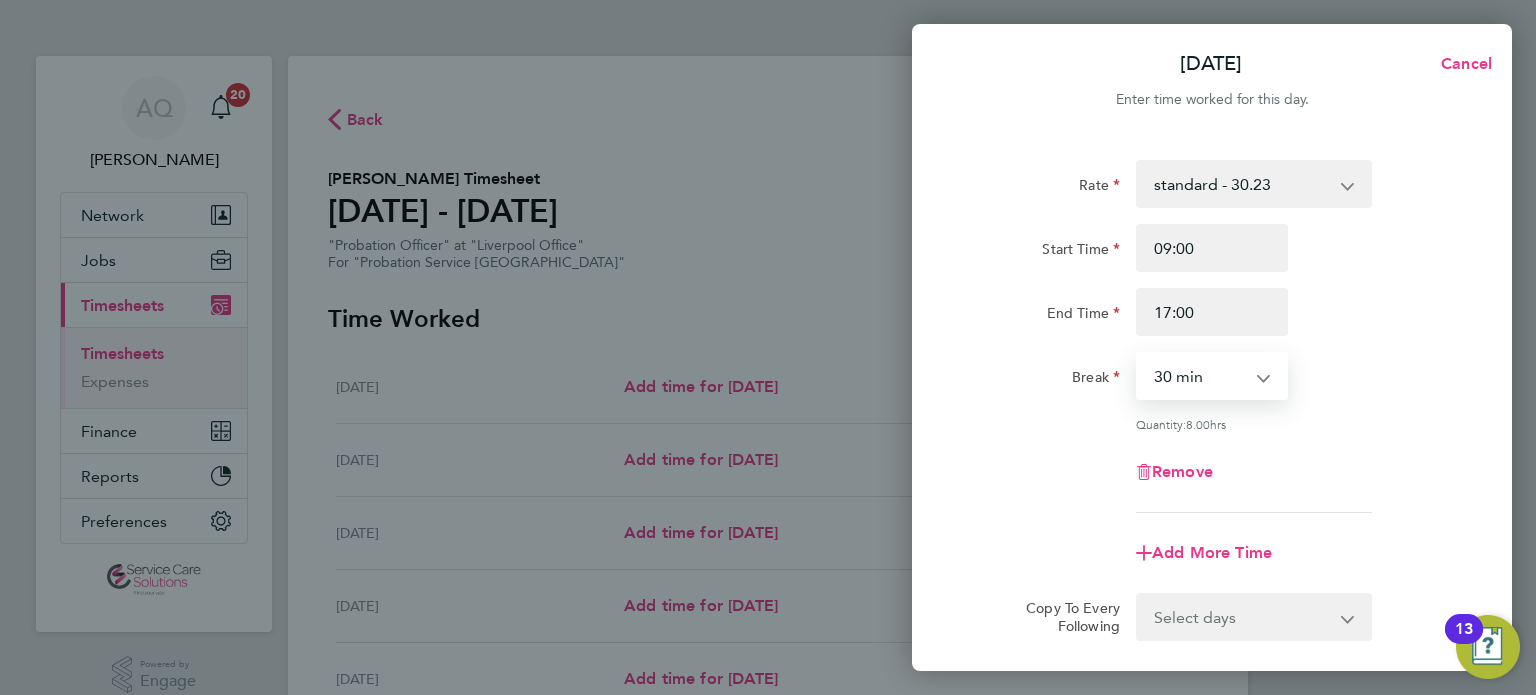 click on "0 min   15 min   30 min   45 min   60 min   75 min   90 min" at bounding box center (1200, 376) 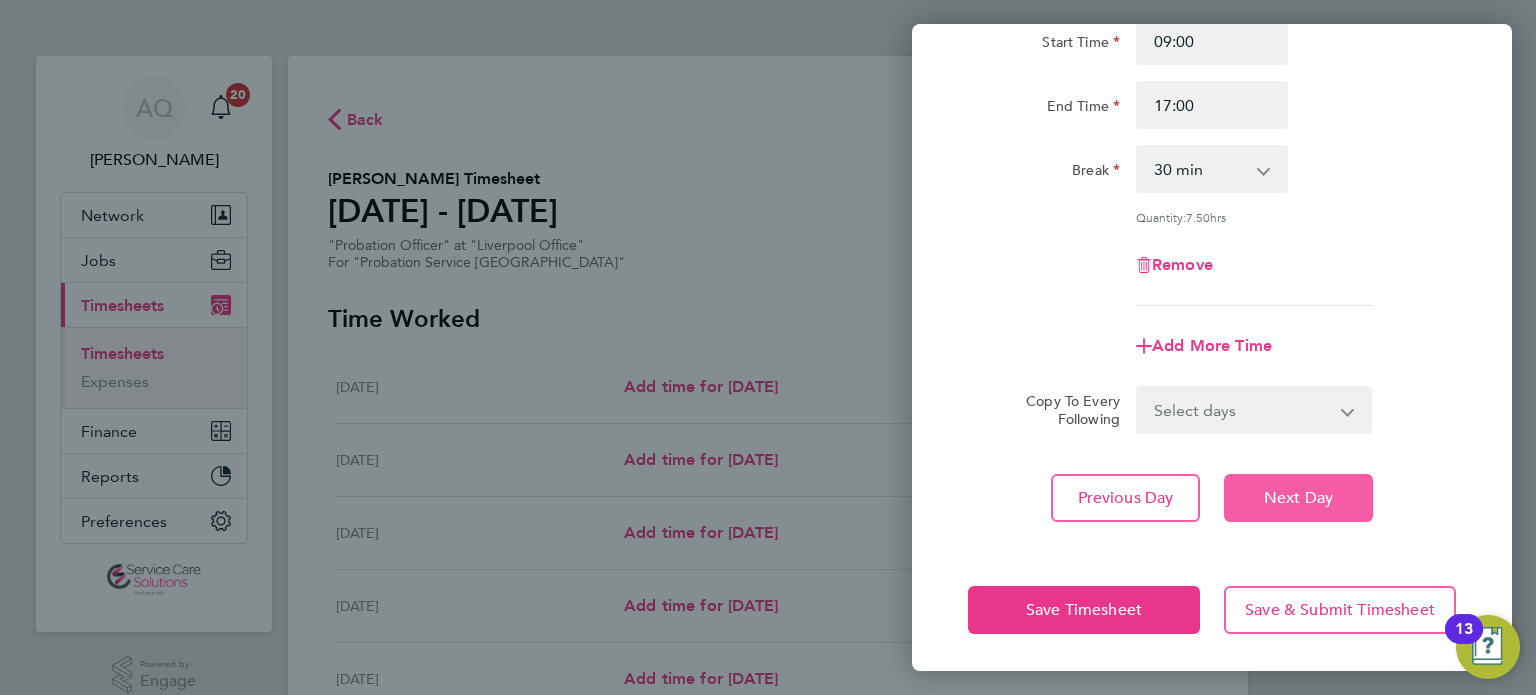 click on "Next Day" 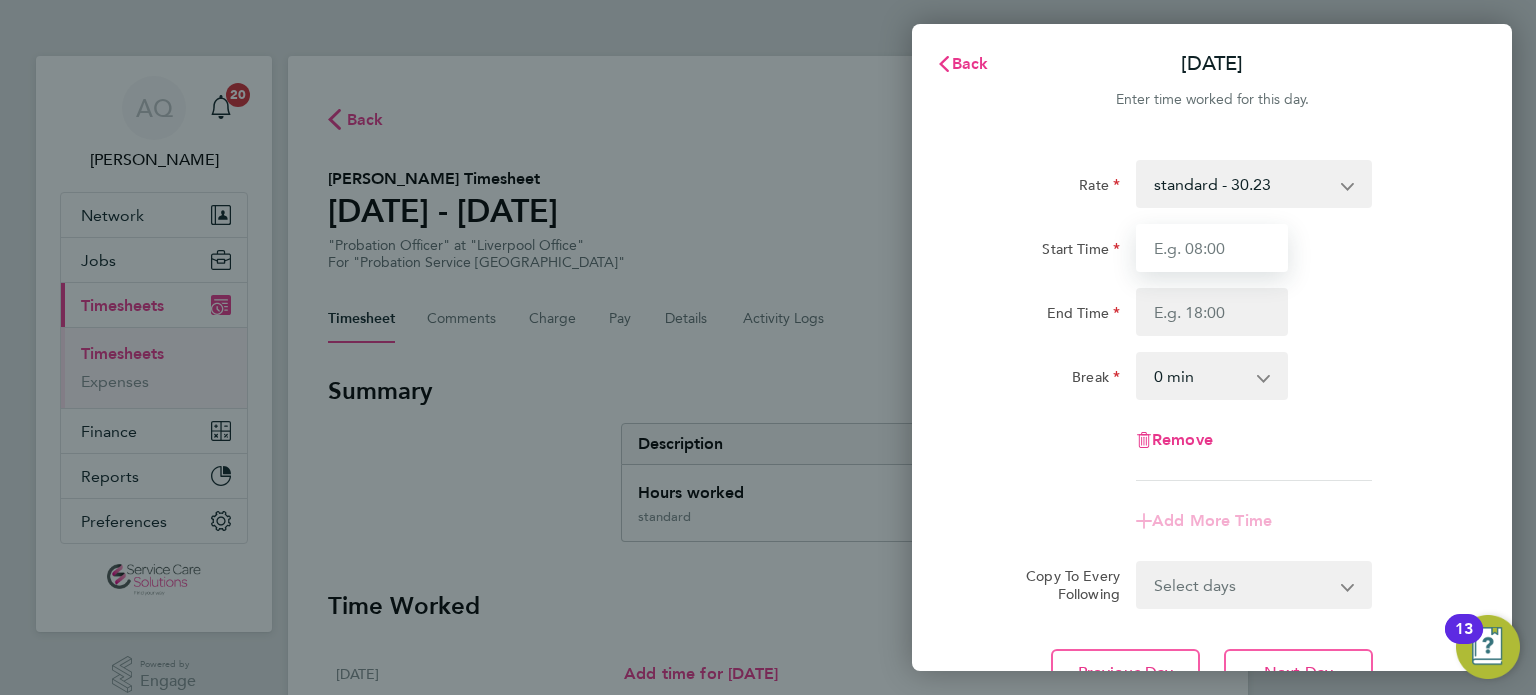 drag, startPoint x: 1209, startPoint y: 239, endPoint x: 1224, endPoint y: 243, distance: 15.524175 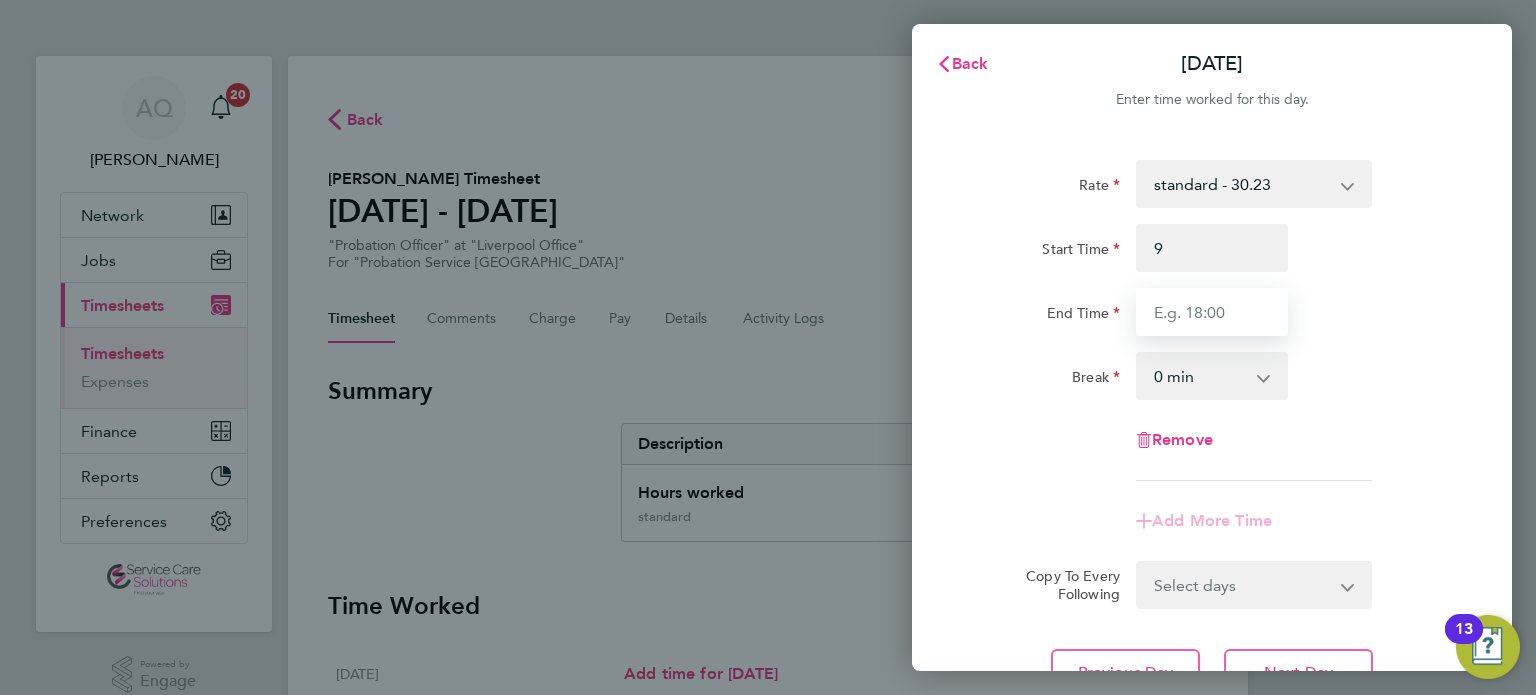 type on "09:00" 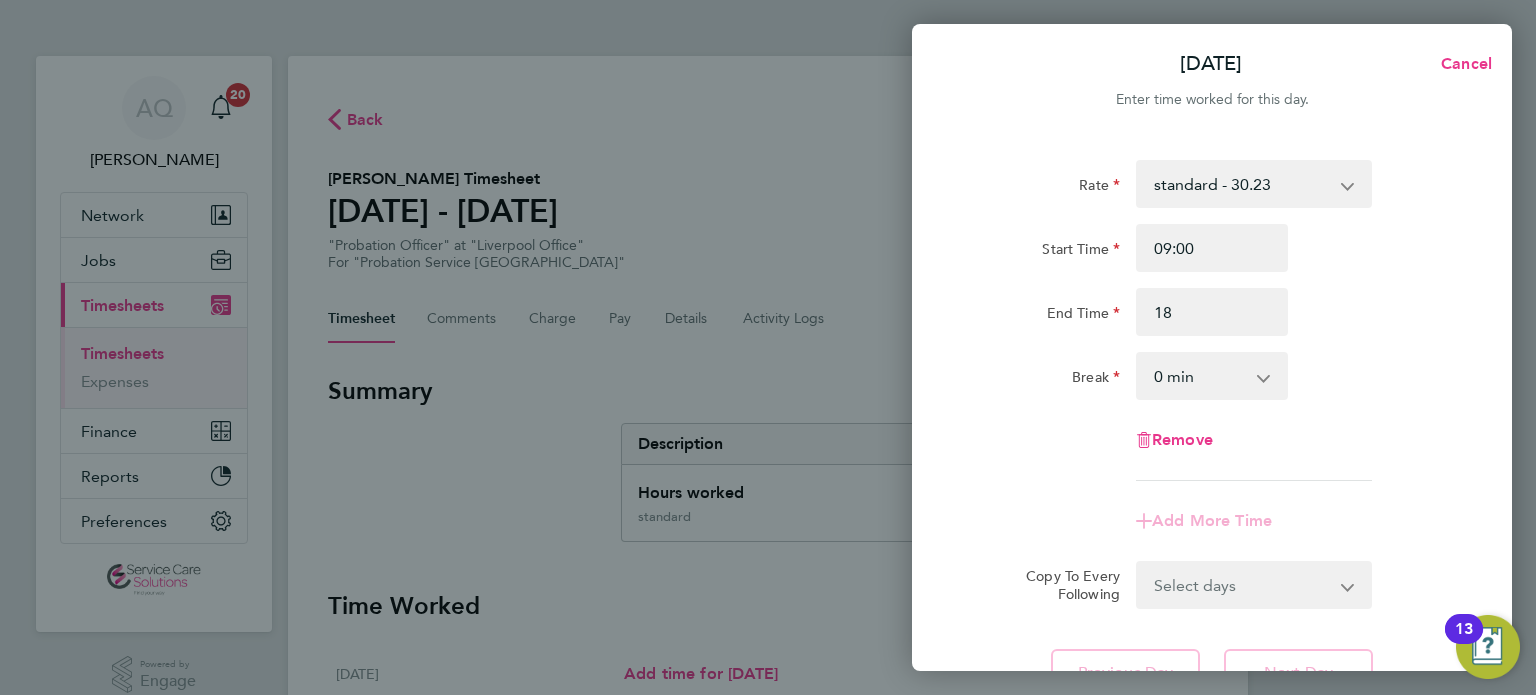 type on "18:00" 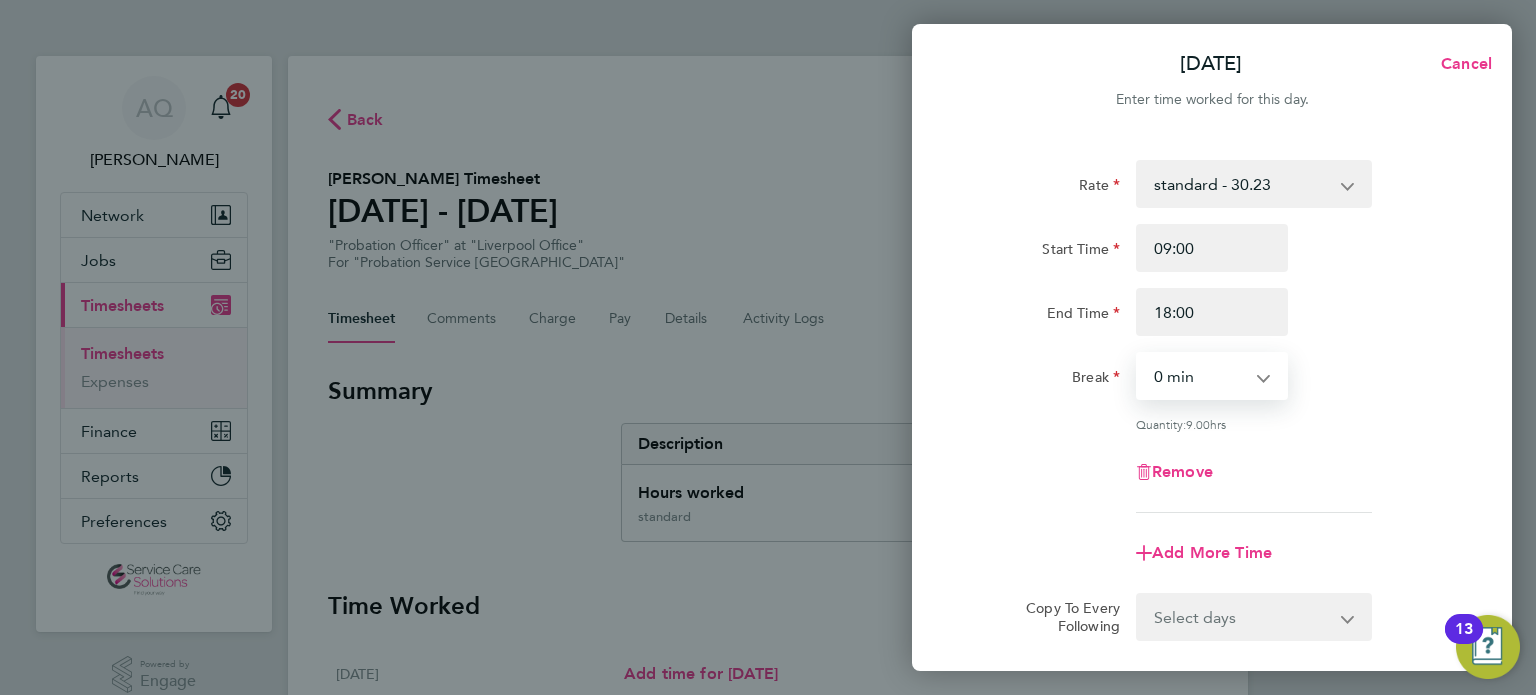 click on "0 min   15 min   30 min   45 min   60 min   75 min   90 min" at bounding box center [1200, 376] 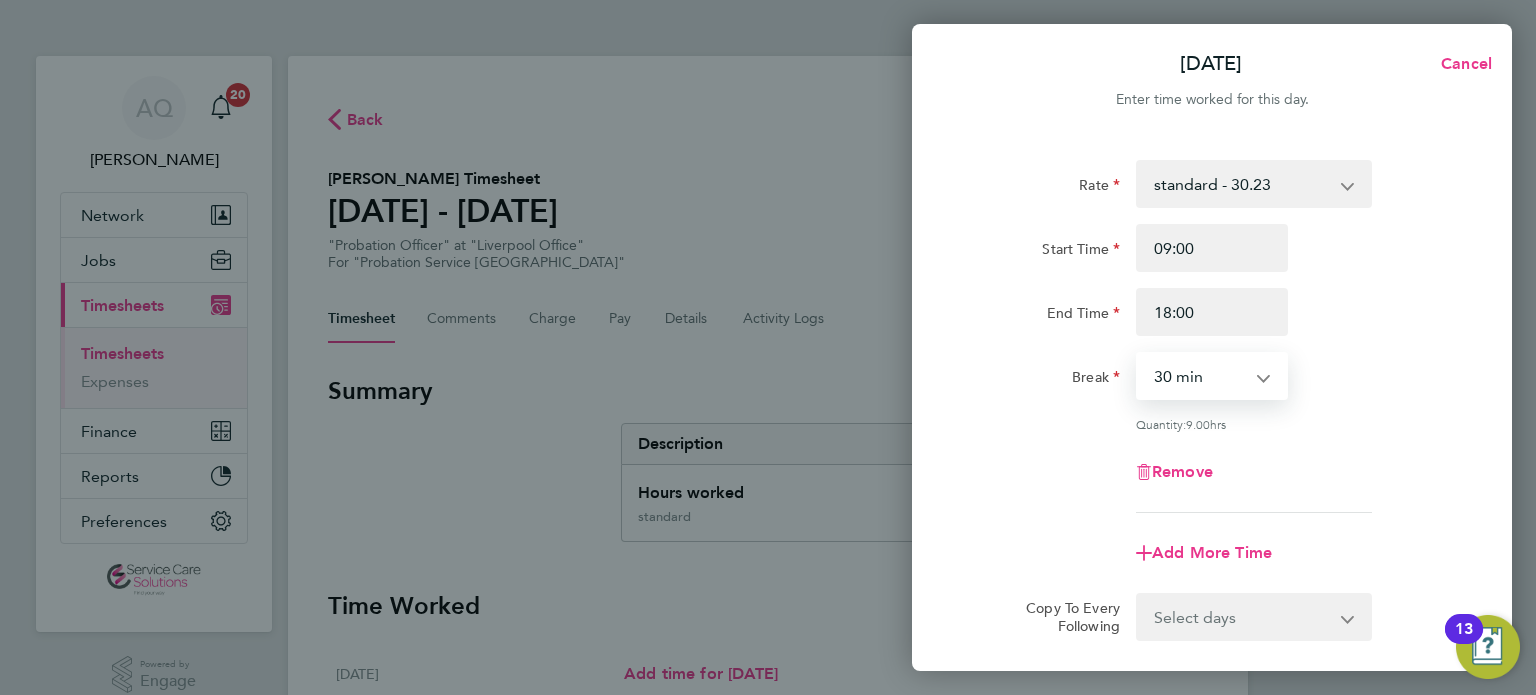 click on "0 min   15 min   30 min   45 min   60 min   75 min   90 min" at bounding box center (1200, 376) 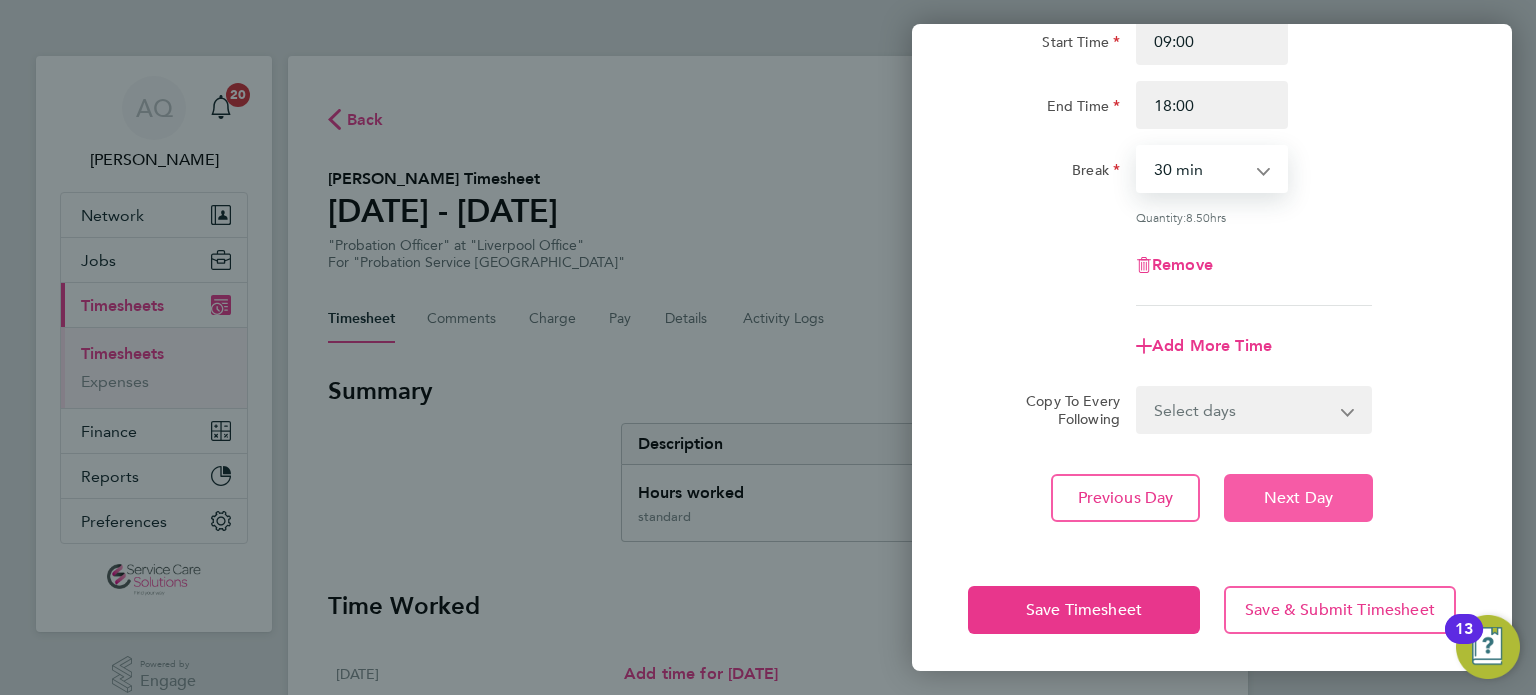 click on "Next Day" 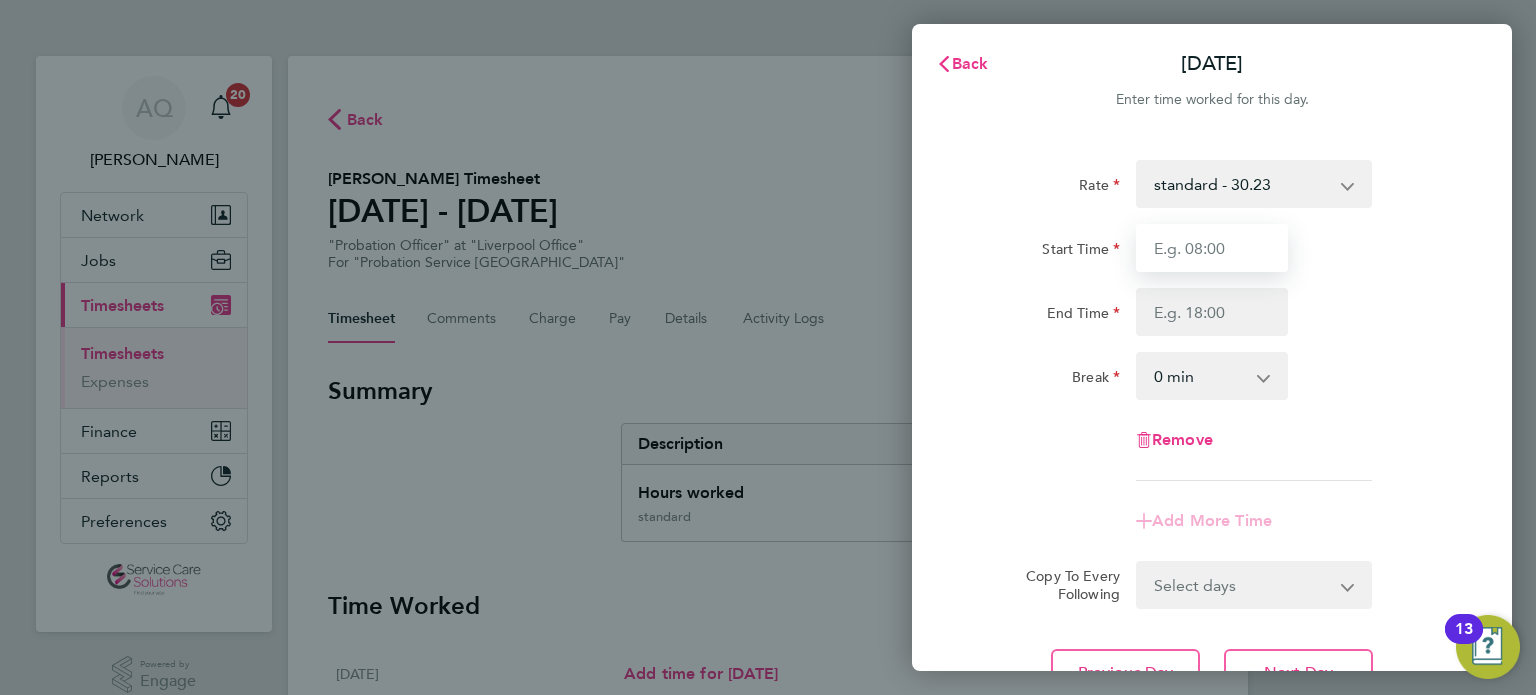 click on "Start Time" at bounding box center [1212, 248] 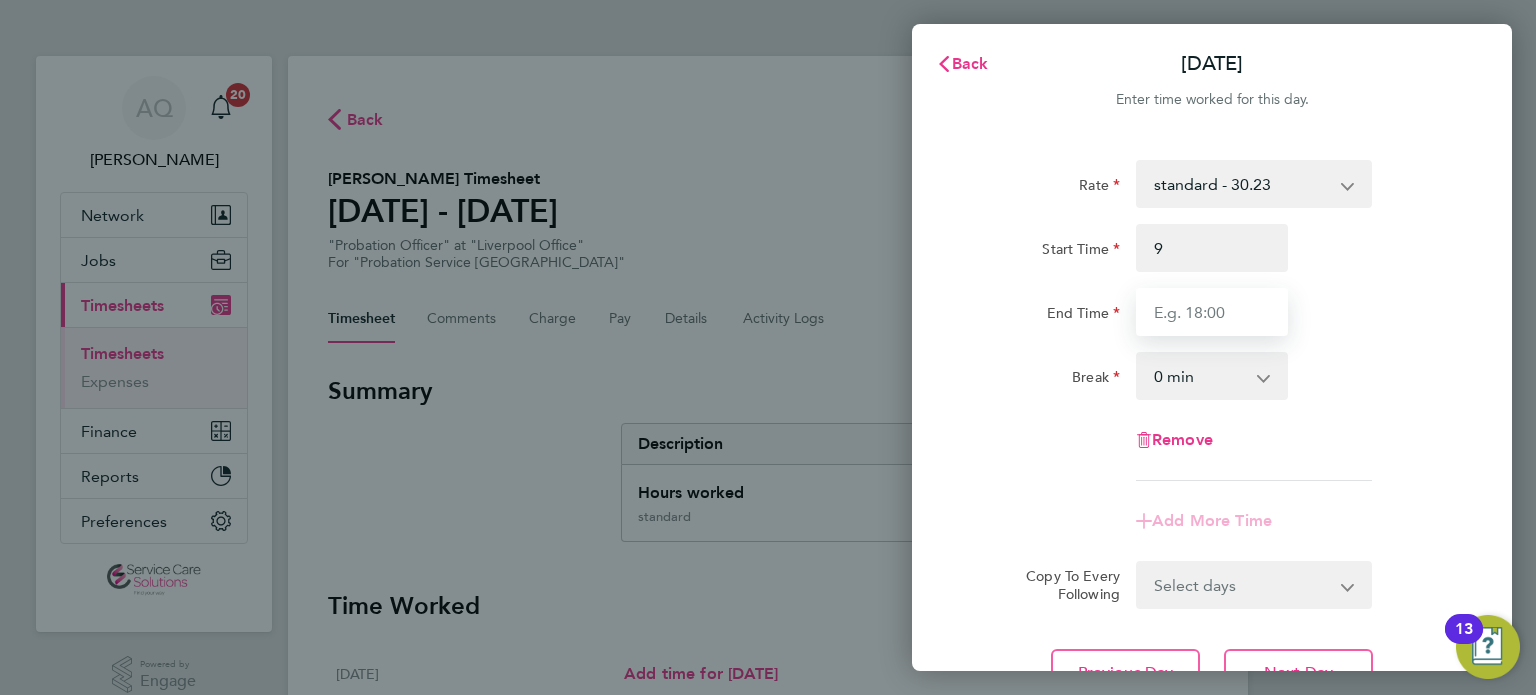 type on "09:00" 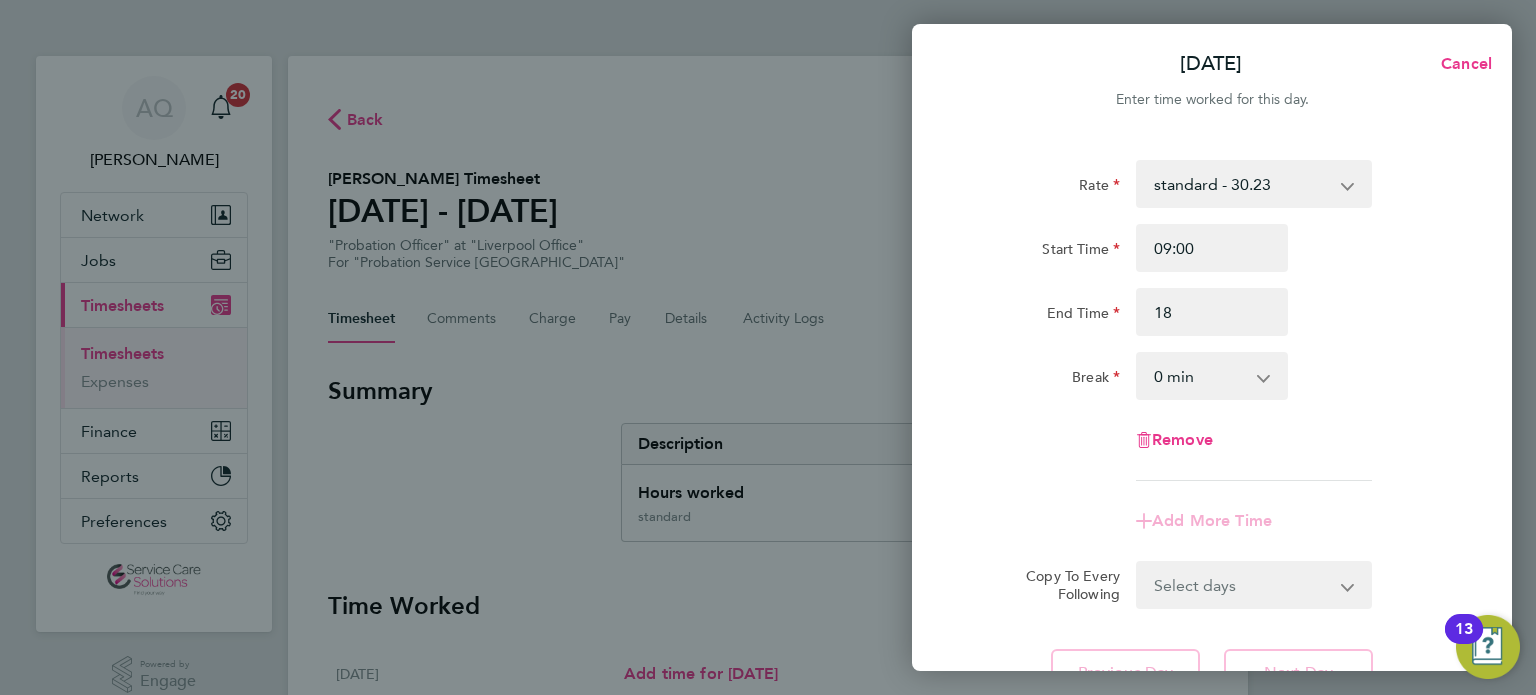 type on "18:00" 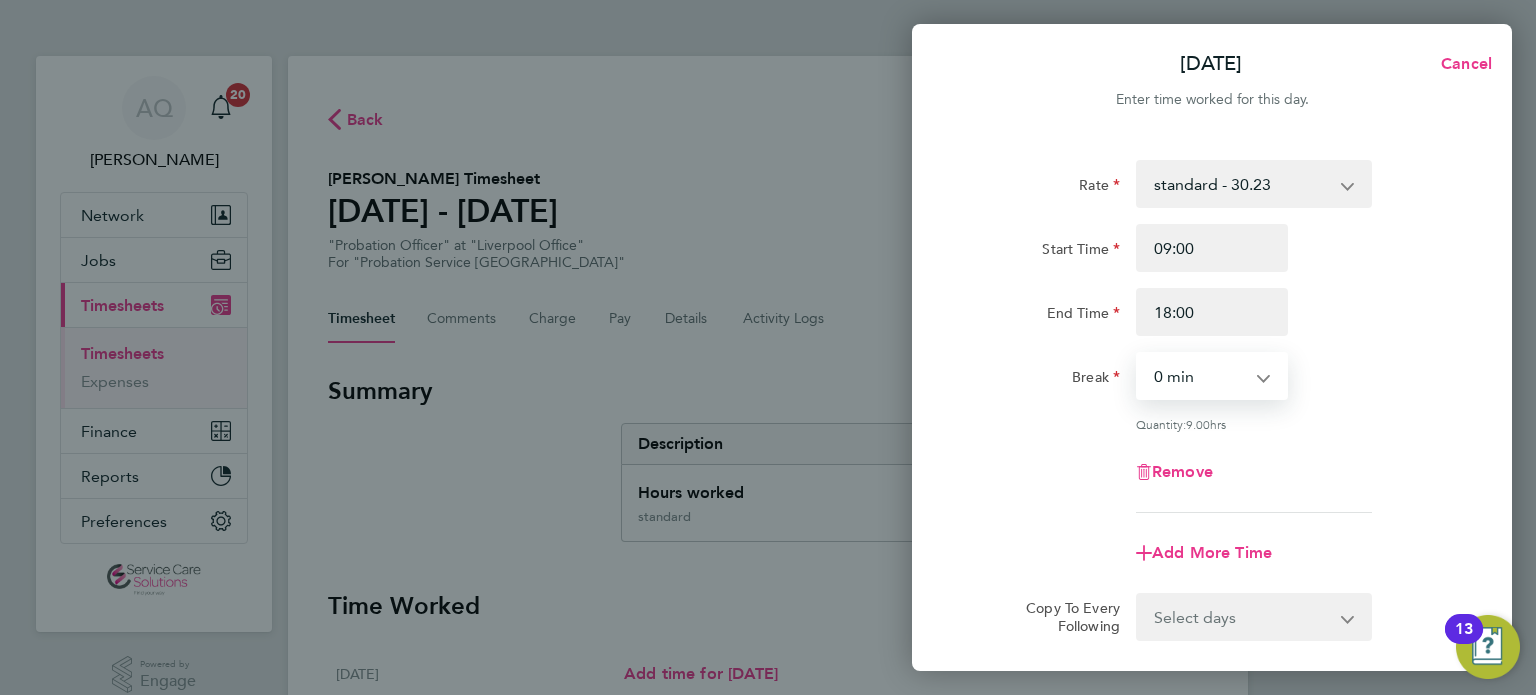 click on "0 min   15 min   30 min   45 min   60 min   75 min   90 min" at bounding box center [1200, 376] 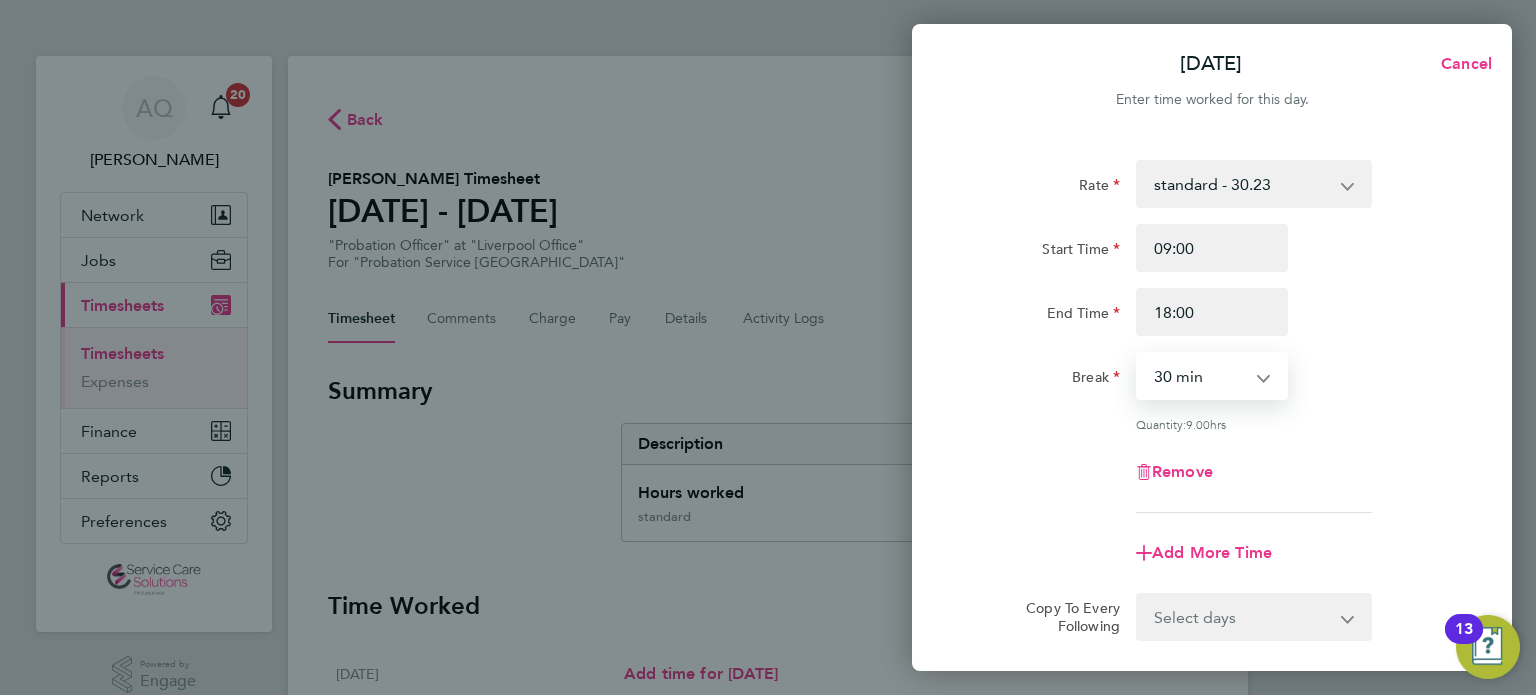 click on "0 min   15 min   30 min   45 min   60 min   75 min   90 min" at bounding box center [1200, 376] 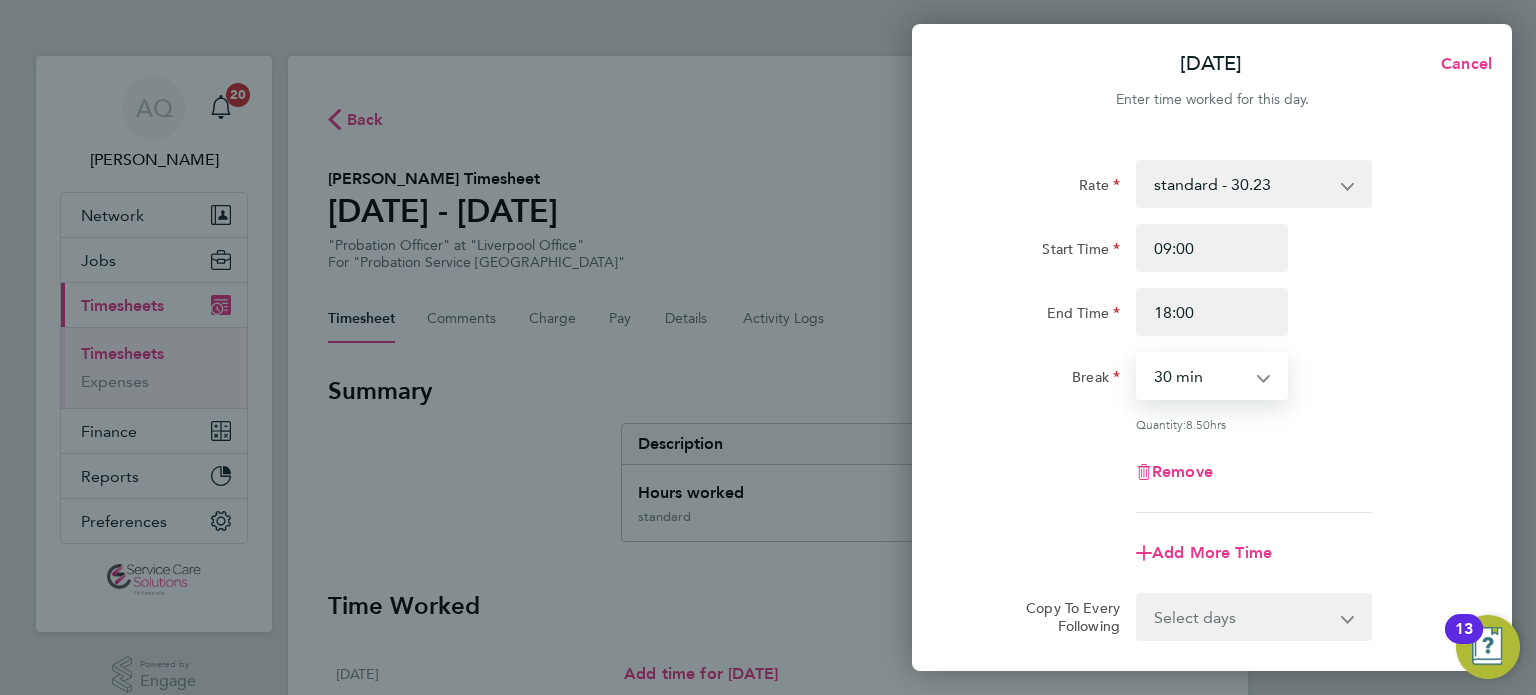 click on "Rate  standard - 30.23
Start Time 09:00 End Time 18:00 Break  0 min   15 min   30 min   45 min   60 min   75 min   90 min
Quantity:  8.50  hrs
Remove" 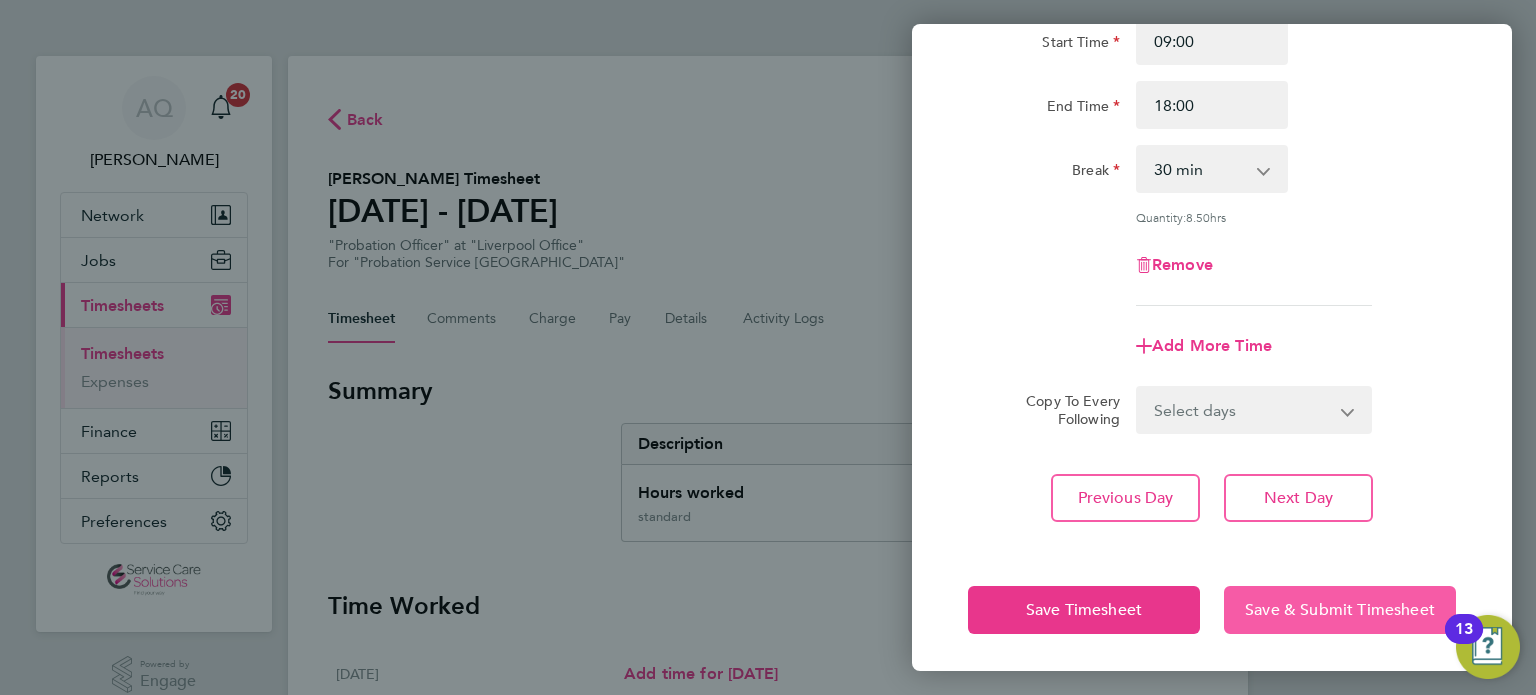 click on "Save & Submit Timesheet" 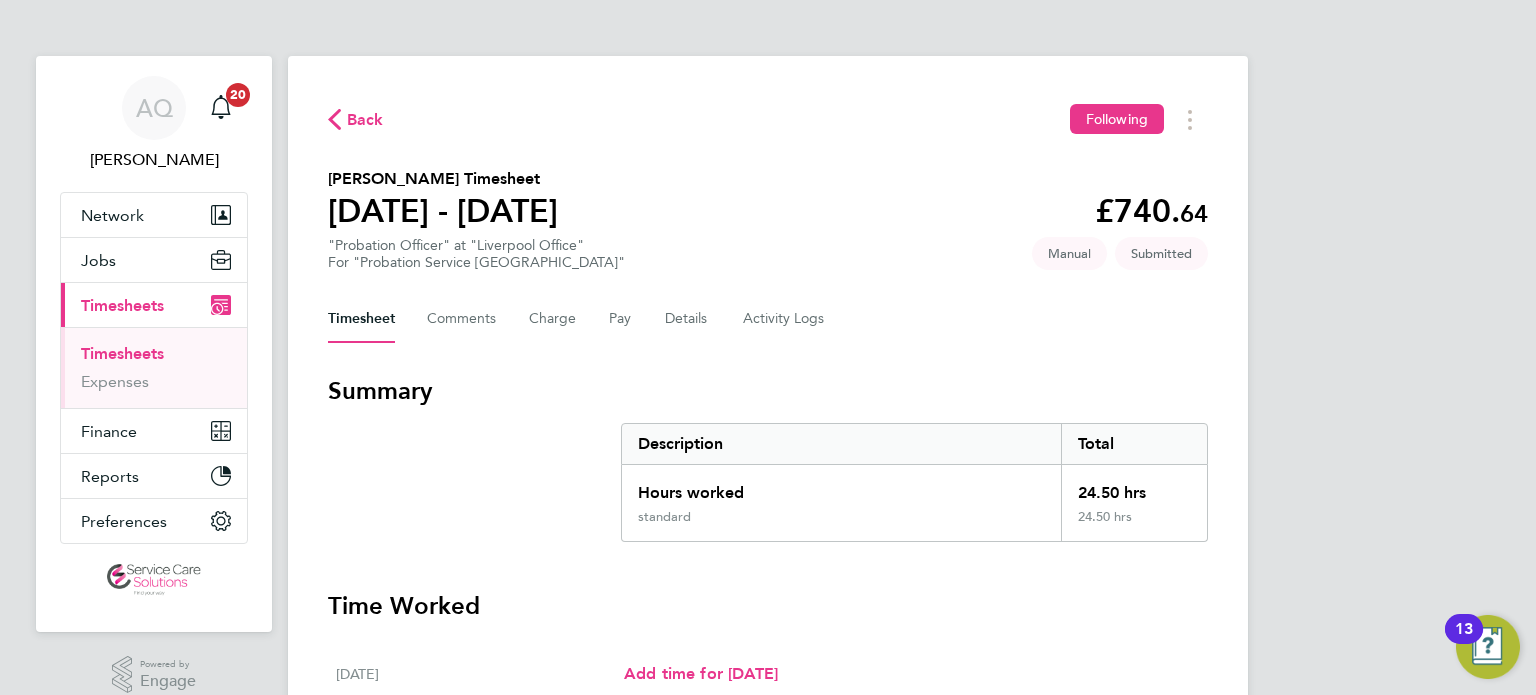 click on "Timesheets" at bounding box center [122, 353] 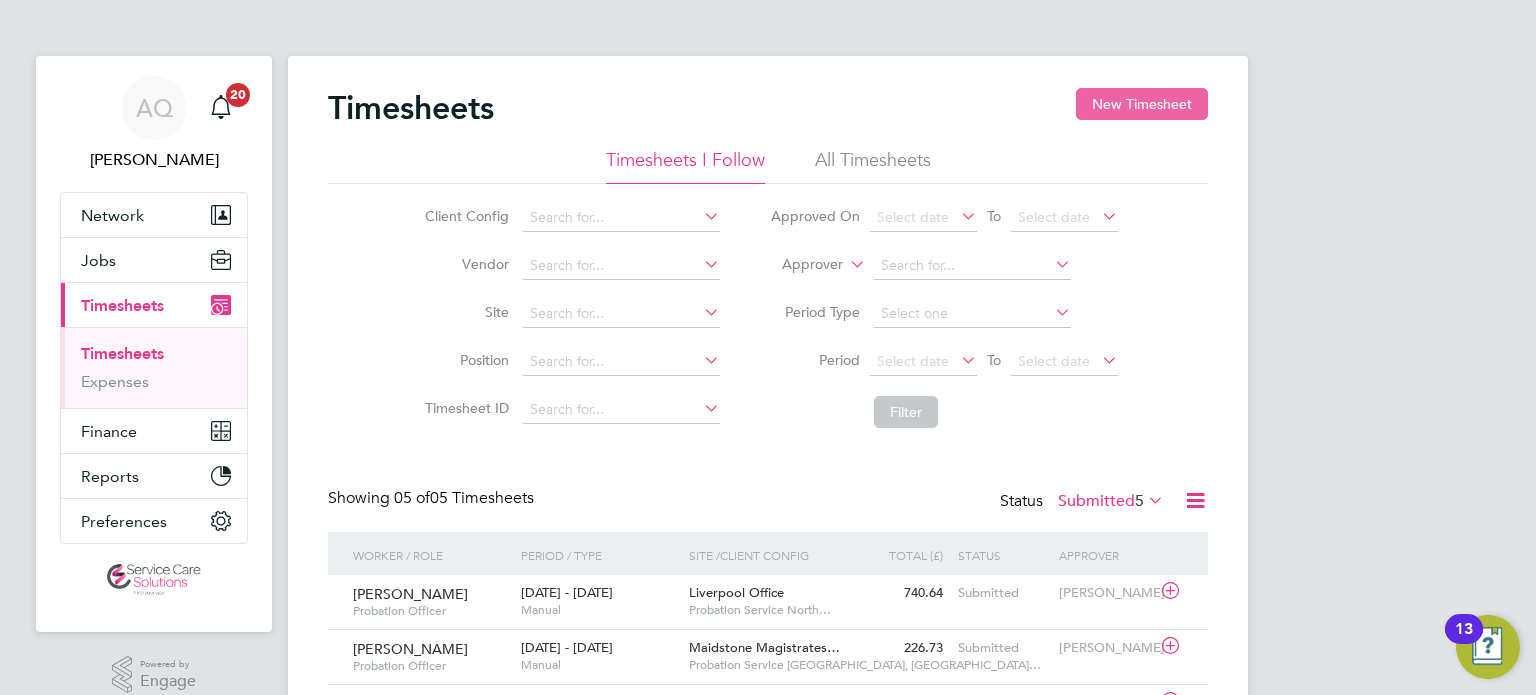 click on "New Timesheet" 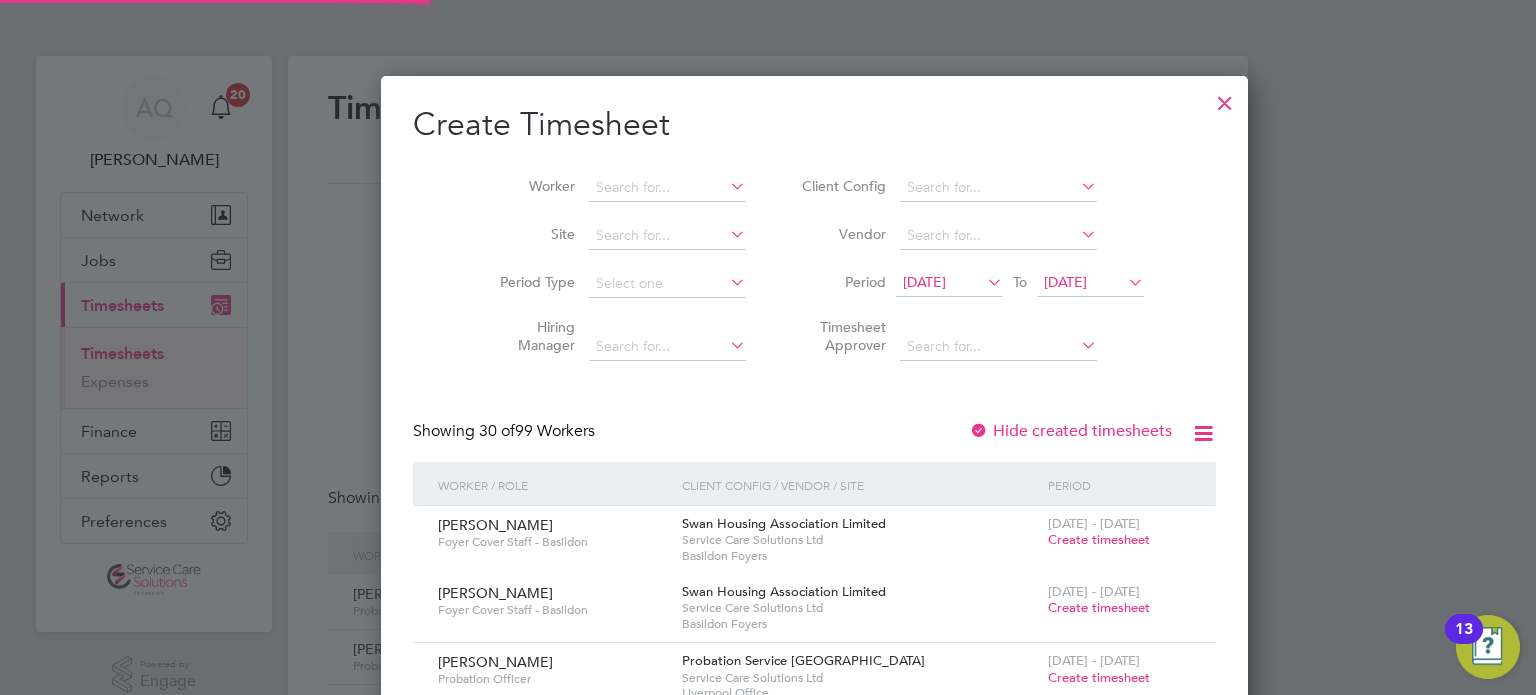 click on "[DATE]" at bounding box center [924, 282] 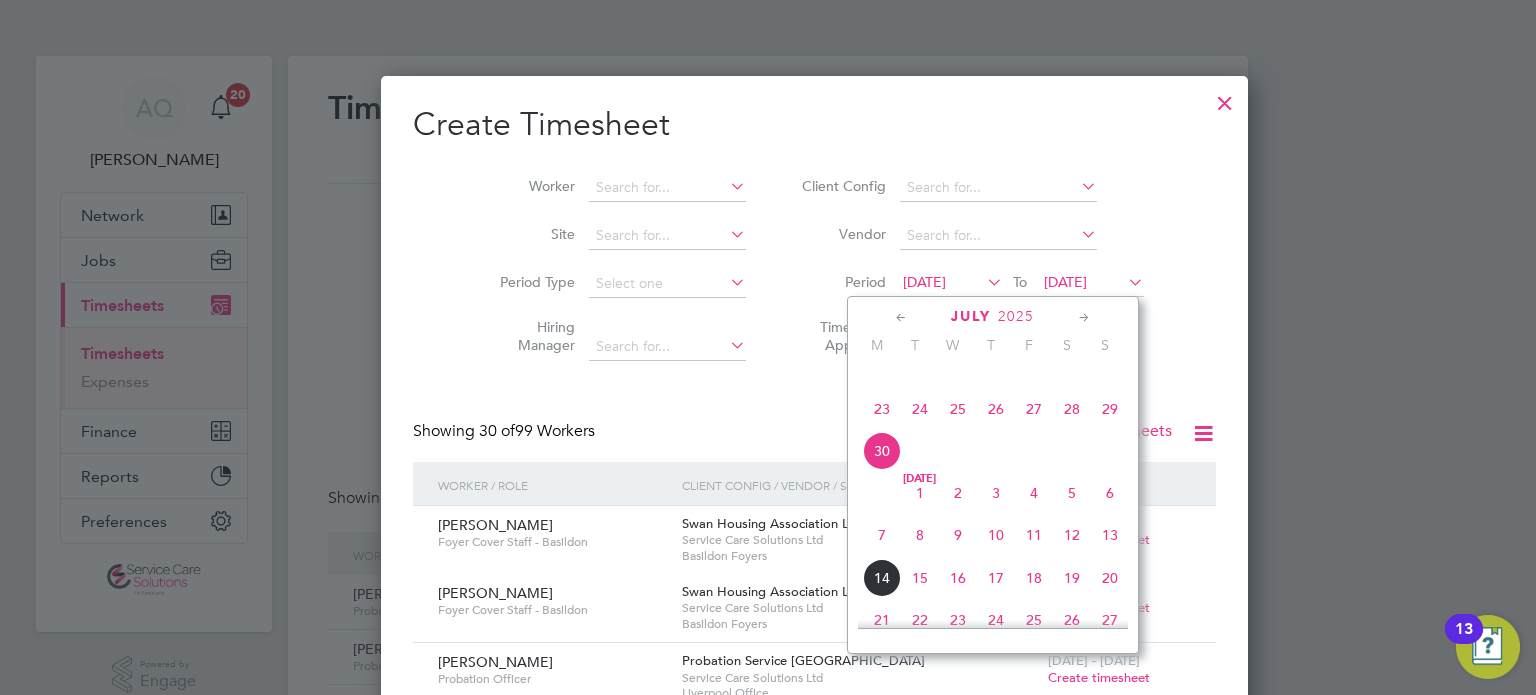 click on "7" 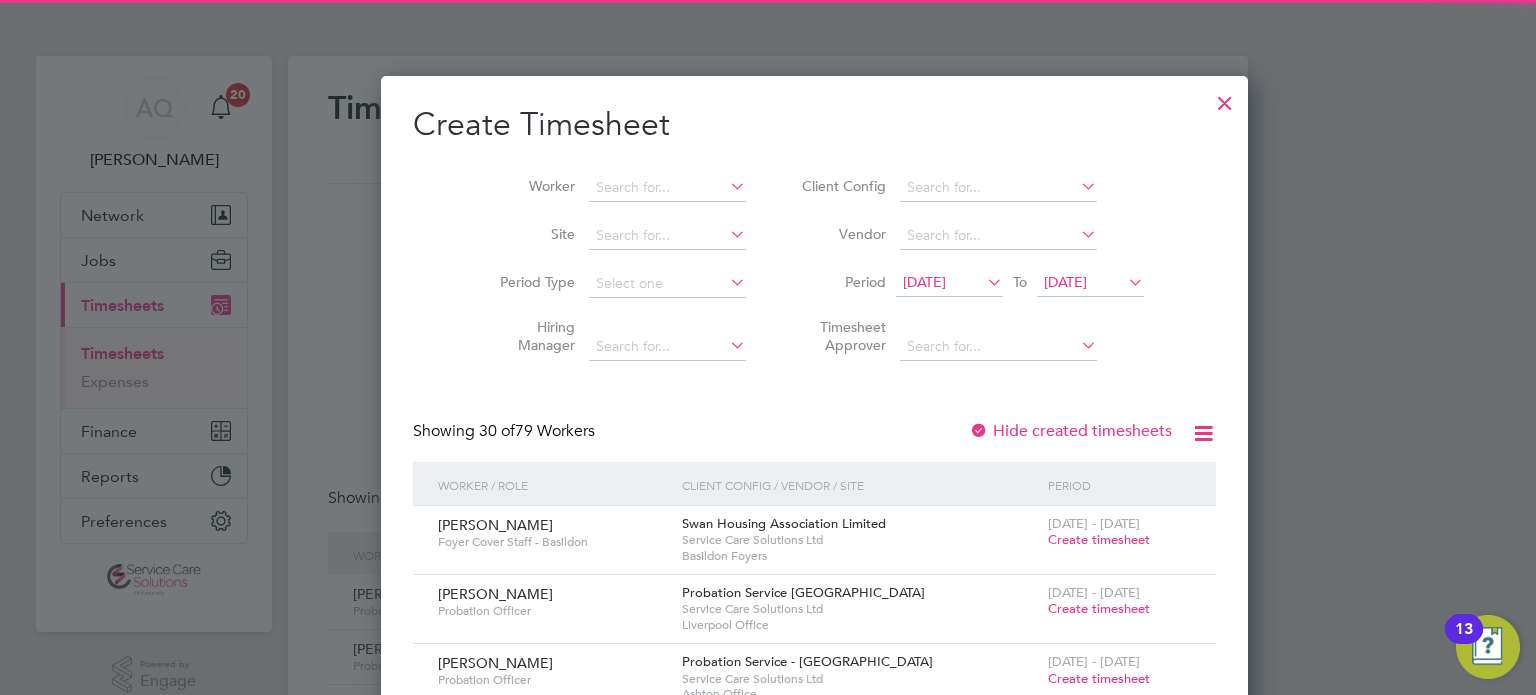 click on "[DATE]" at bounding box center [1065, 282] 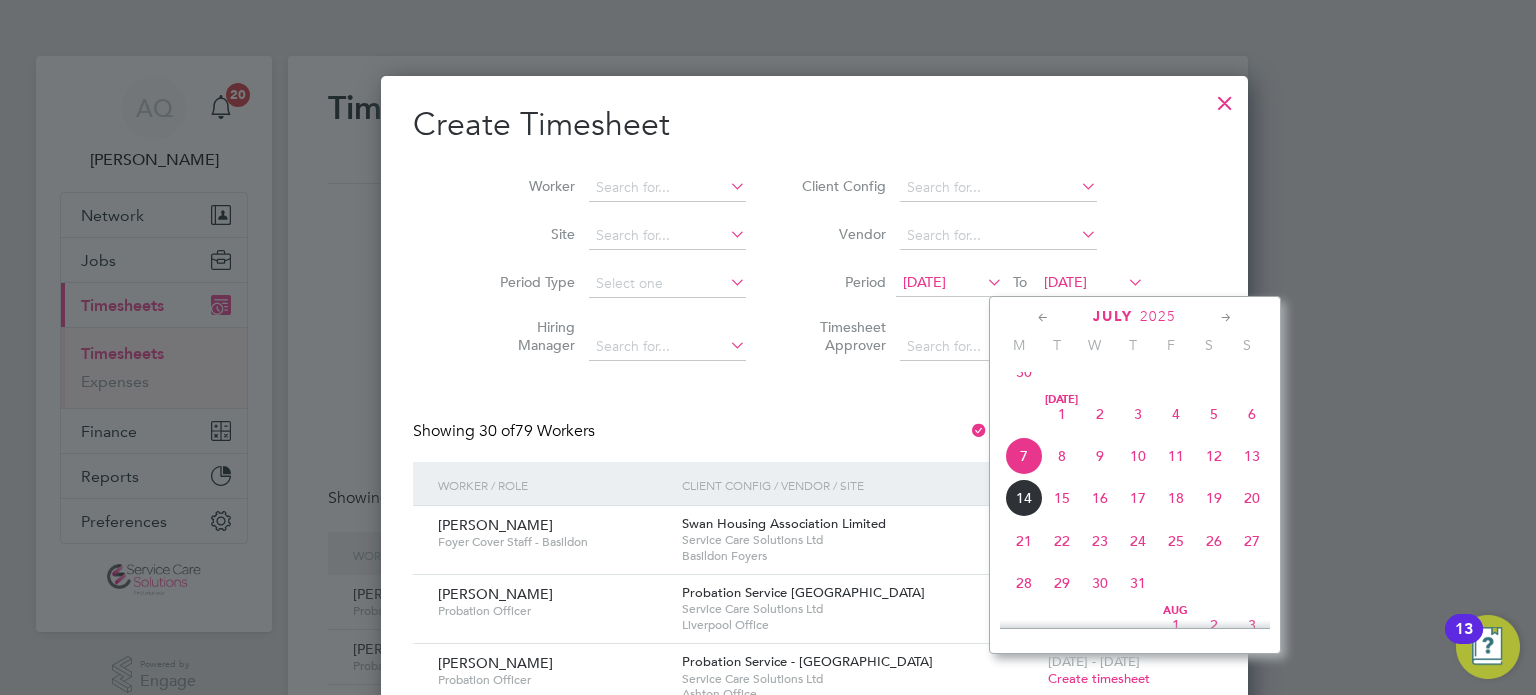 click on "13" 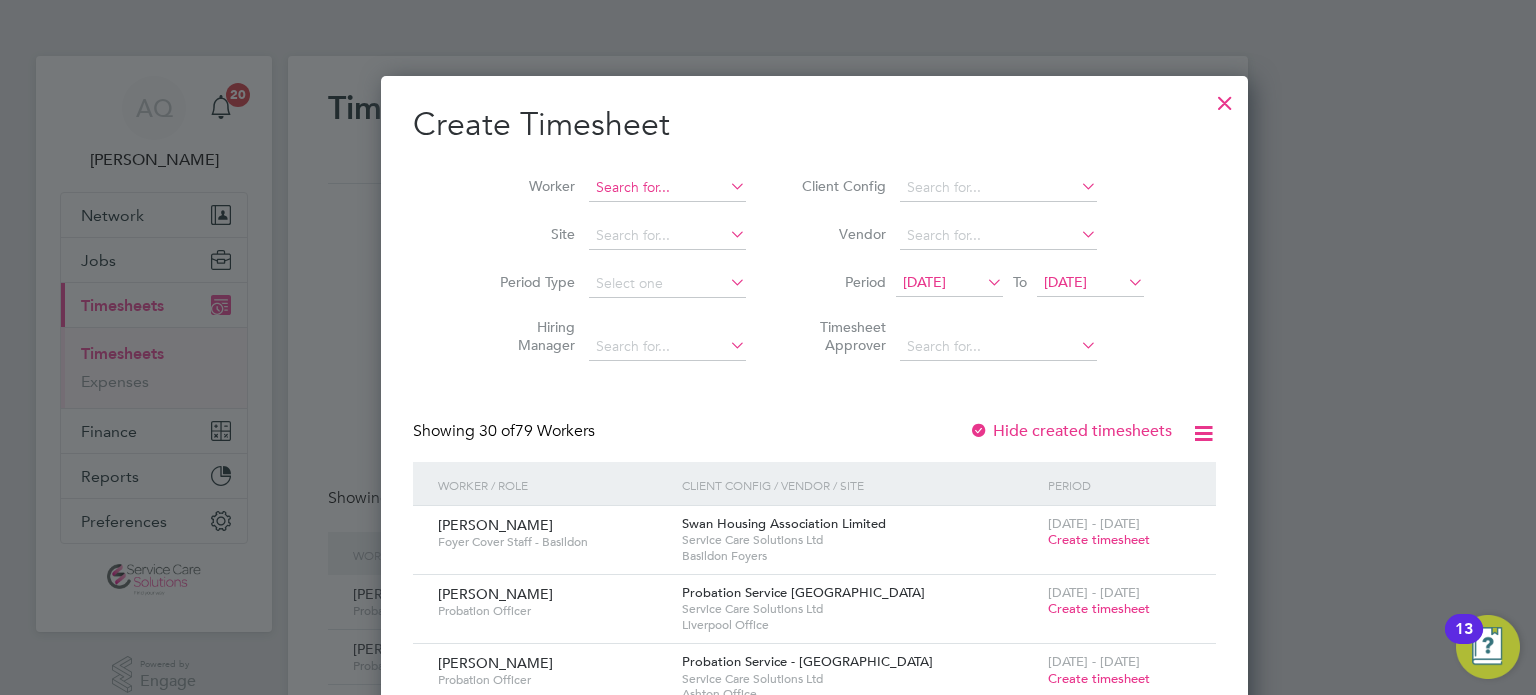 click at bounding box center [667, 188] 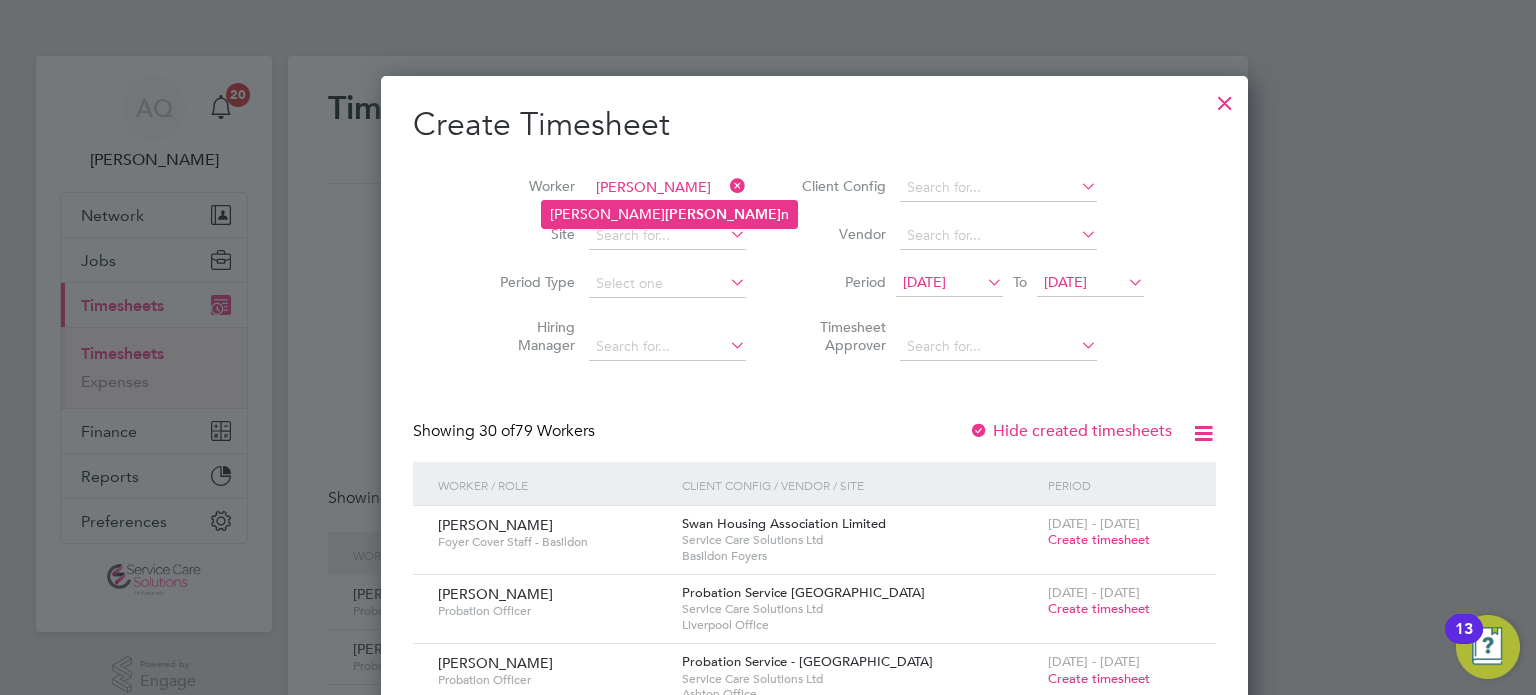 click on "[PERSON_NAME] n" 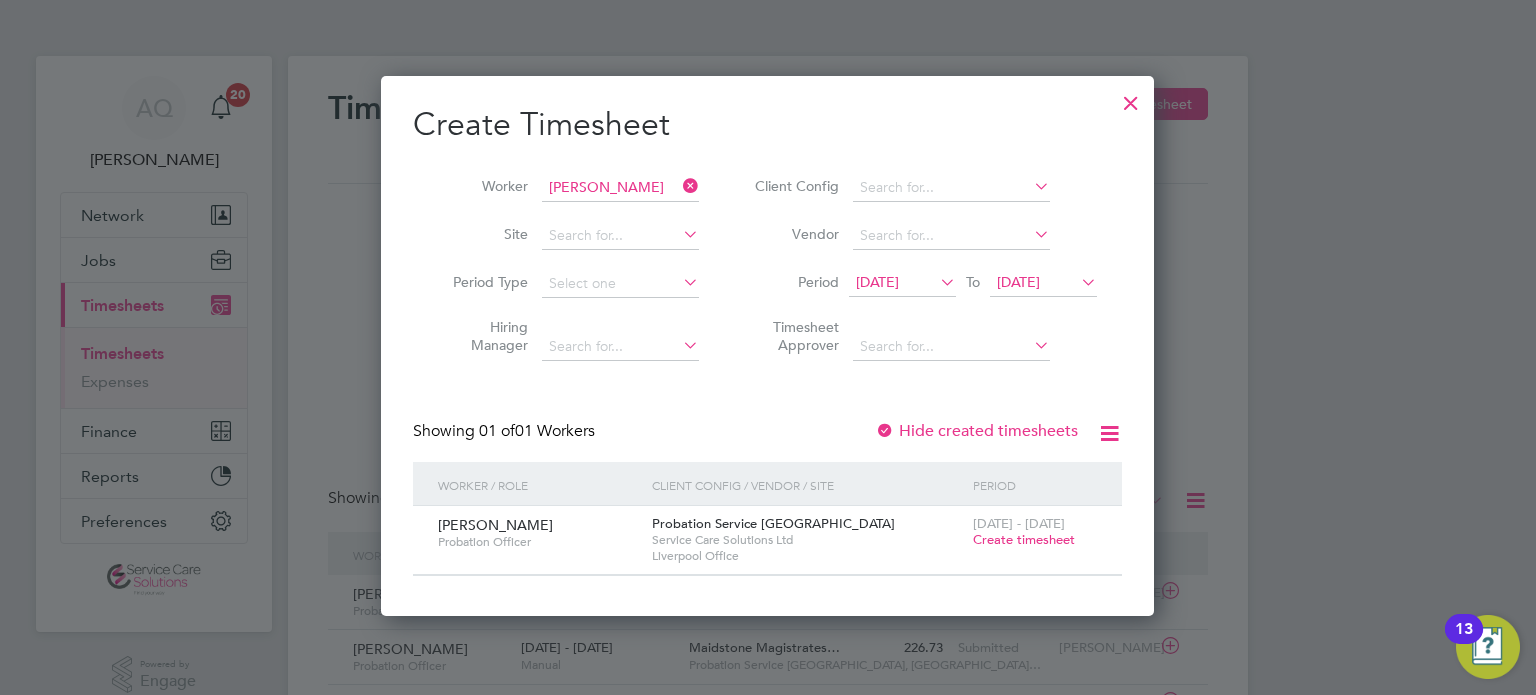 click on "Create timesheet" at bounding box center [1024, 539] 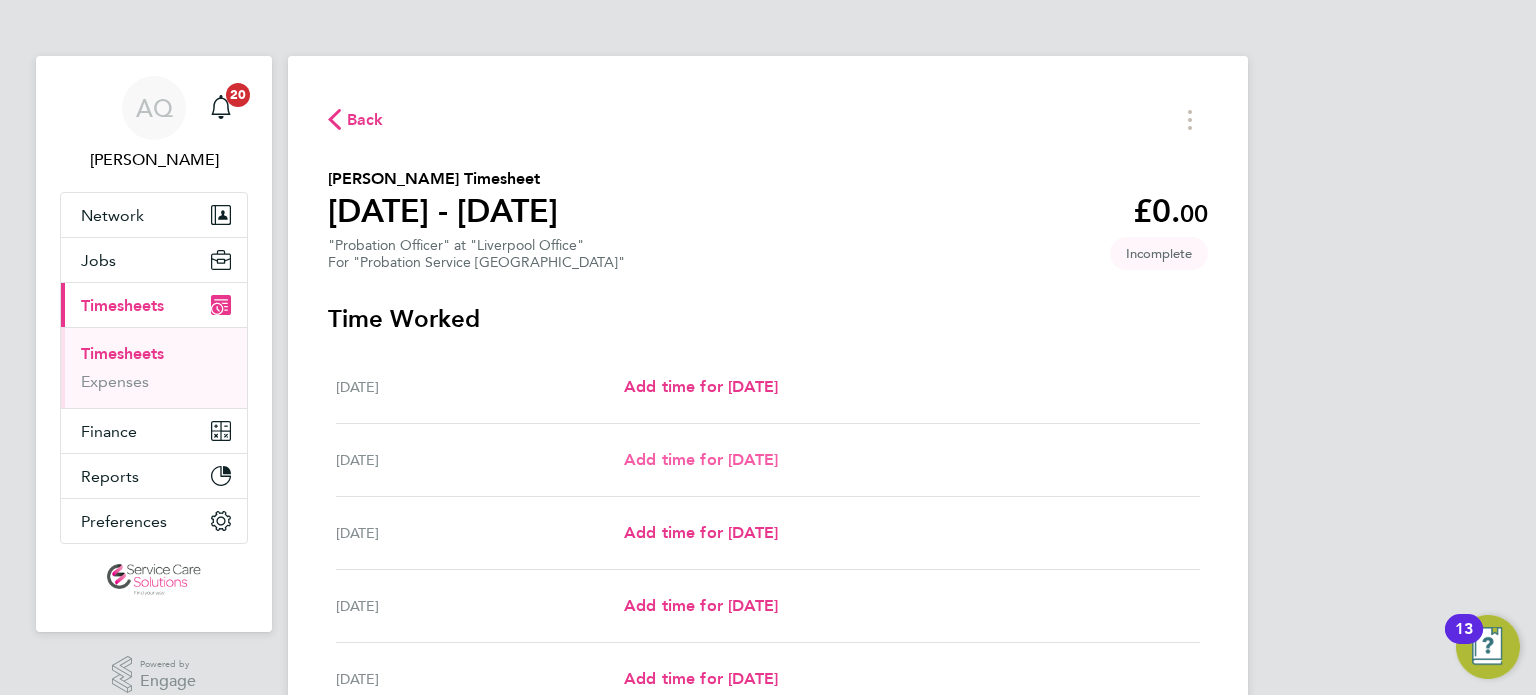 click on "Add time for [DATE]" at bounding box center (701, 459) 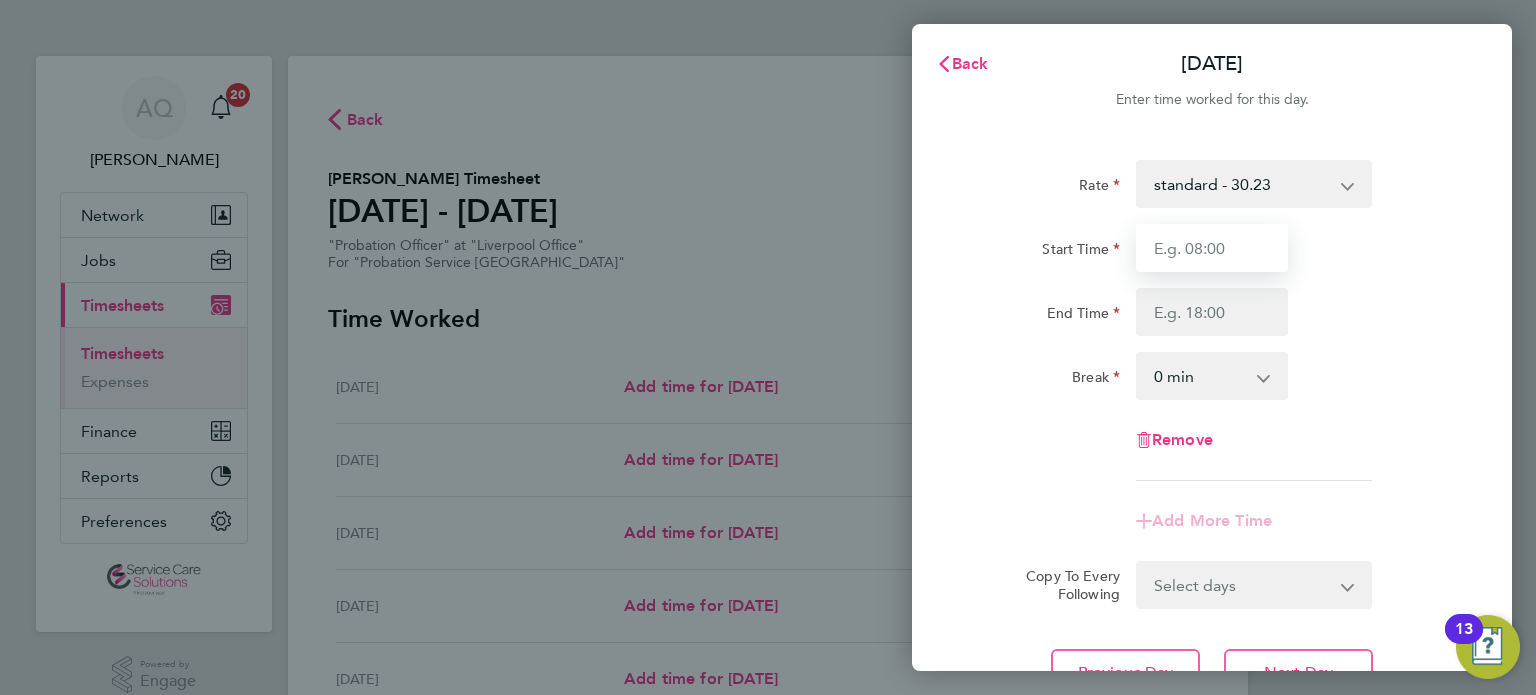 click on "Start Time" at bounding box center [1212, 248] 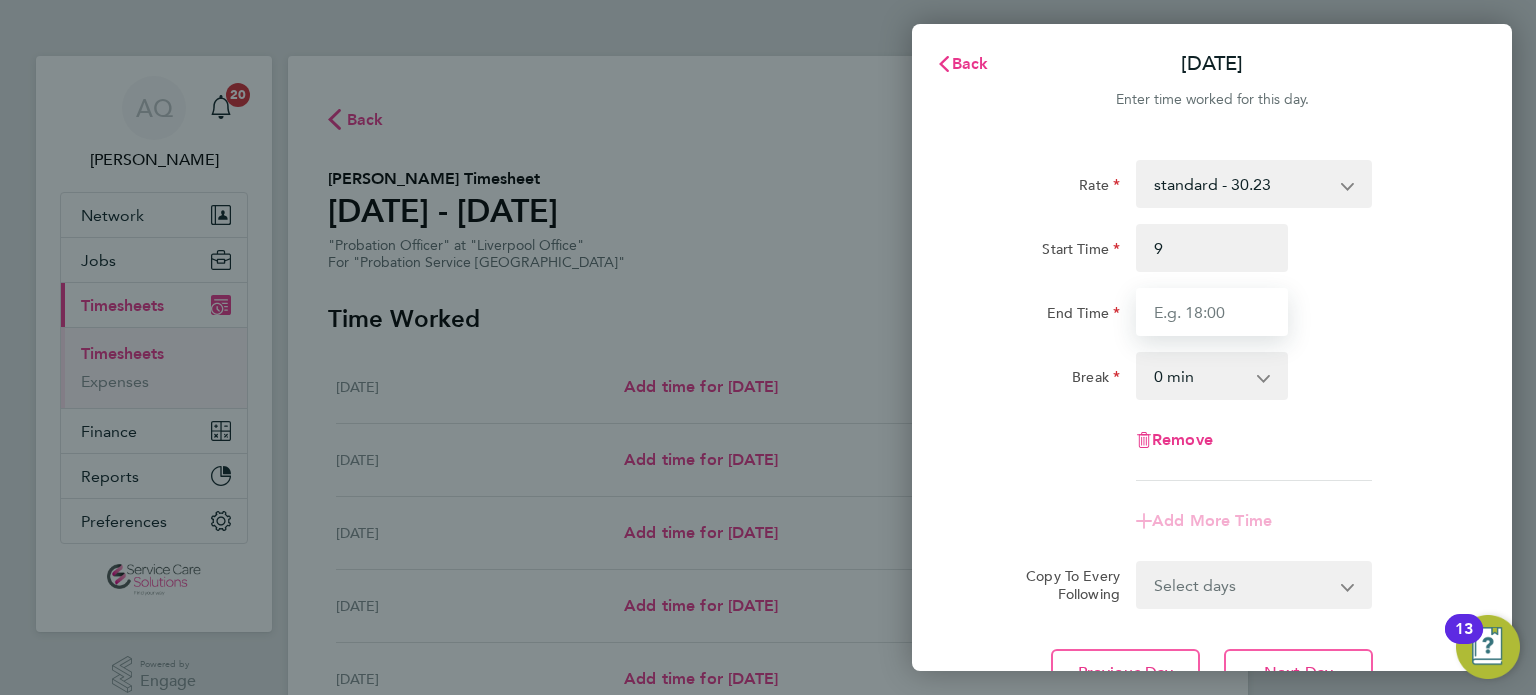 type on "09:00" 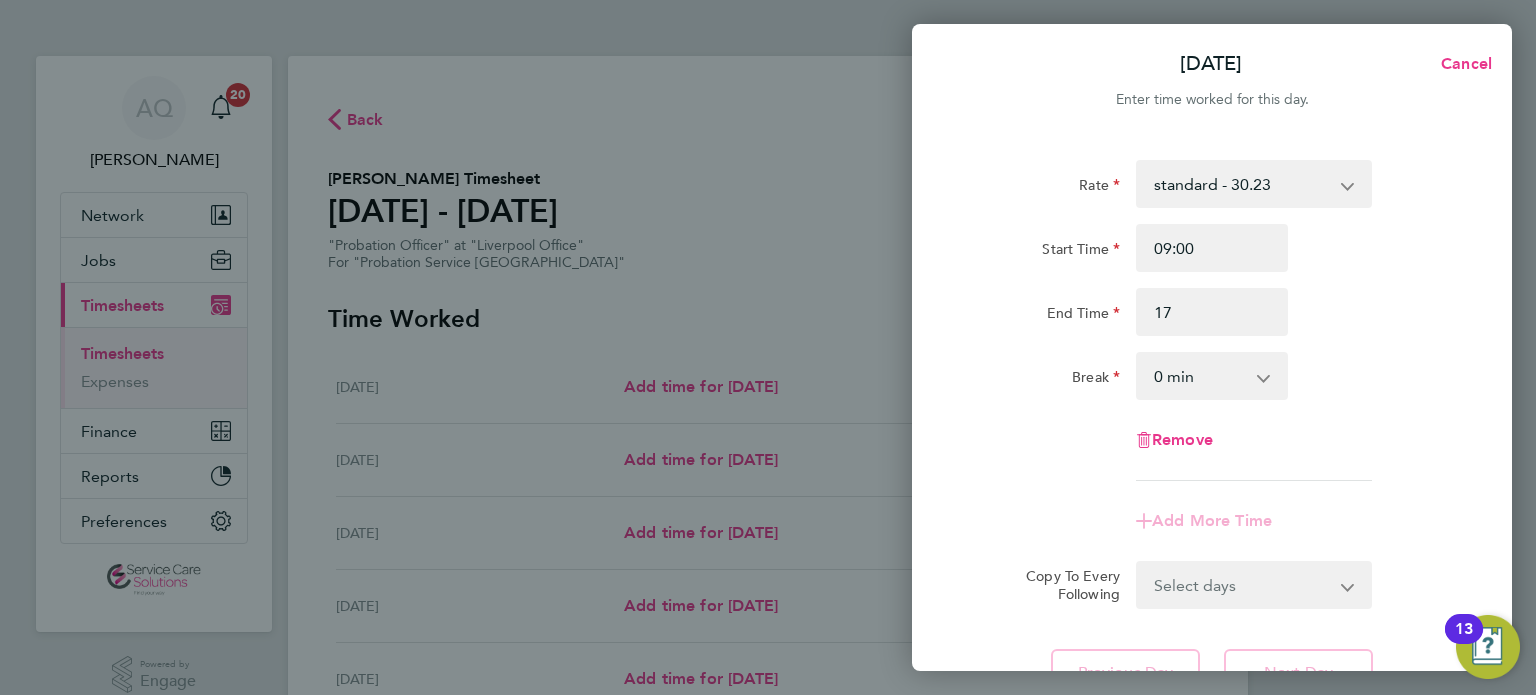 type on "17:00" 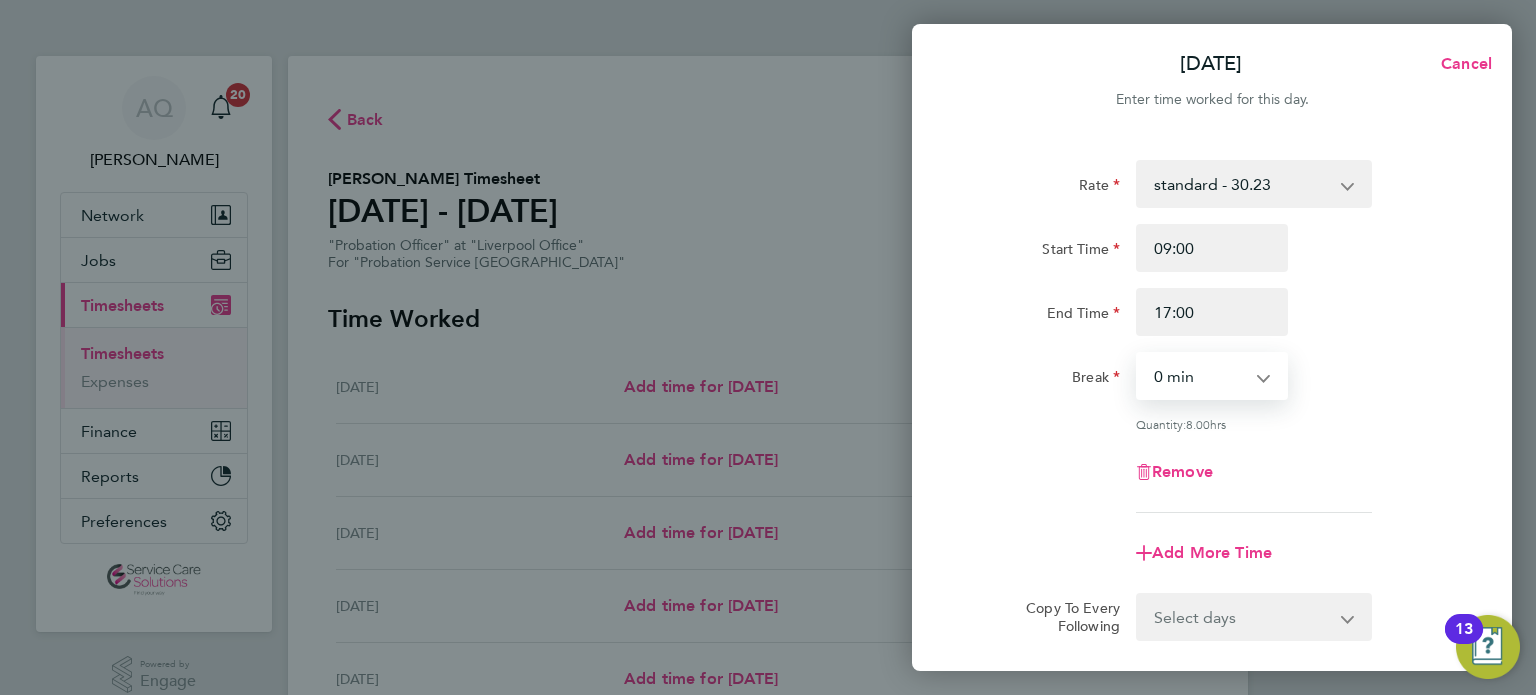 click on "0 min   15 min   30 min   45 min   60 min   75 min   90 min" at bounding box center [1200, 376] 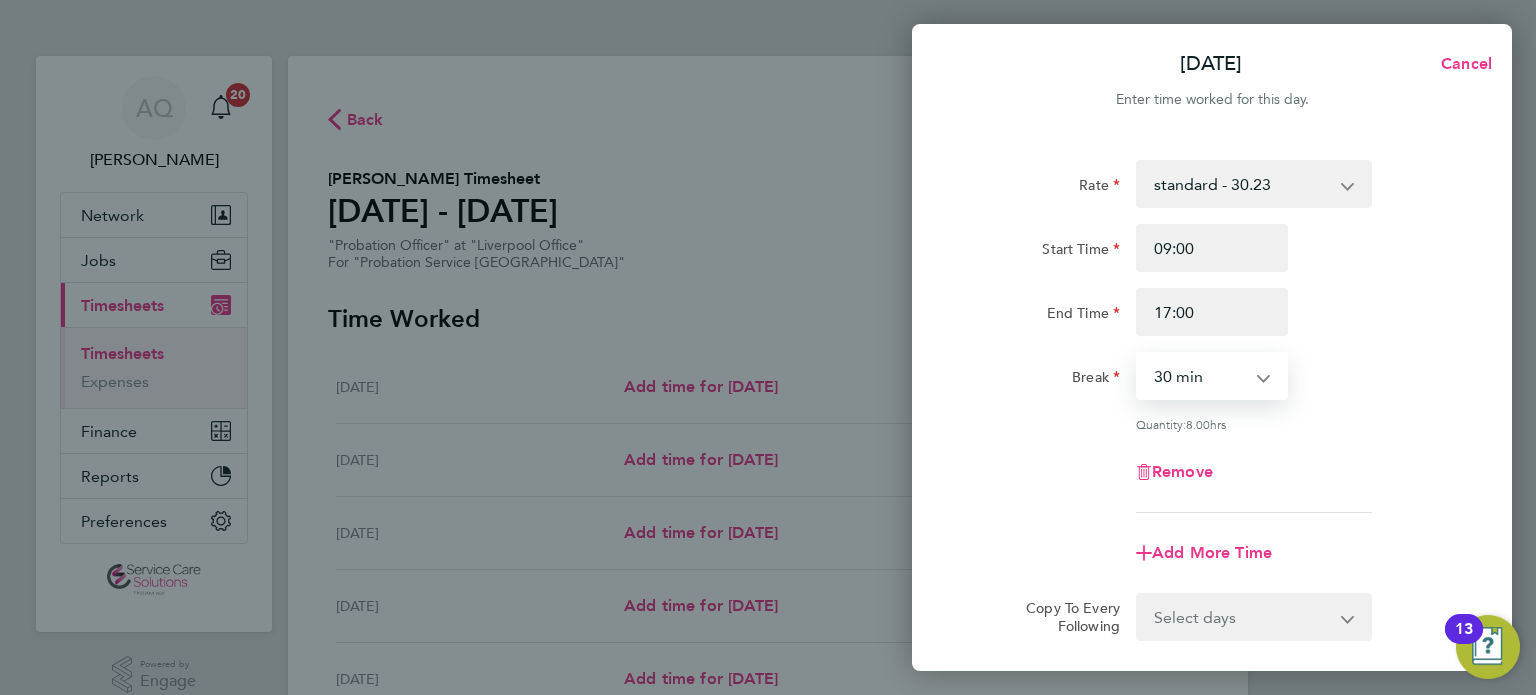 click on "0 min   15 min   30 min   45 min   60 min   75 min   90 min" at bounding box center (1200, 376) 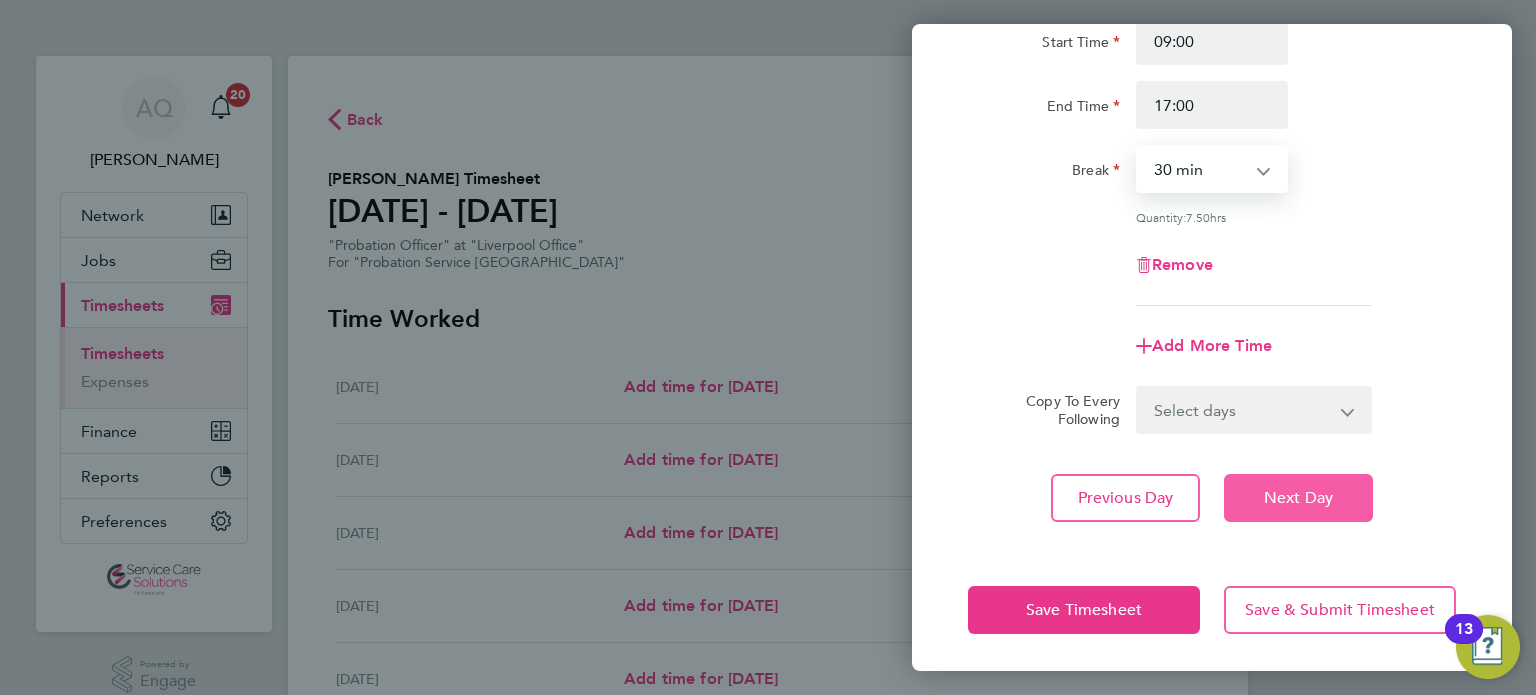click on "Next Day" 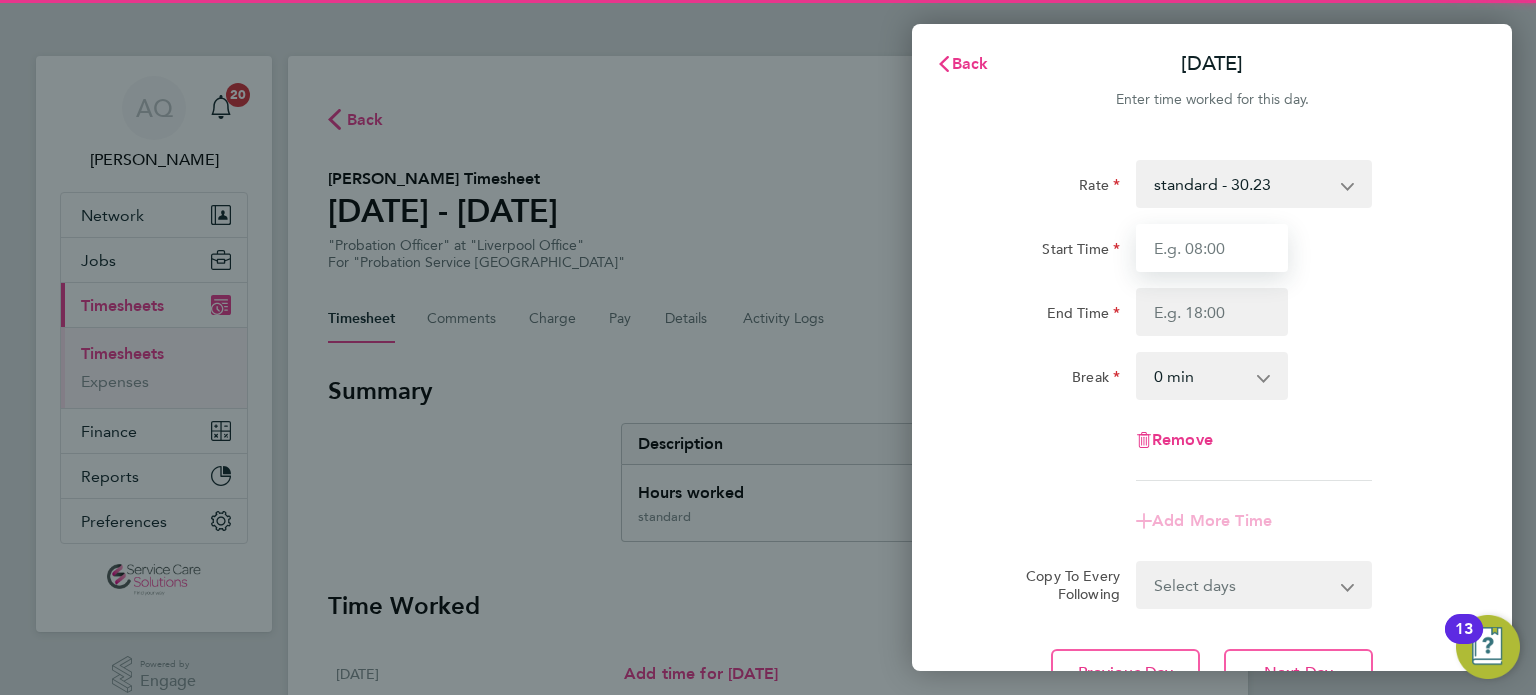 click on "Start Time" at bounding box center [1212, 248] 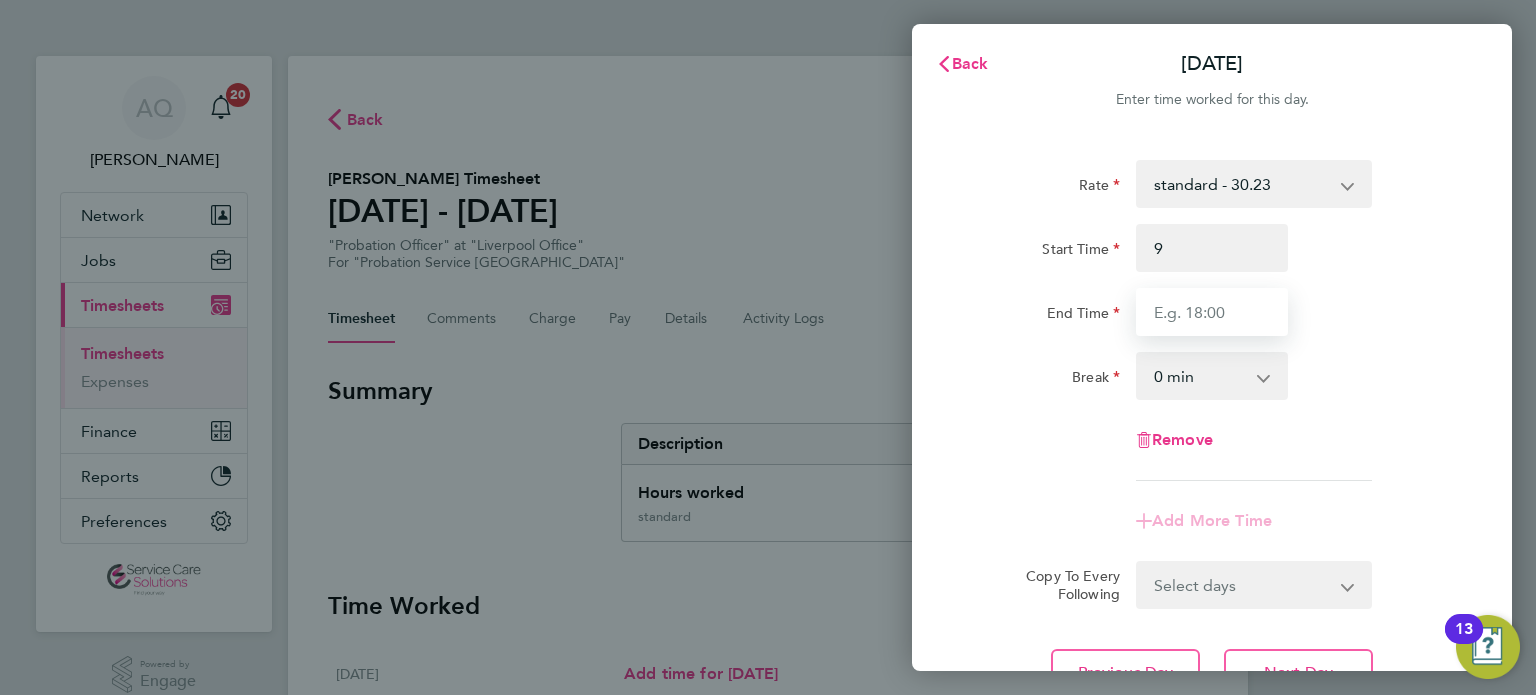 type on "09:00" 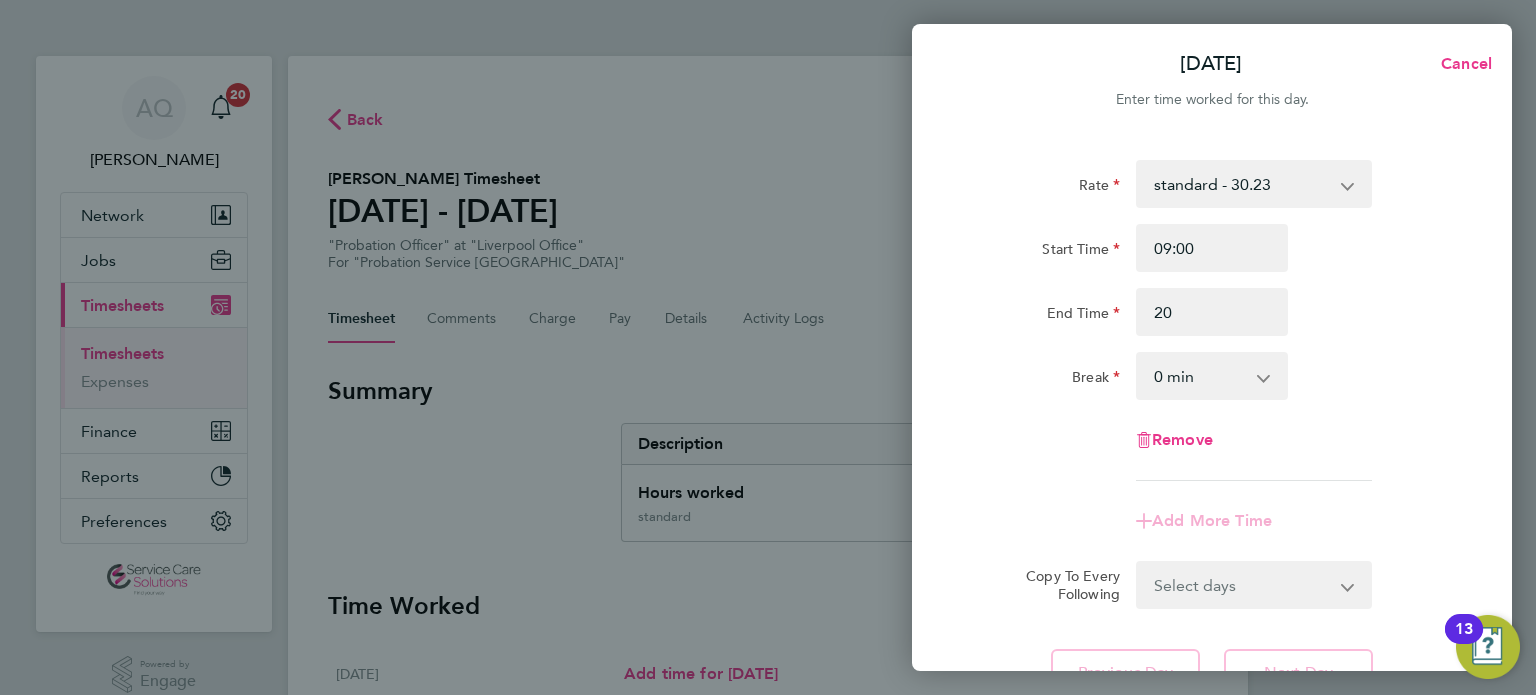 type on "20:00" 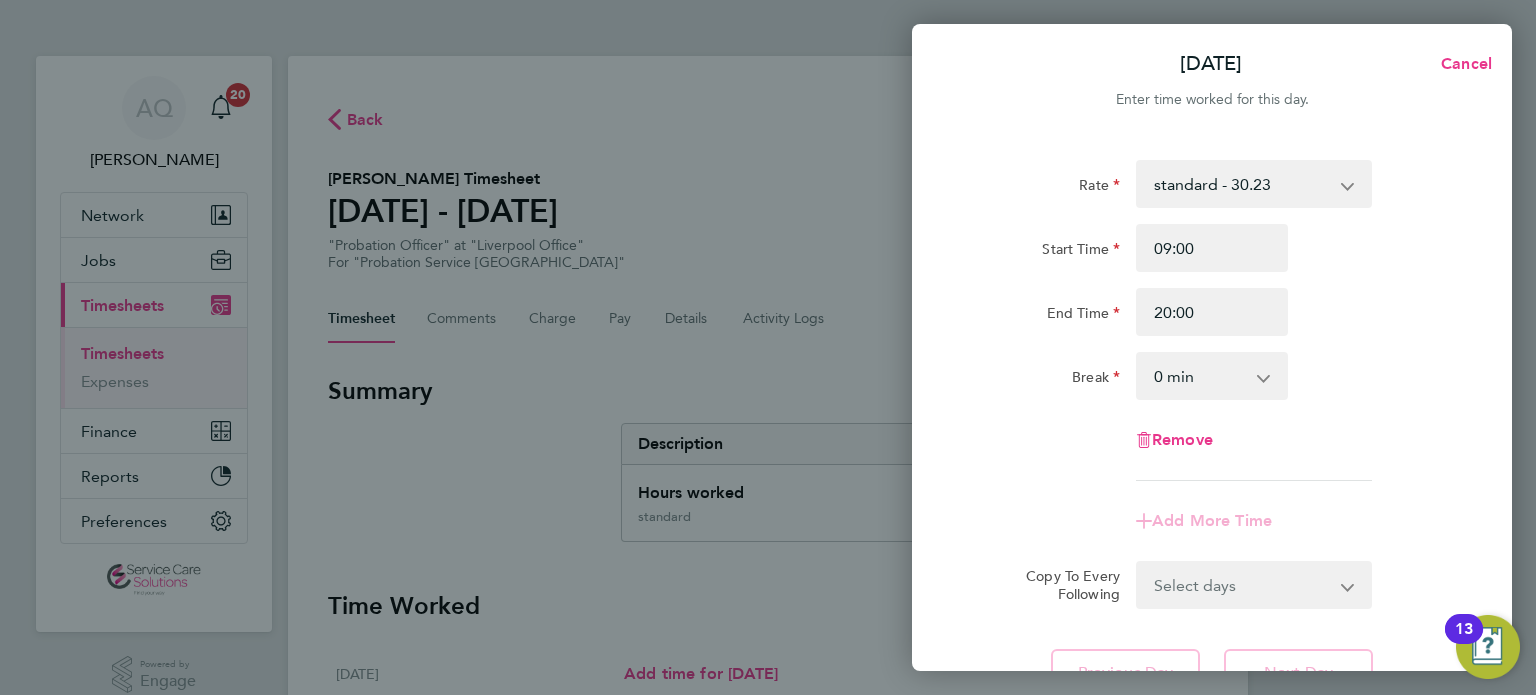 click on "0 min   15 min   30 min   45 min   60 min   75 min   90 min" at bounding box center [1200, 376] 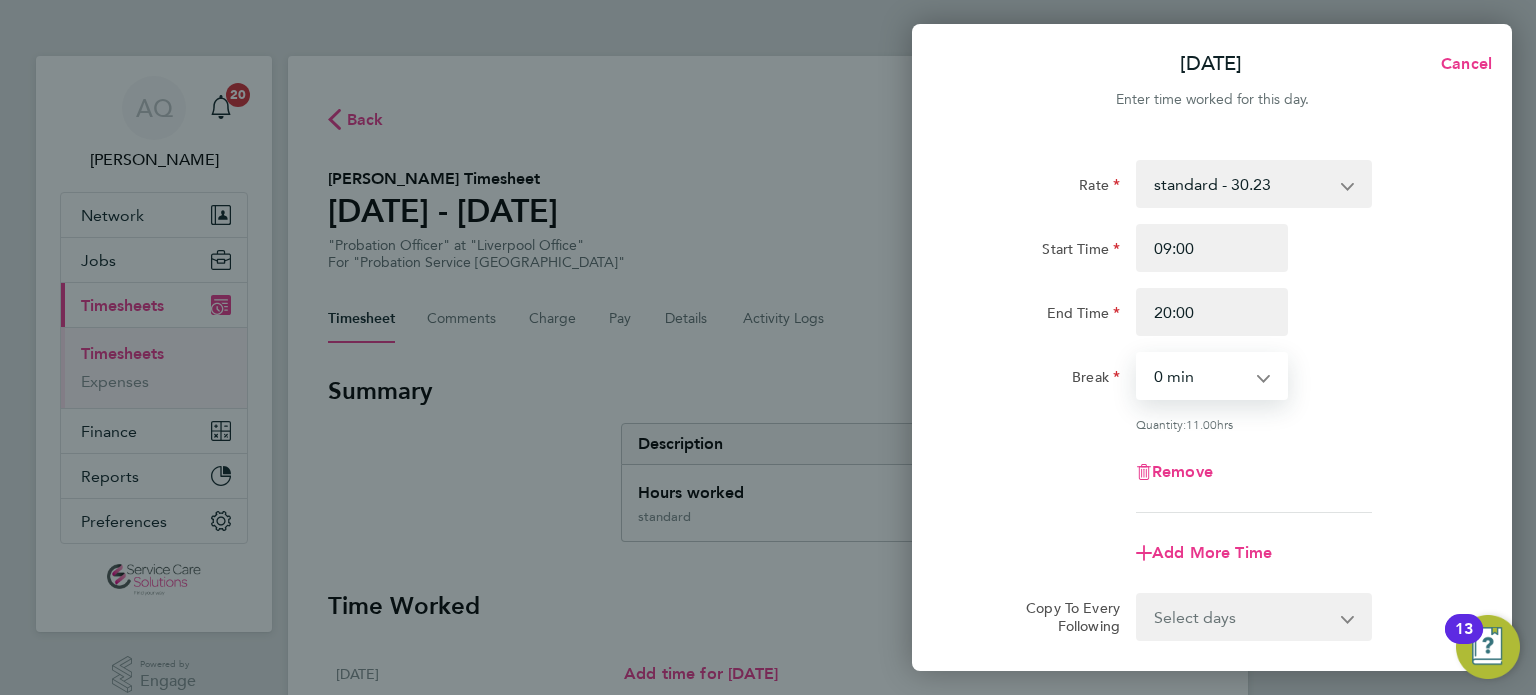 select on "30" 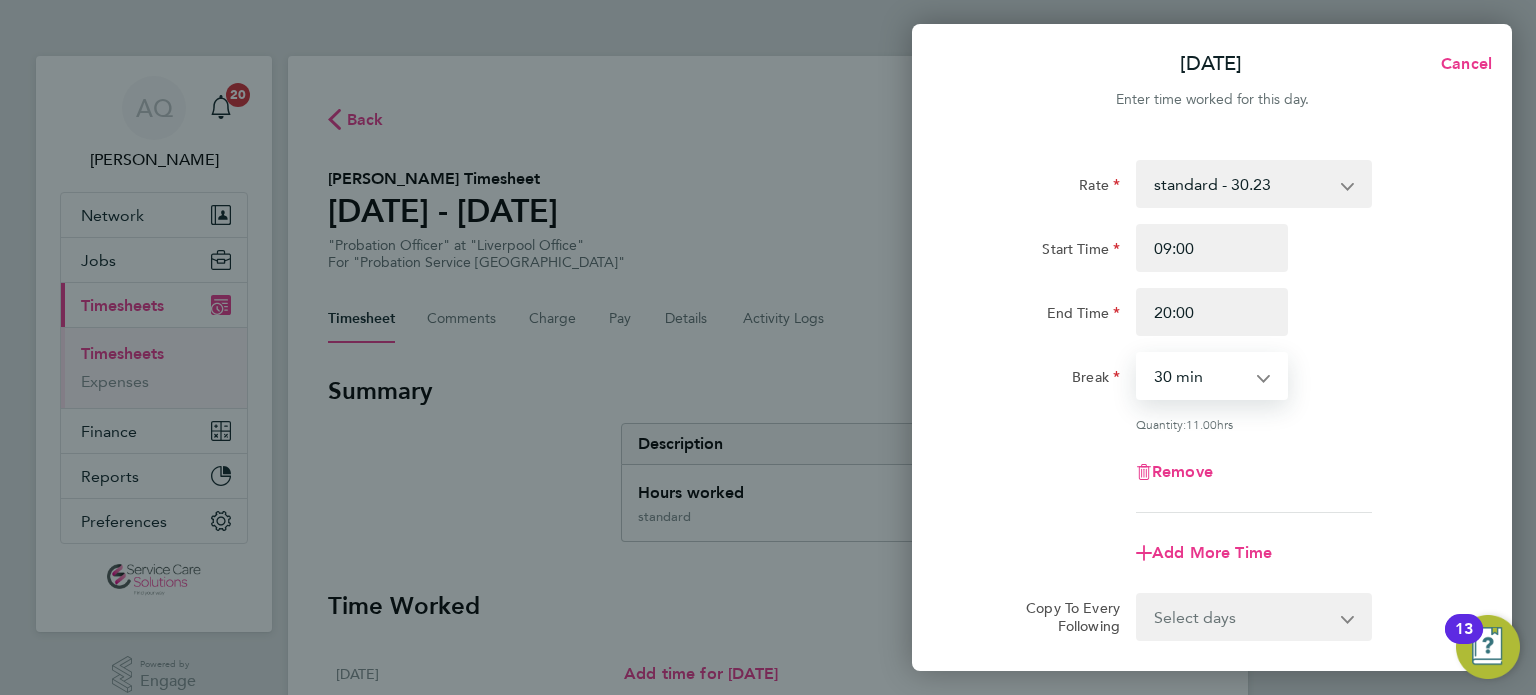 click on "0 min   15 min   30 min   45 min   60 min   75 min   90 min" at bounding box center (1200, 376) 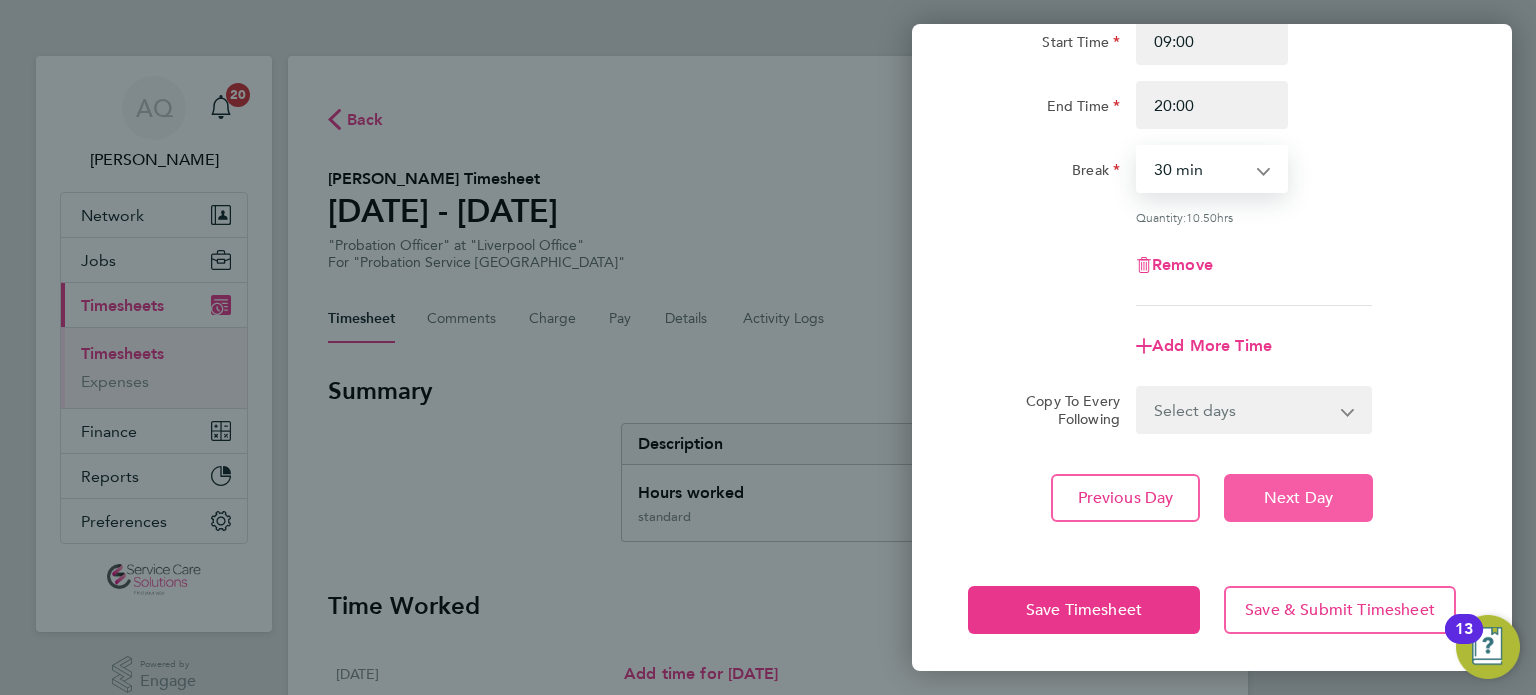 click on "Next Day" 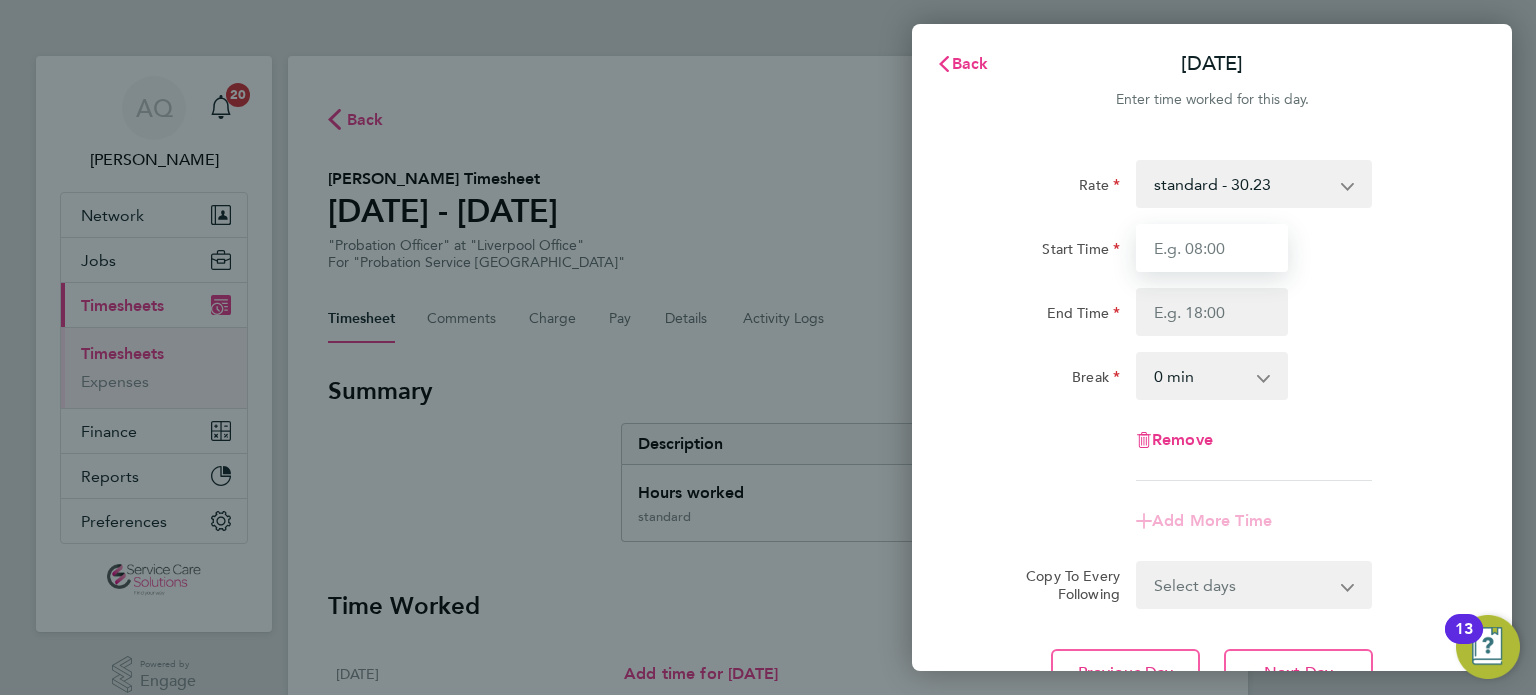 click on "Start Time" at bounding box center (1212, 248) 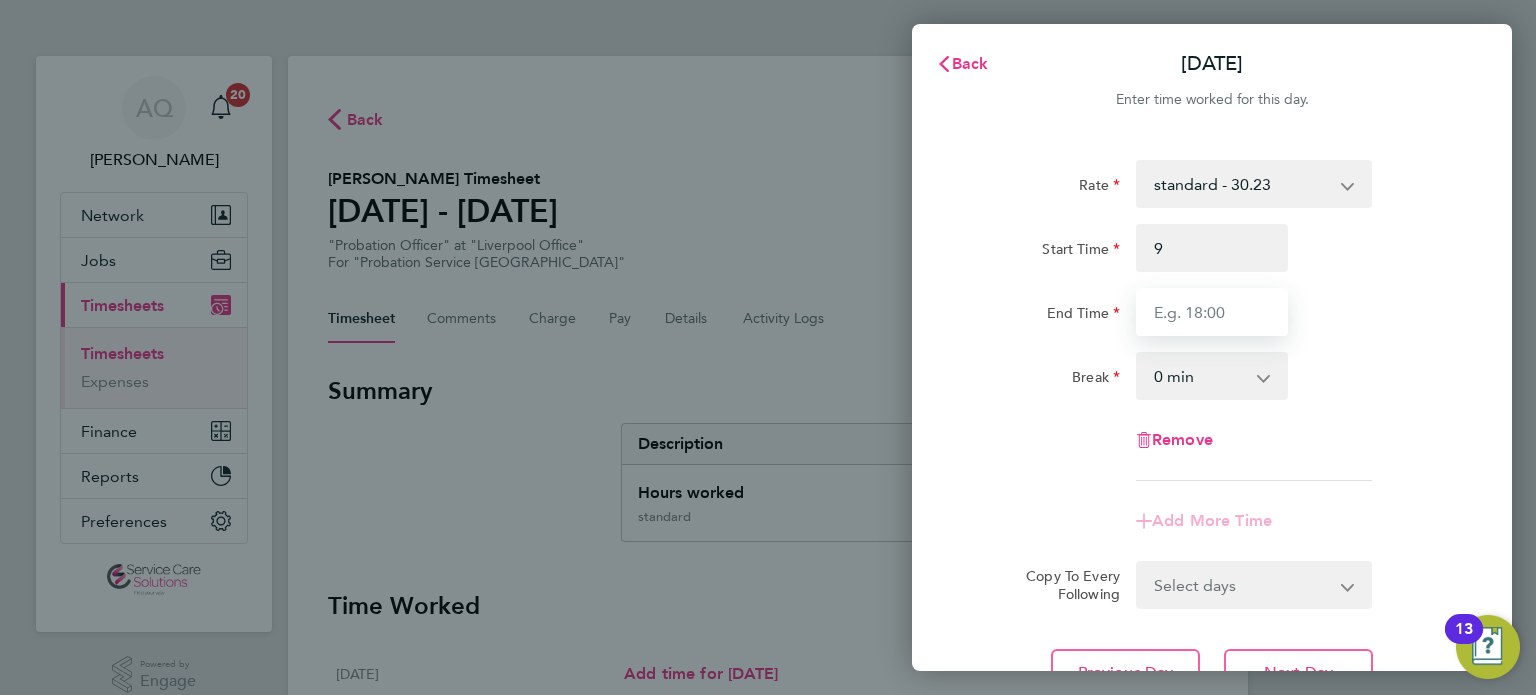 type on "09:00" 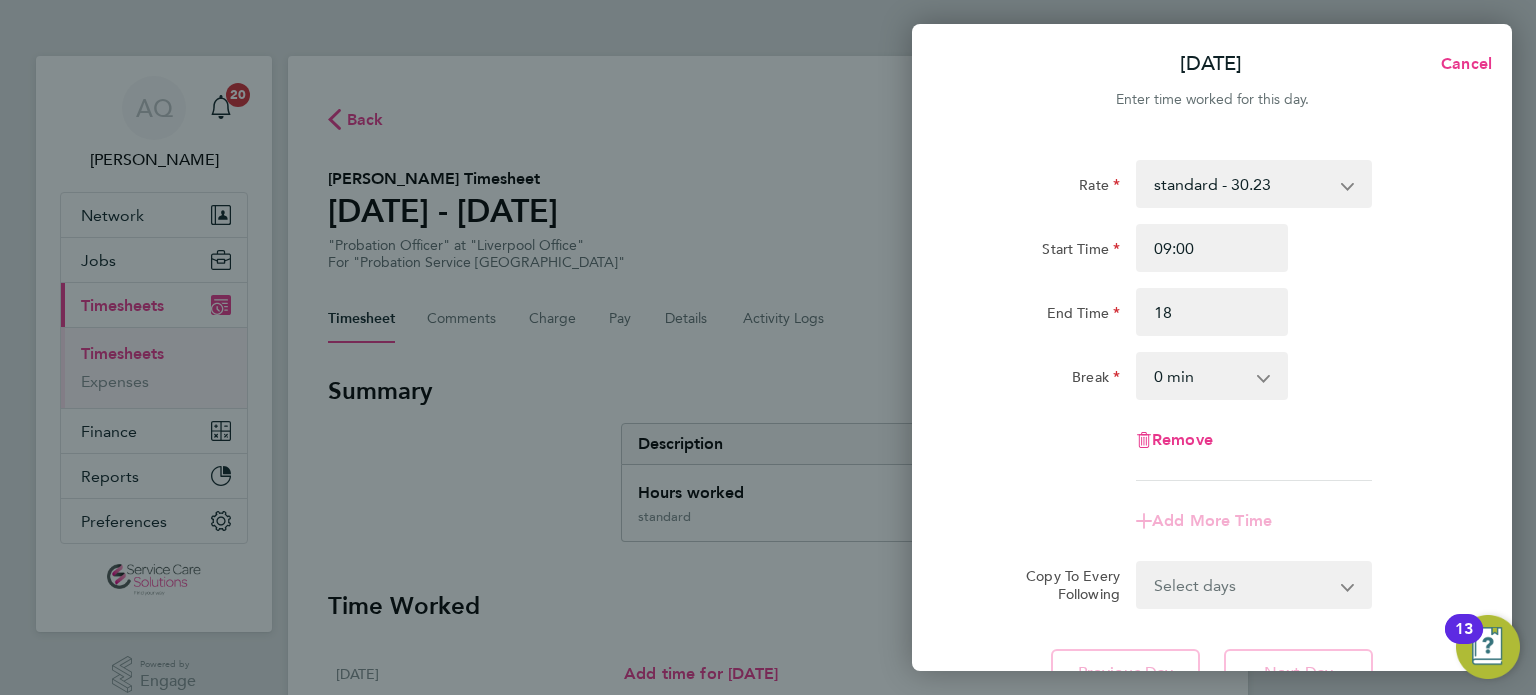 type on "18:00" 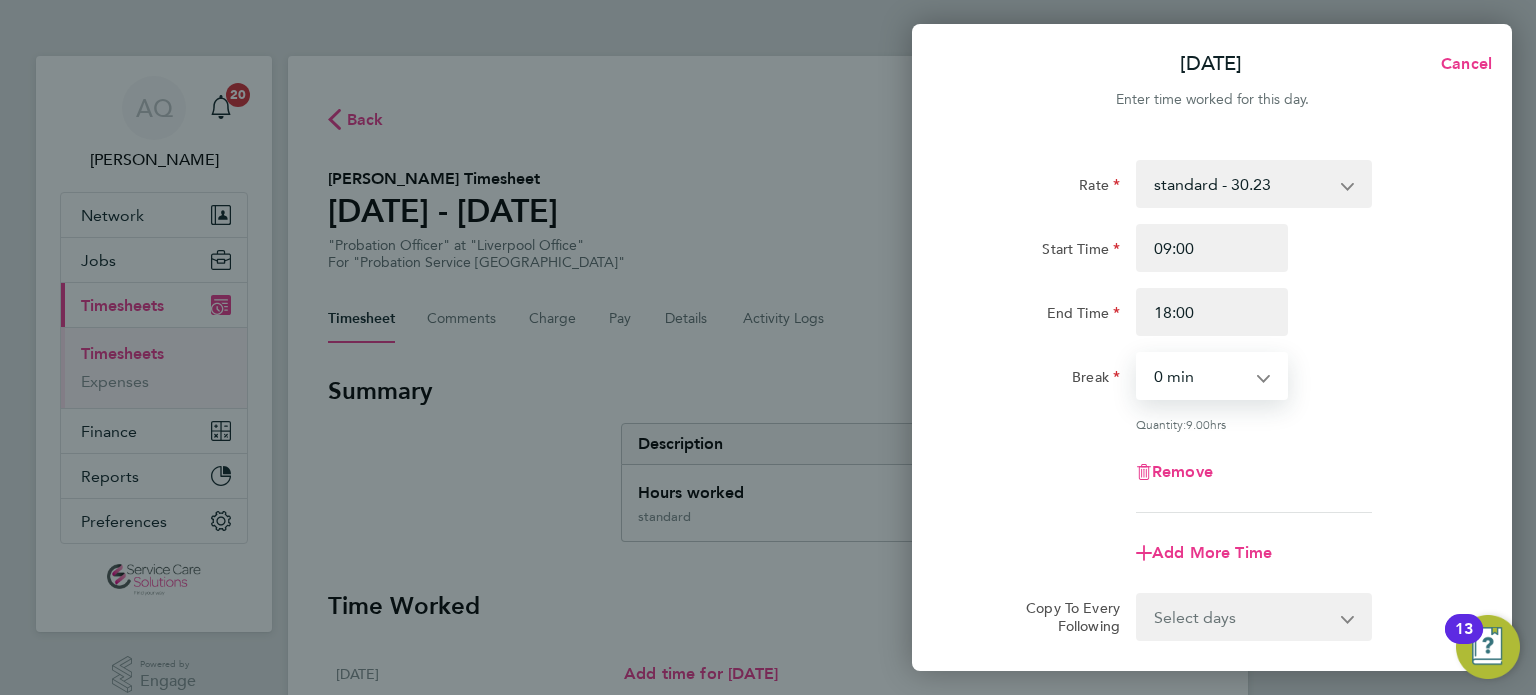click on "0 min   15 min   30 min   45 min   60 min   75 min   90 min" at bounding box center [1200, 376] 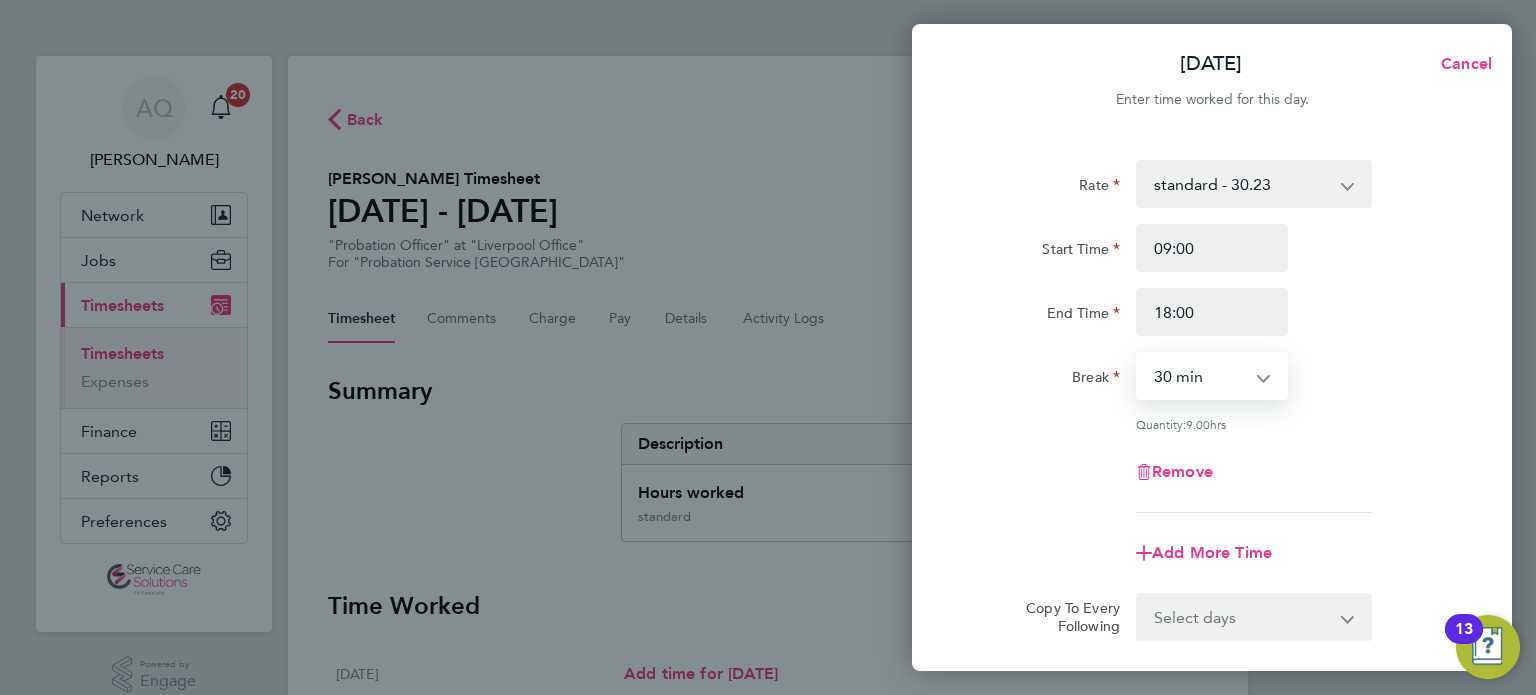 click on "0 min   15 min   30 min   45 min   60 min   75 min   90 min" at bounding box center (1200, 376) 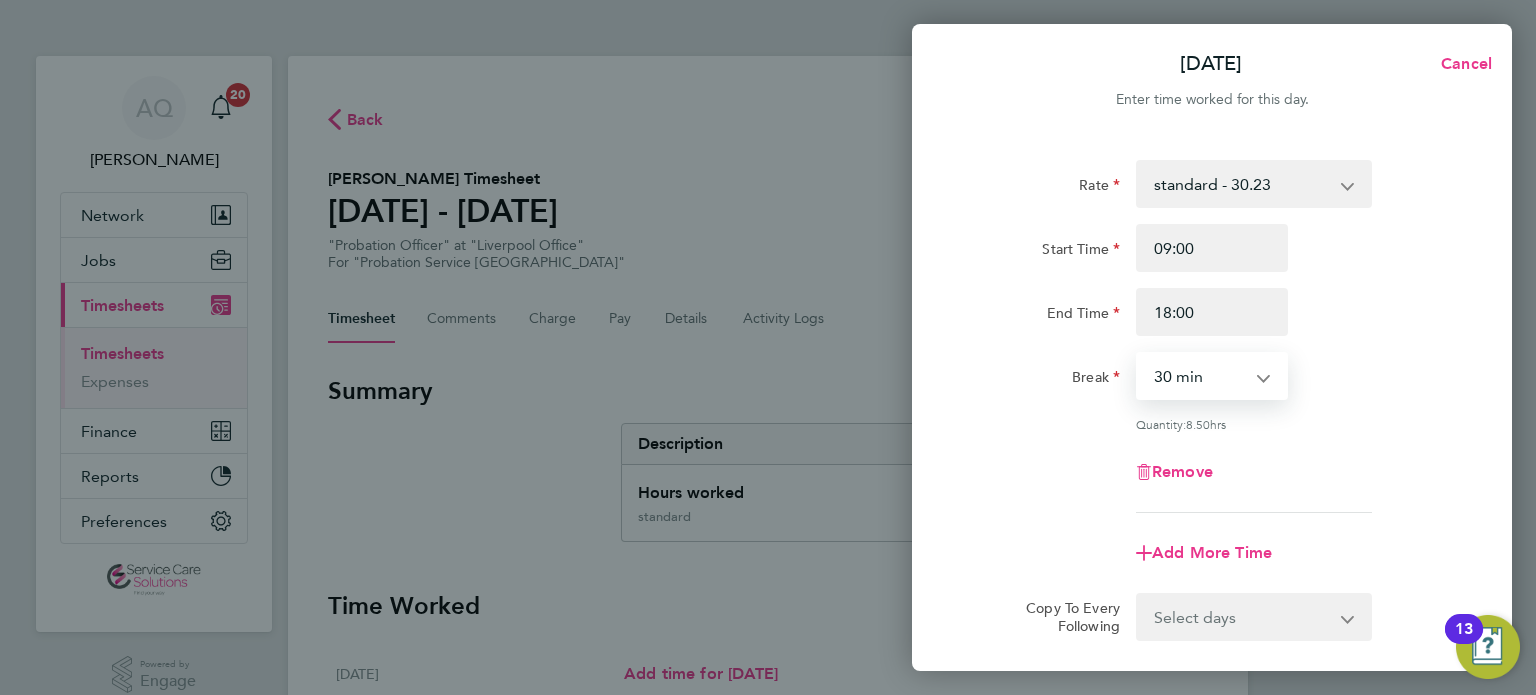 click on "Rate  standard - 30.23
Start Time 09:00 End Time 18:00 Break  0 min   15 min   30 min   45 min   60 min   75 min   90 min
Quantity:  8.50  hrs
Remove" 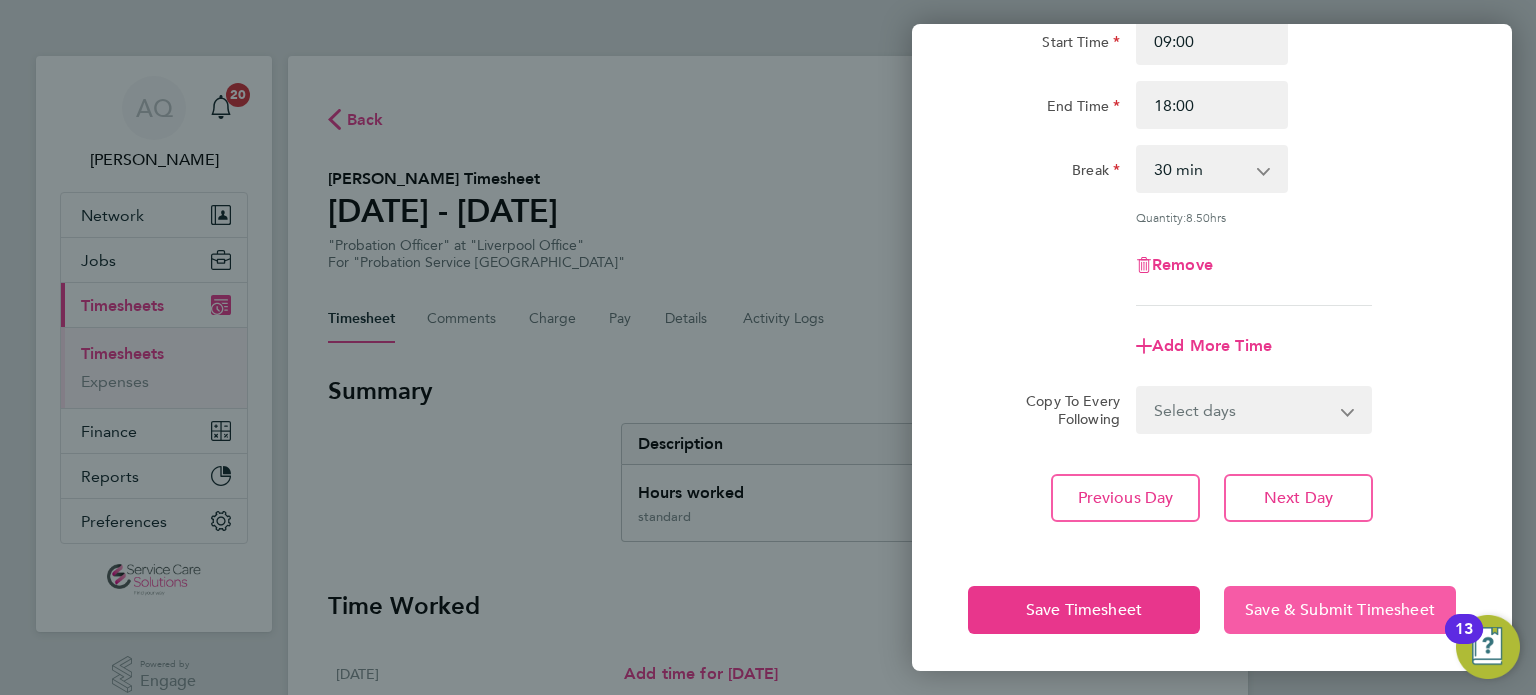 click on "Save & Submit Timesheet" 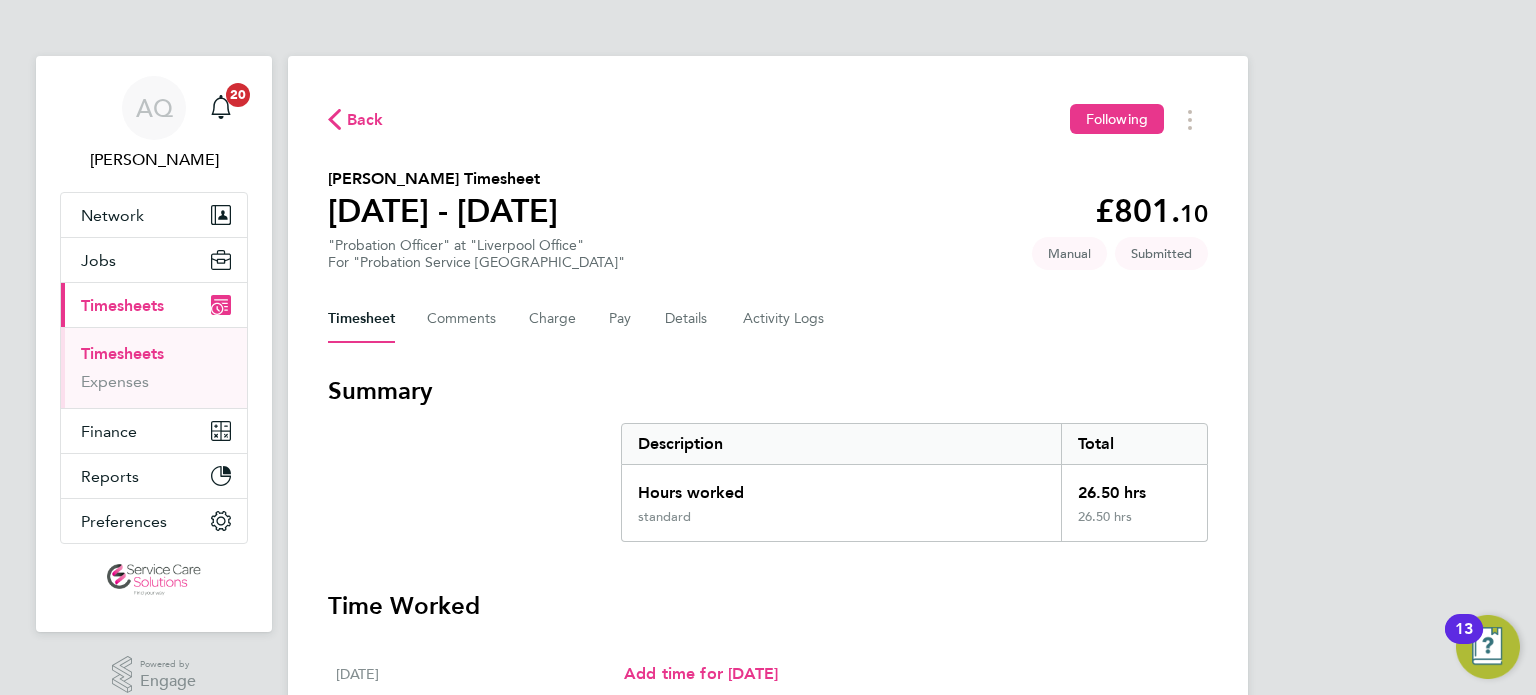 click on "Timesheets" at bounding box center (122, 353) 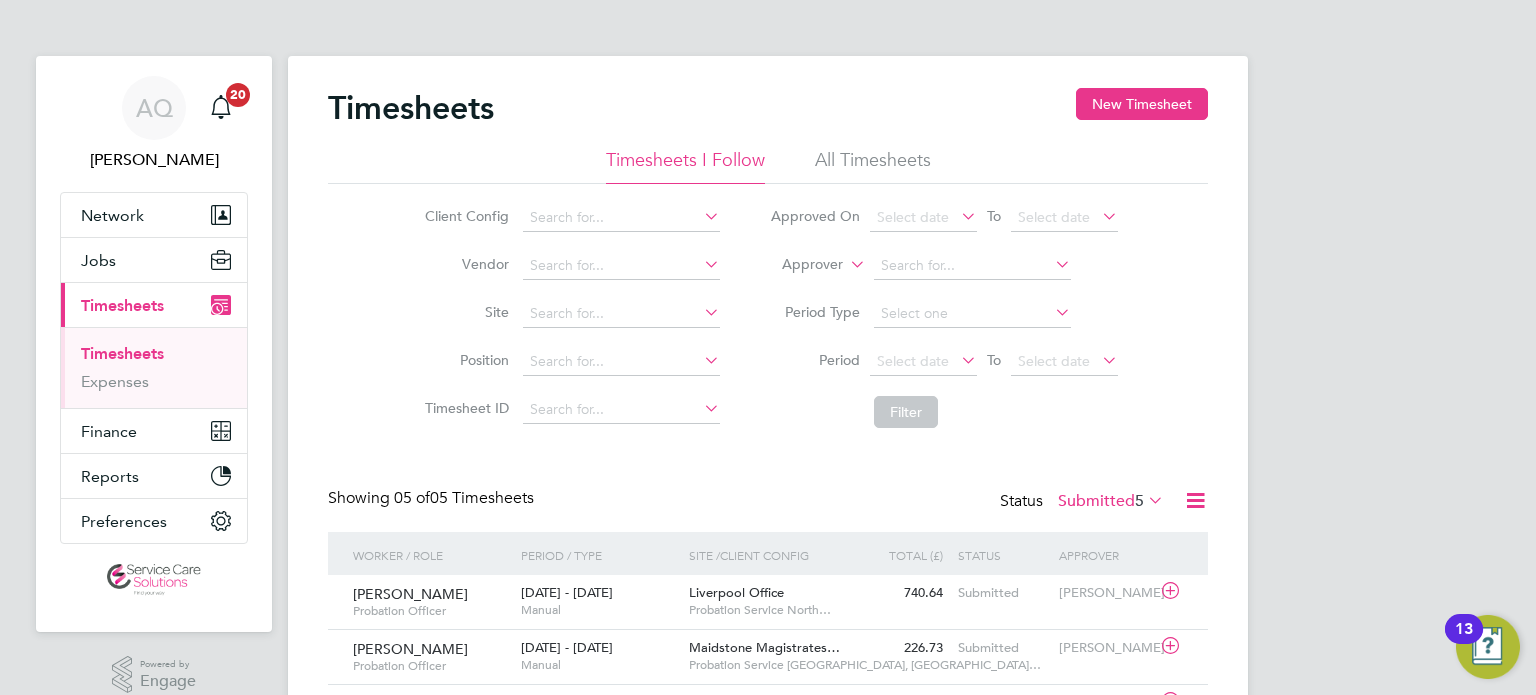 click on "Approver" 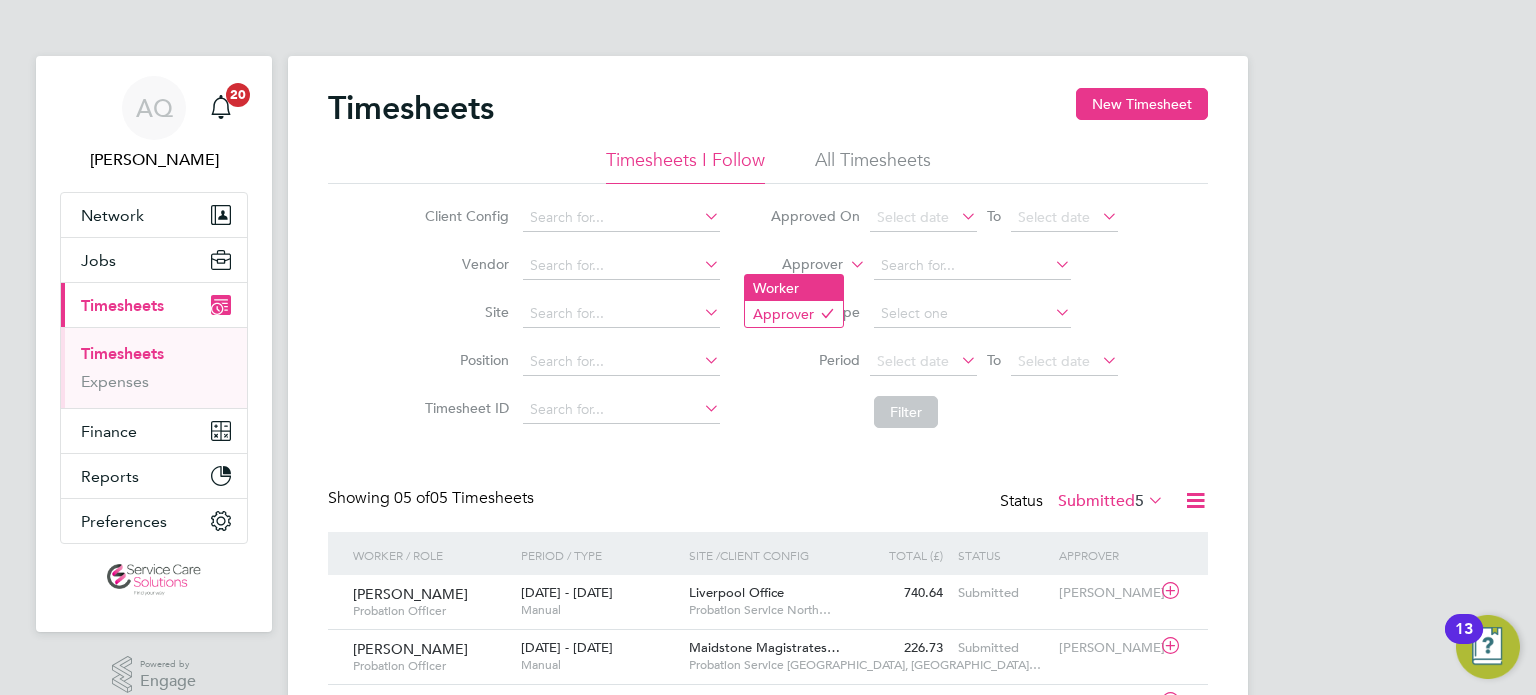 click on "Worker" 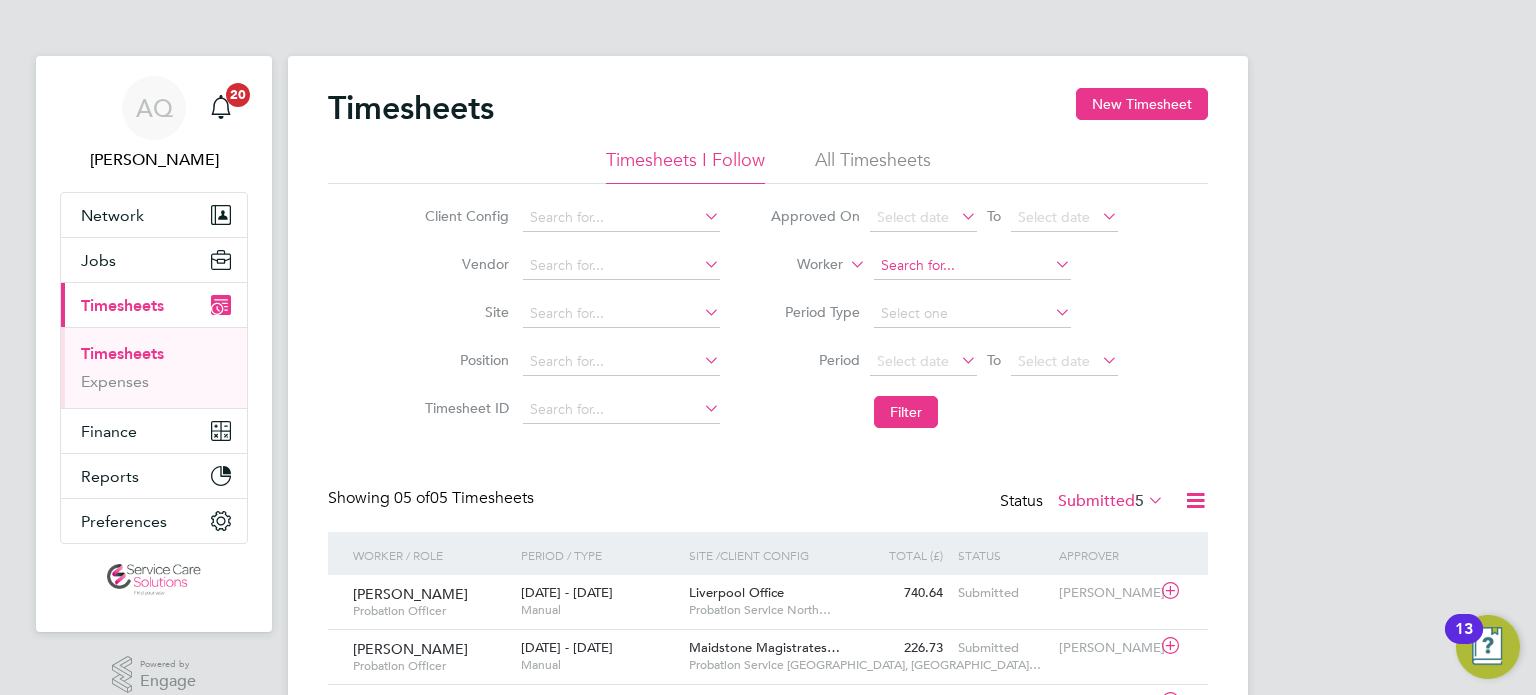 click 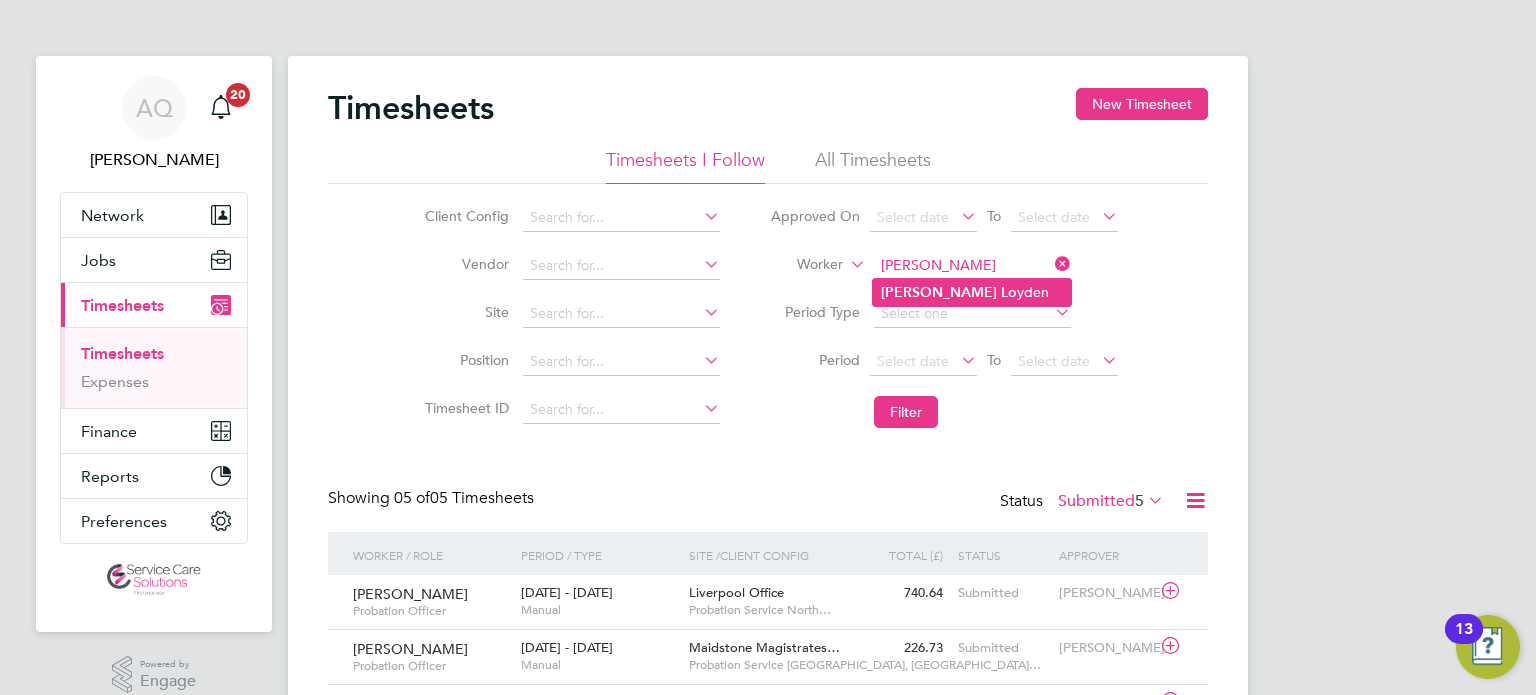click on "[PERSON_NAME] yden" 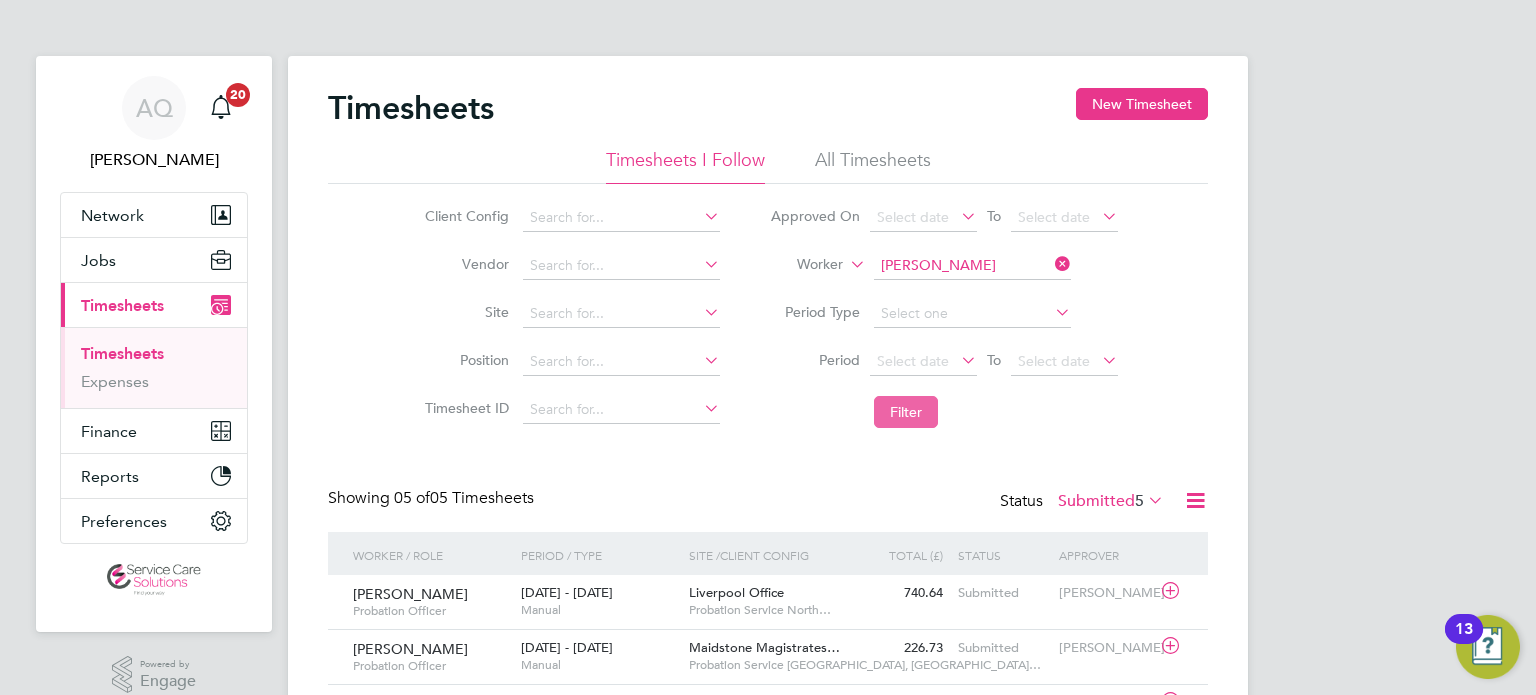 click on "Filter" 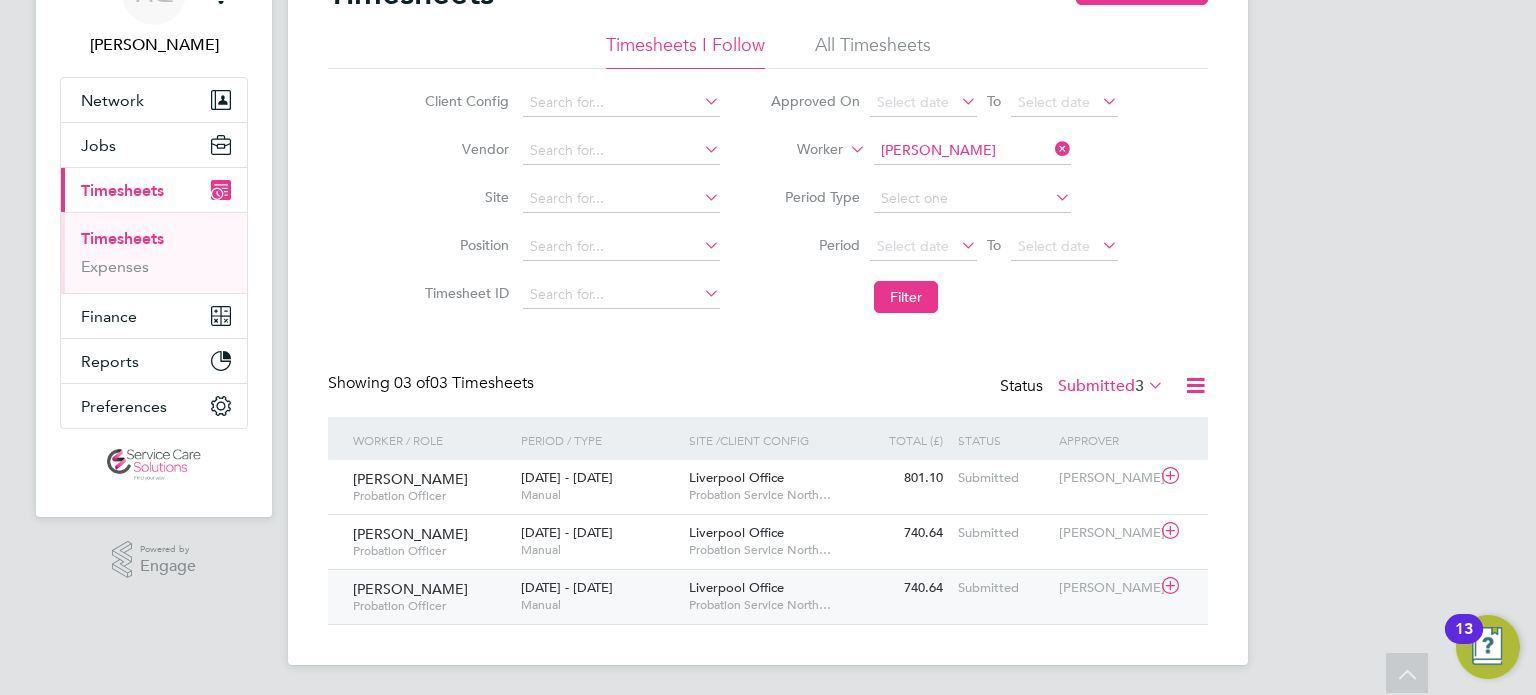 click on "[PERSON_NAME]" 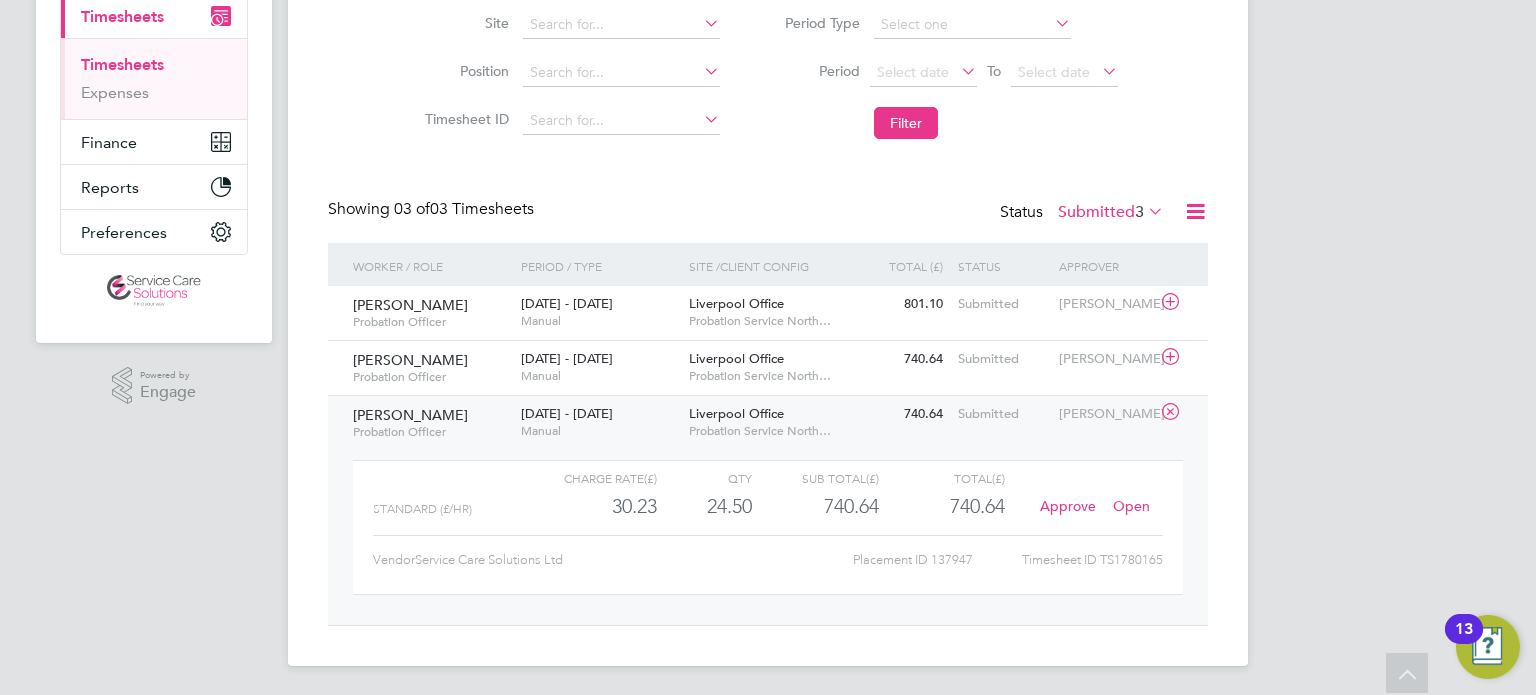 click on "Open" 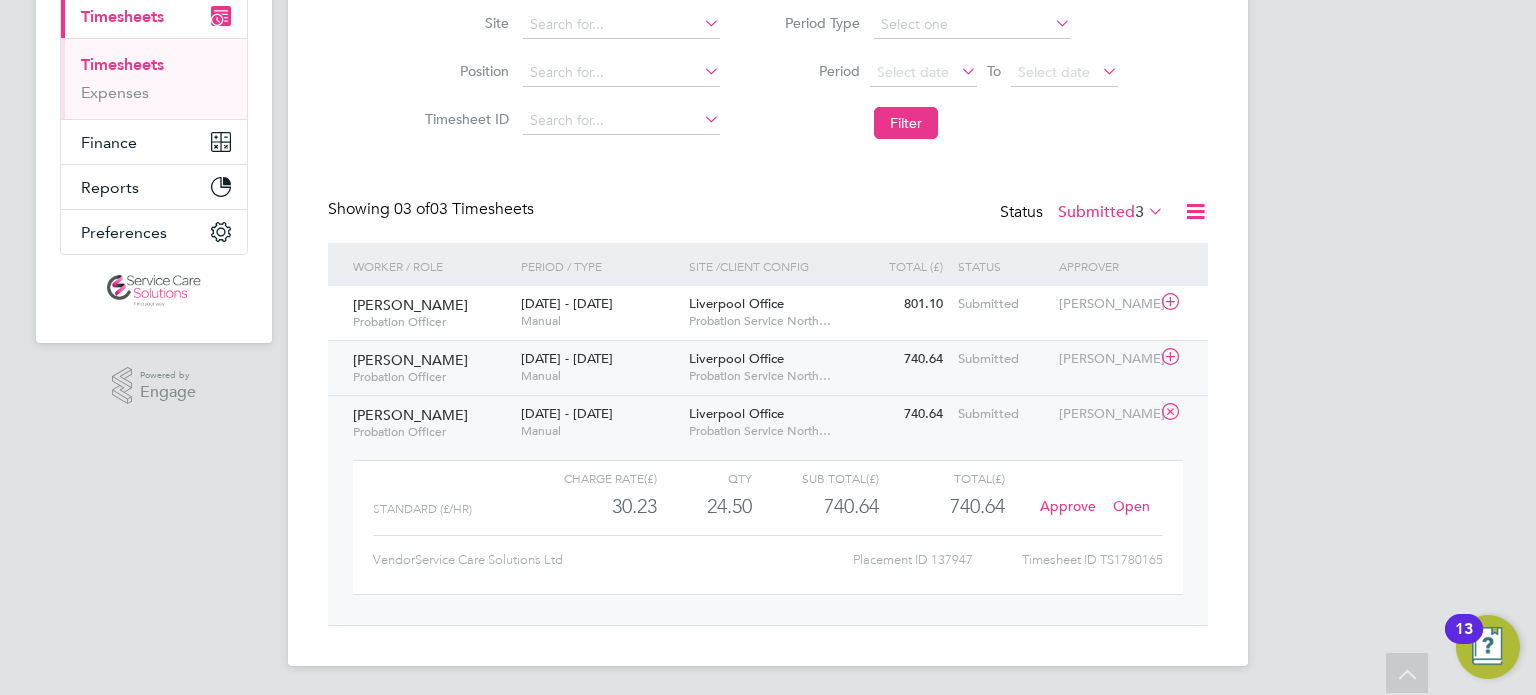 click on "[PERSON_NAME]" 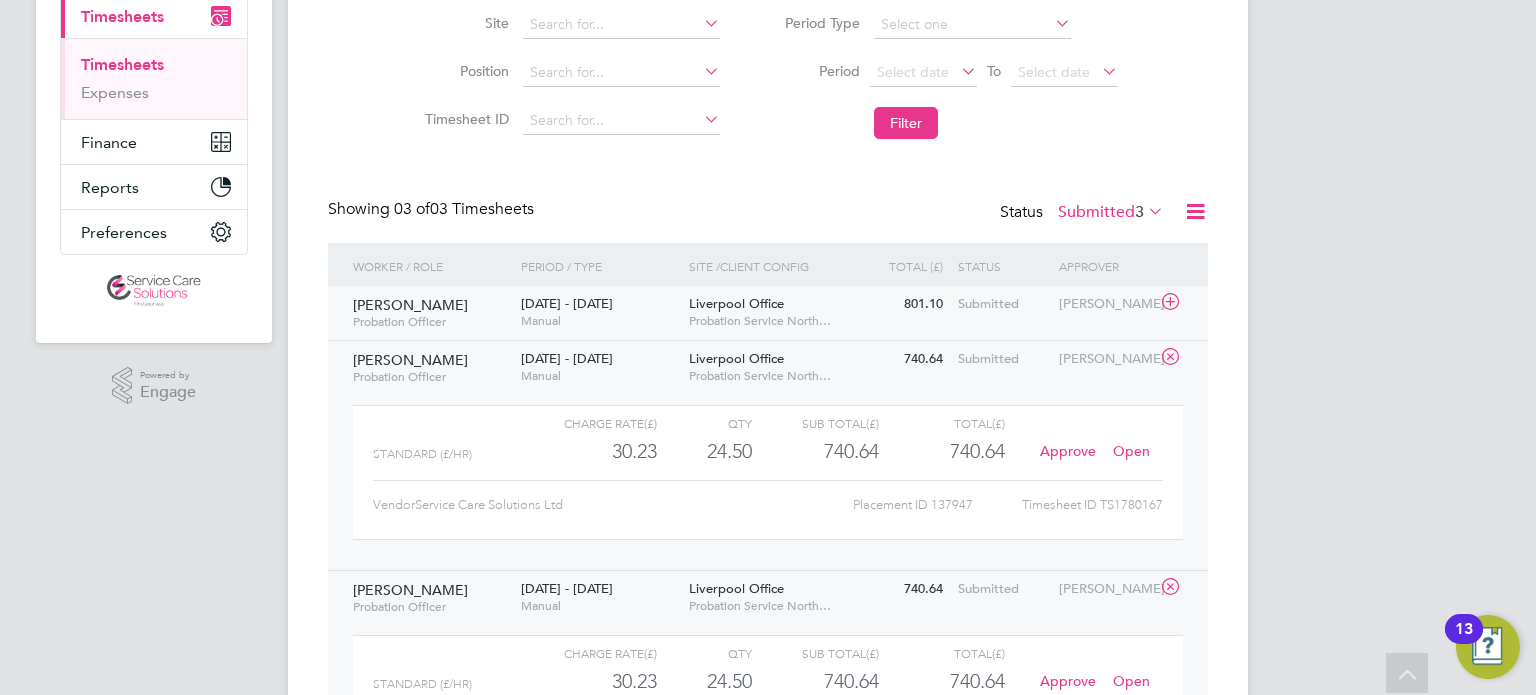 drag, startPoint x: 950, startPoint y: 305, endPoint x: 947, endPoint y: 295, distance: 10.440307 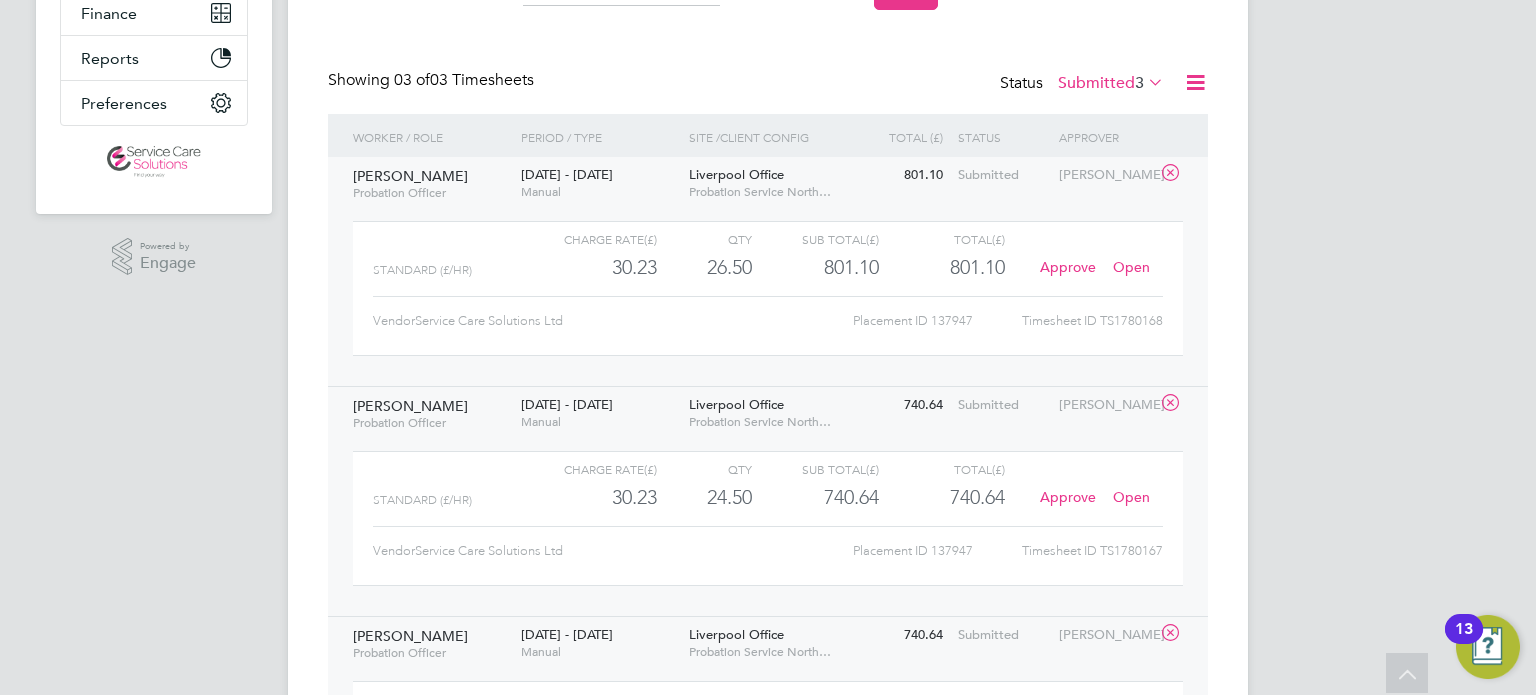 scroll, scrollTop: 489, scrollLeft: 0, axis: vertical 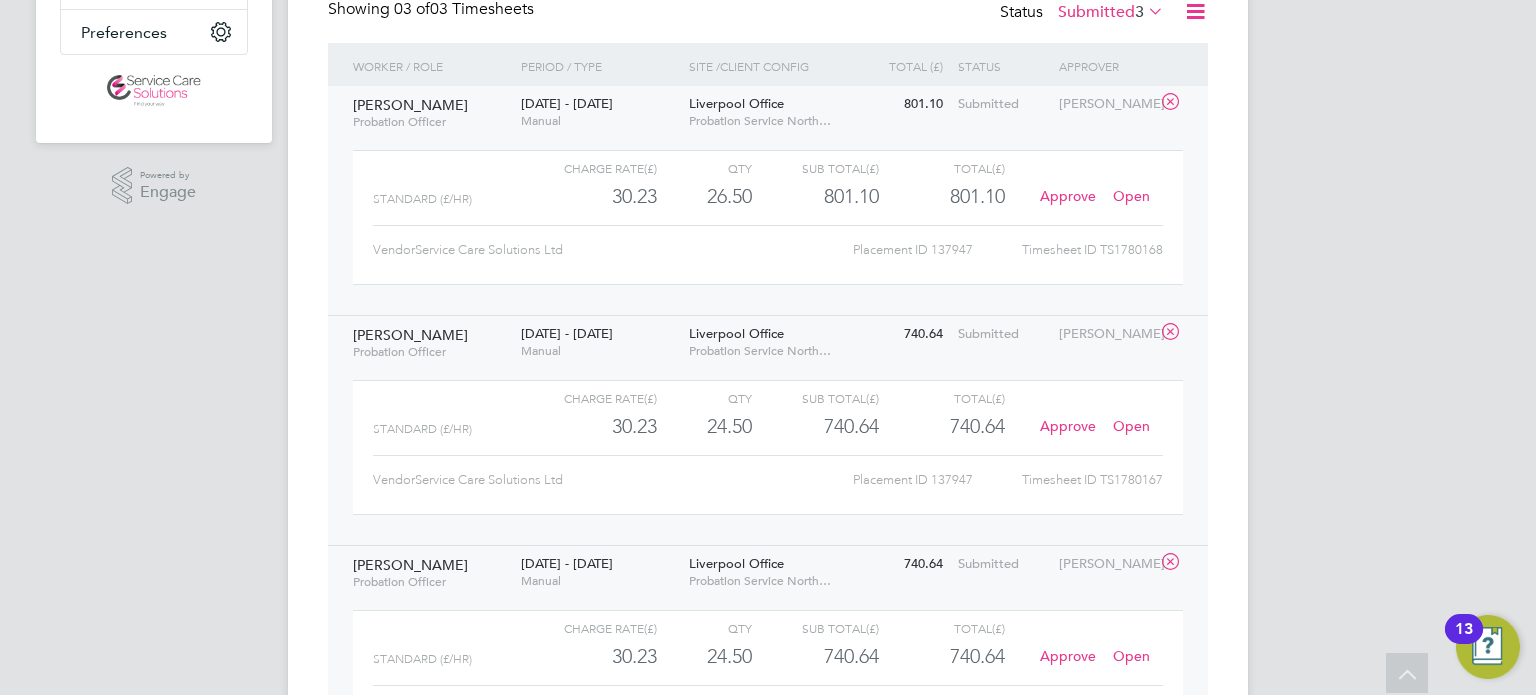 click on "Open" 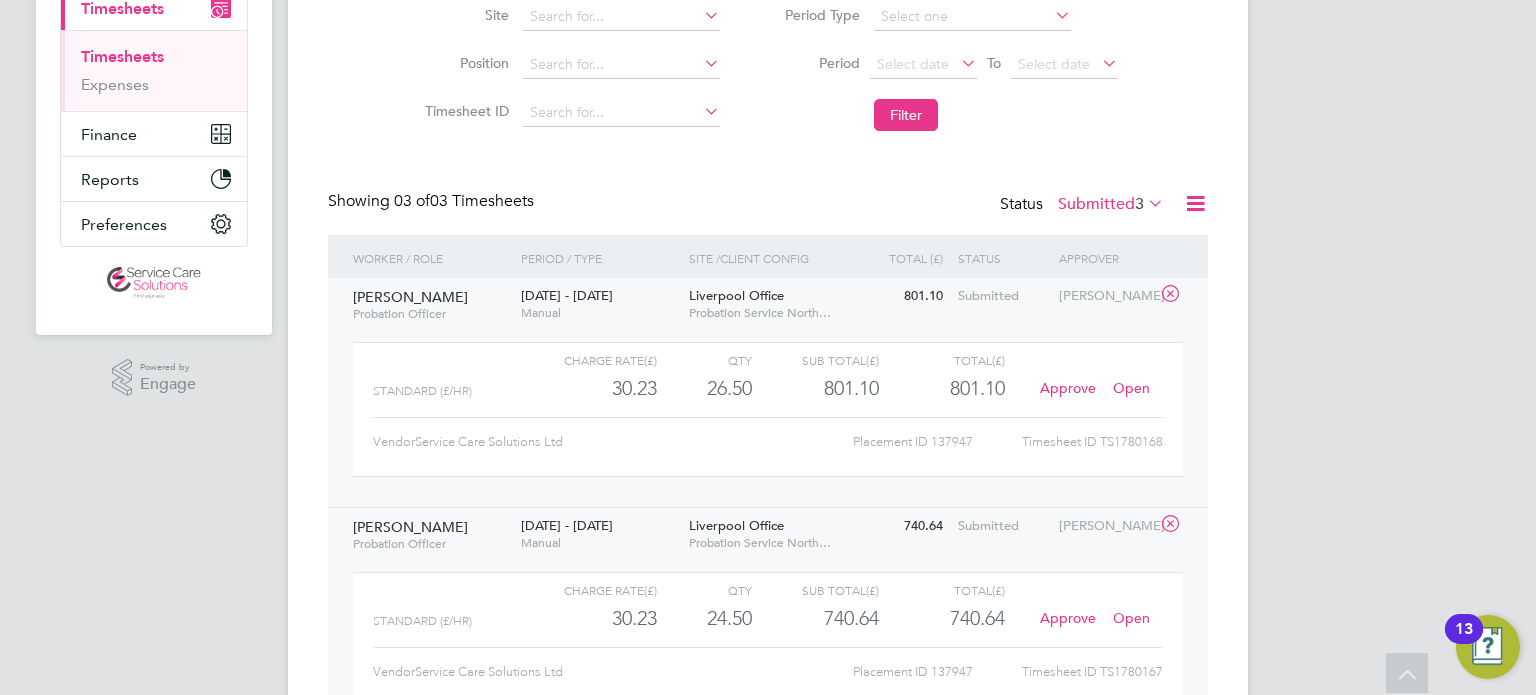 scroll, scrollTop: 289, scrollLeft: 0, axis: vertical 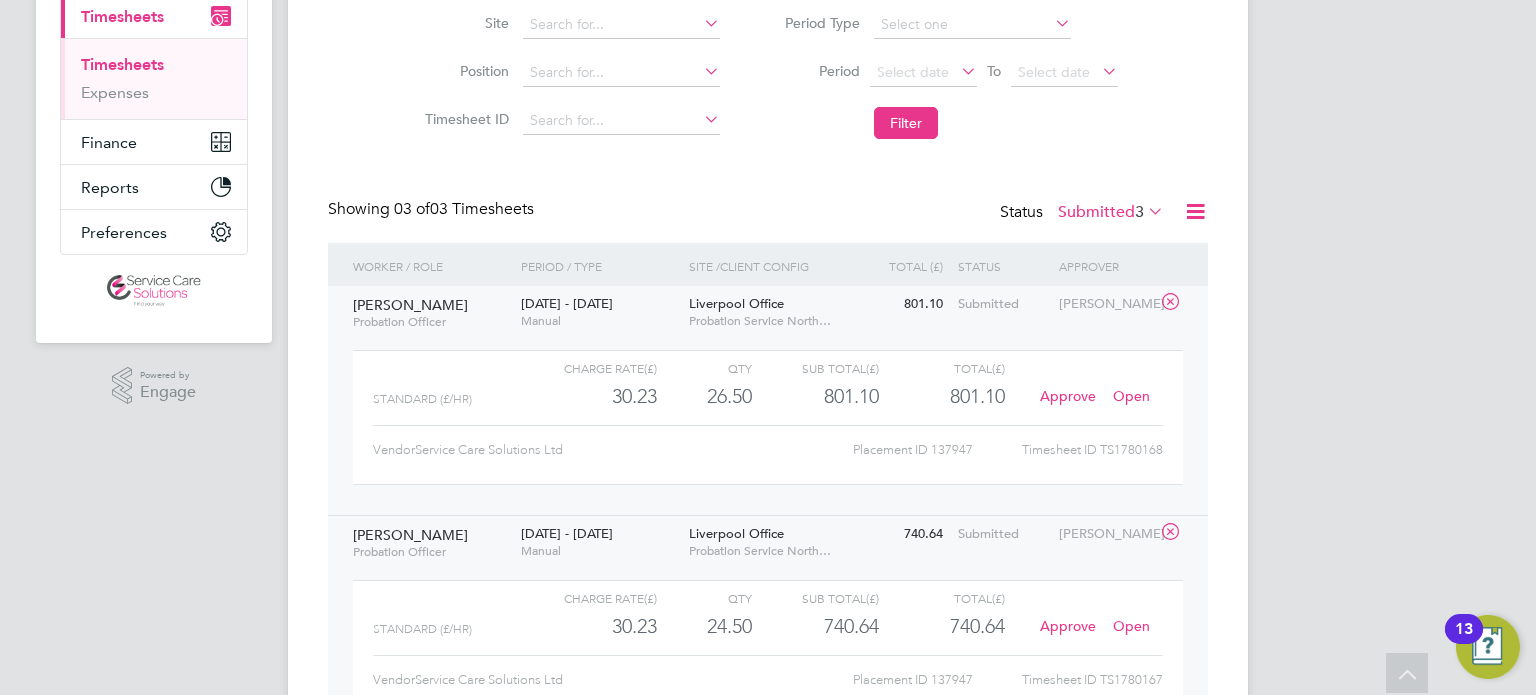 click on "Open" 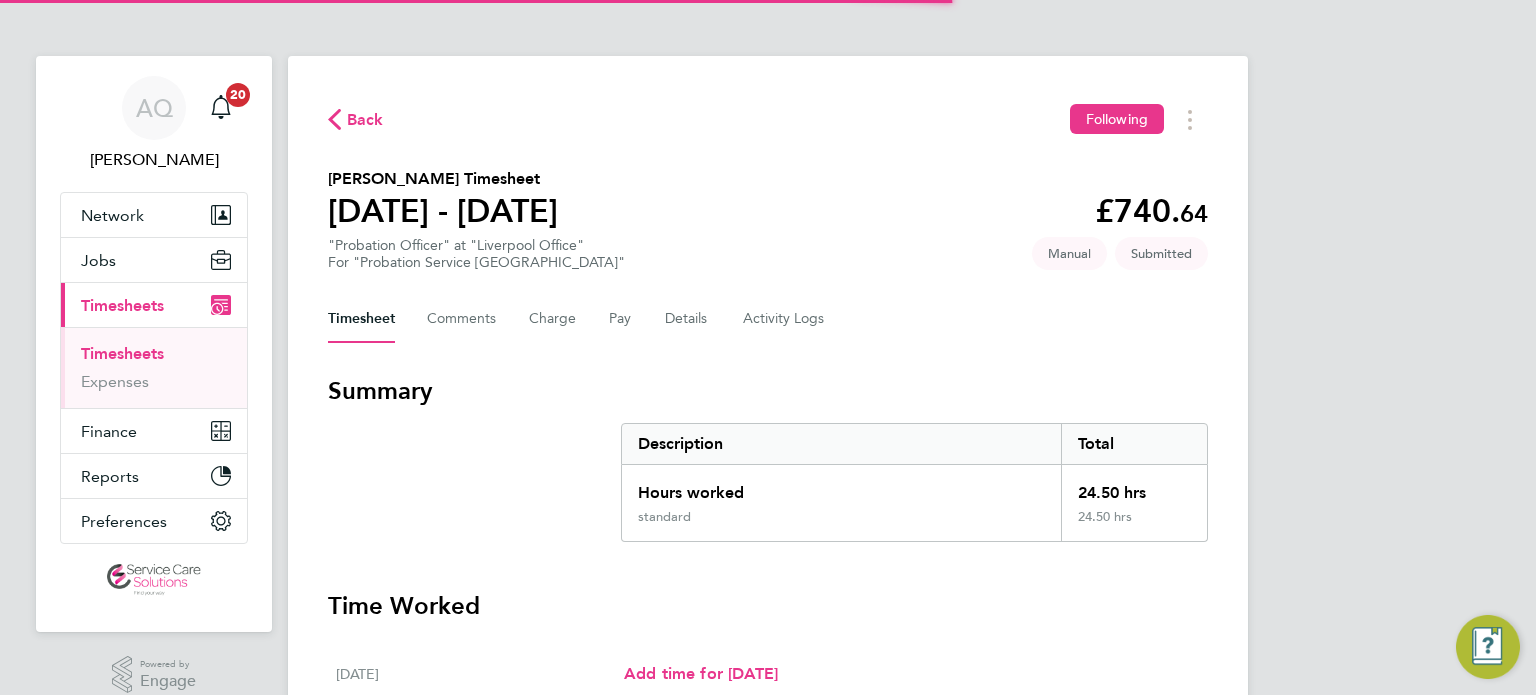 scroll, scrollTop: 0, scrollLeft: 0, axis: both 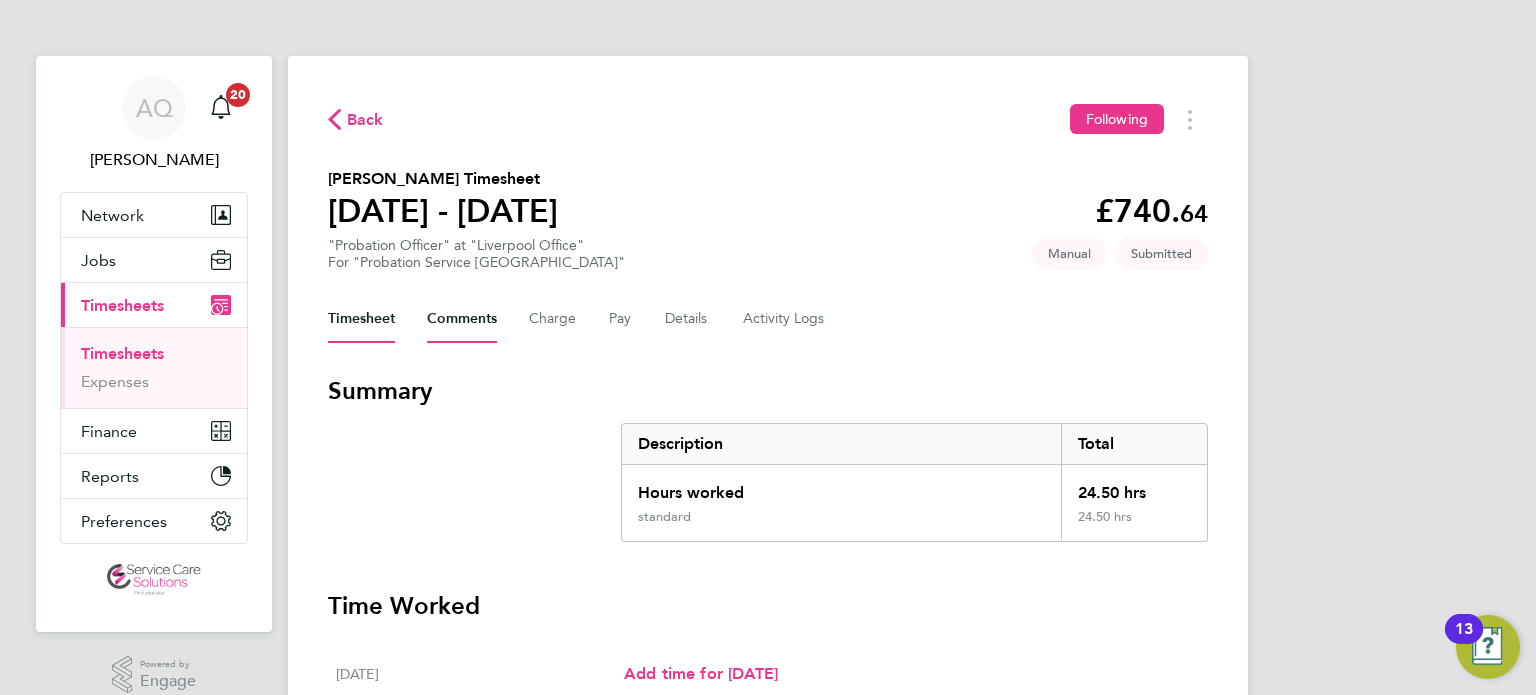 click on "Comments" at bounding box center [462, 319] 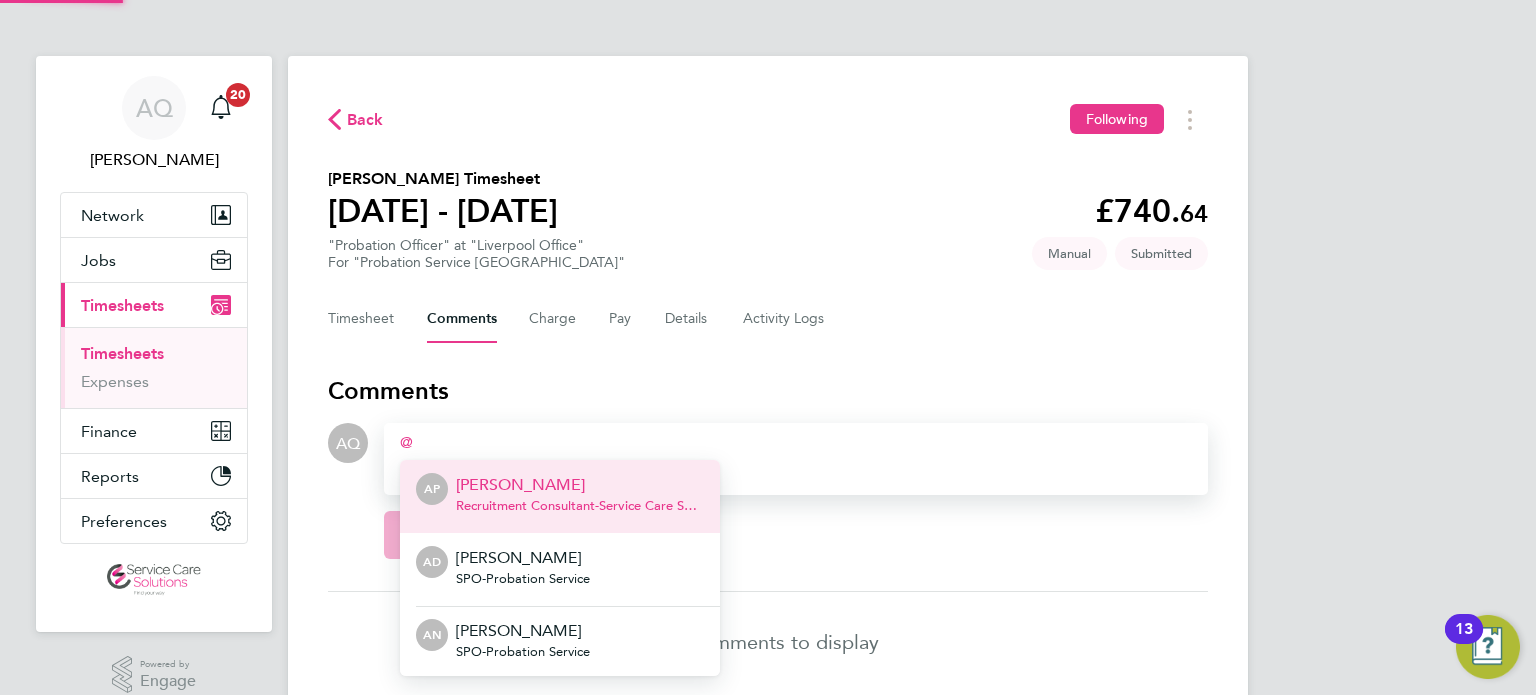 type 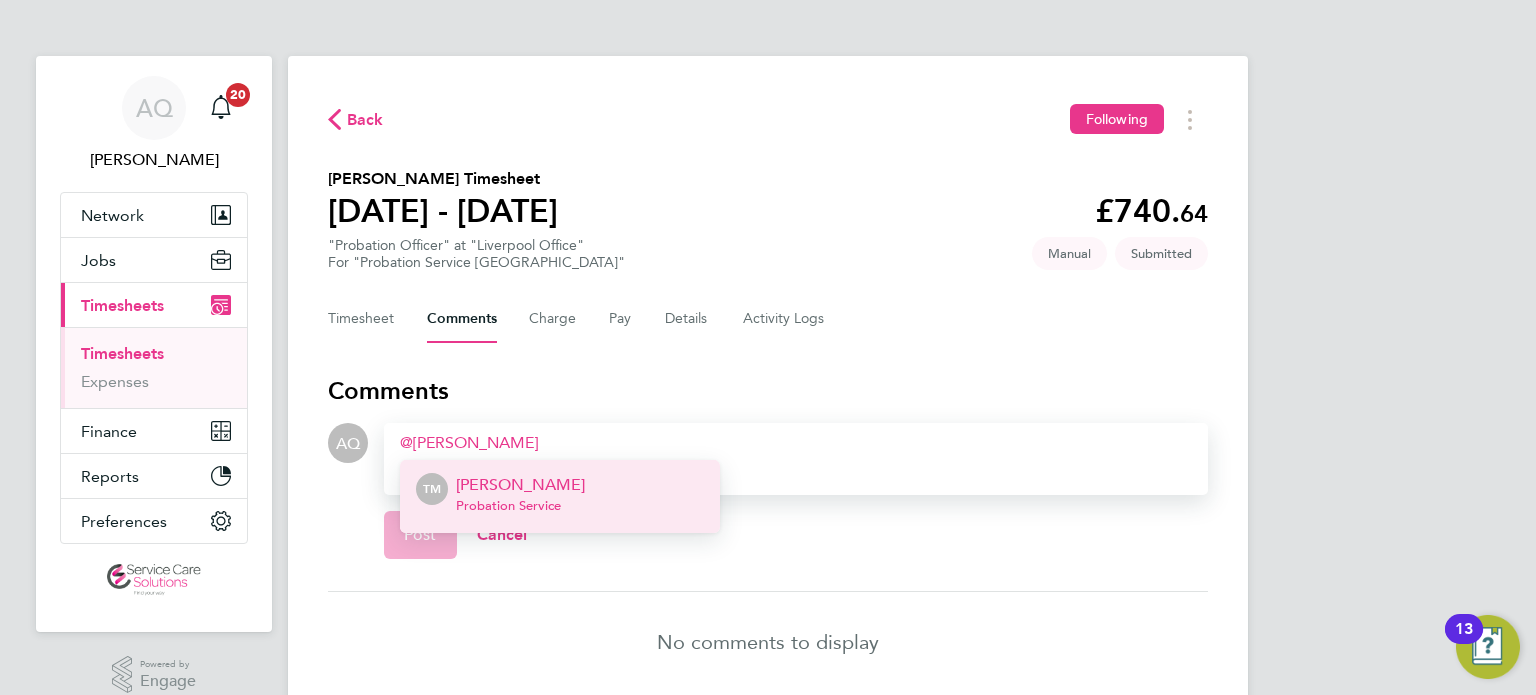 click on "[PERSON_NAME]" at bounding box center [520, 485] 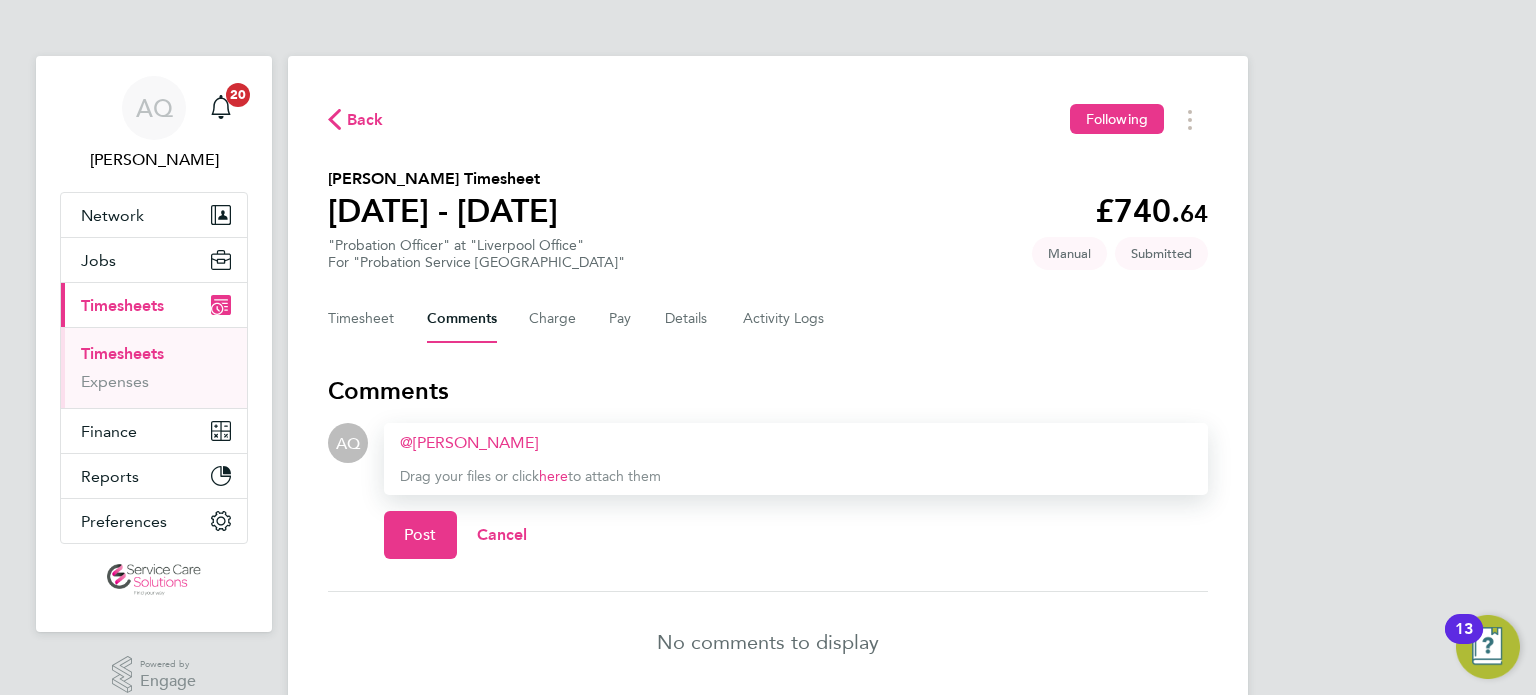 type 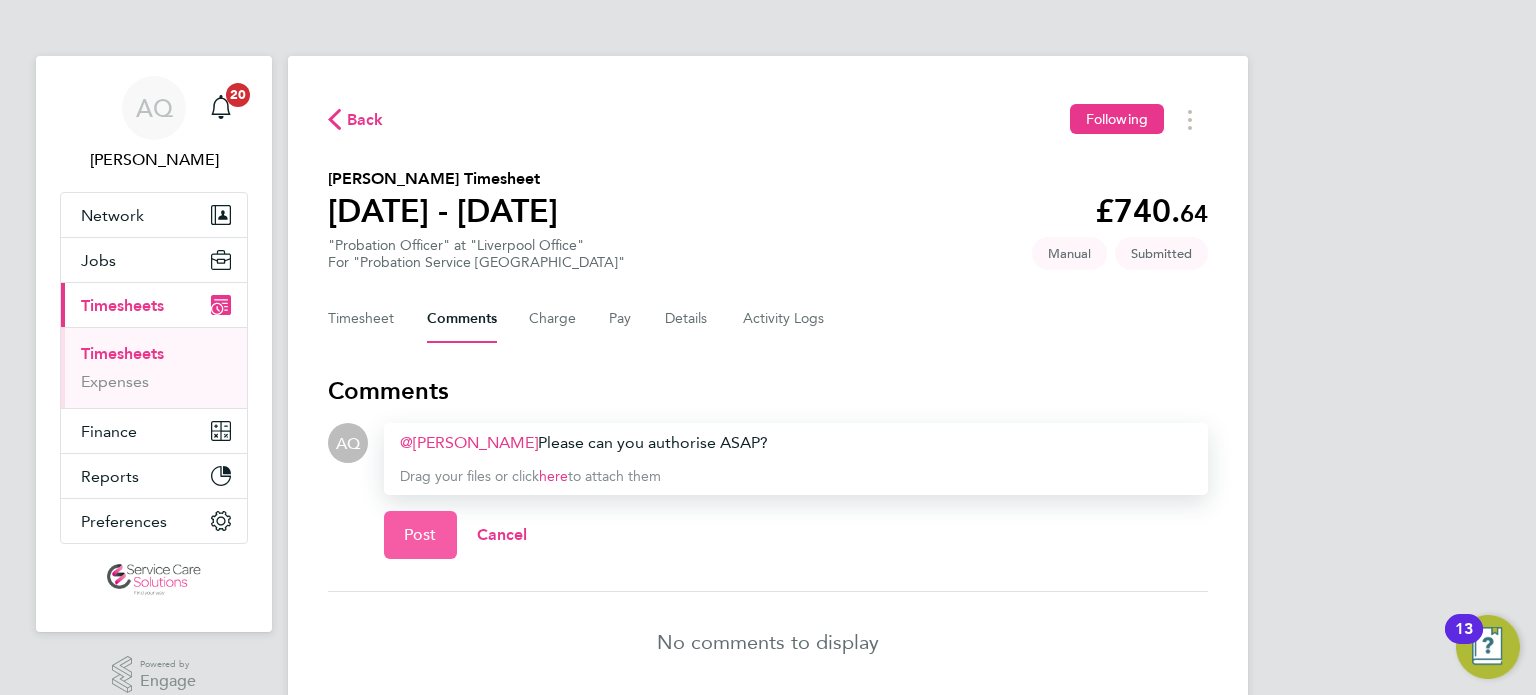 click on "Post" 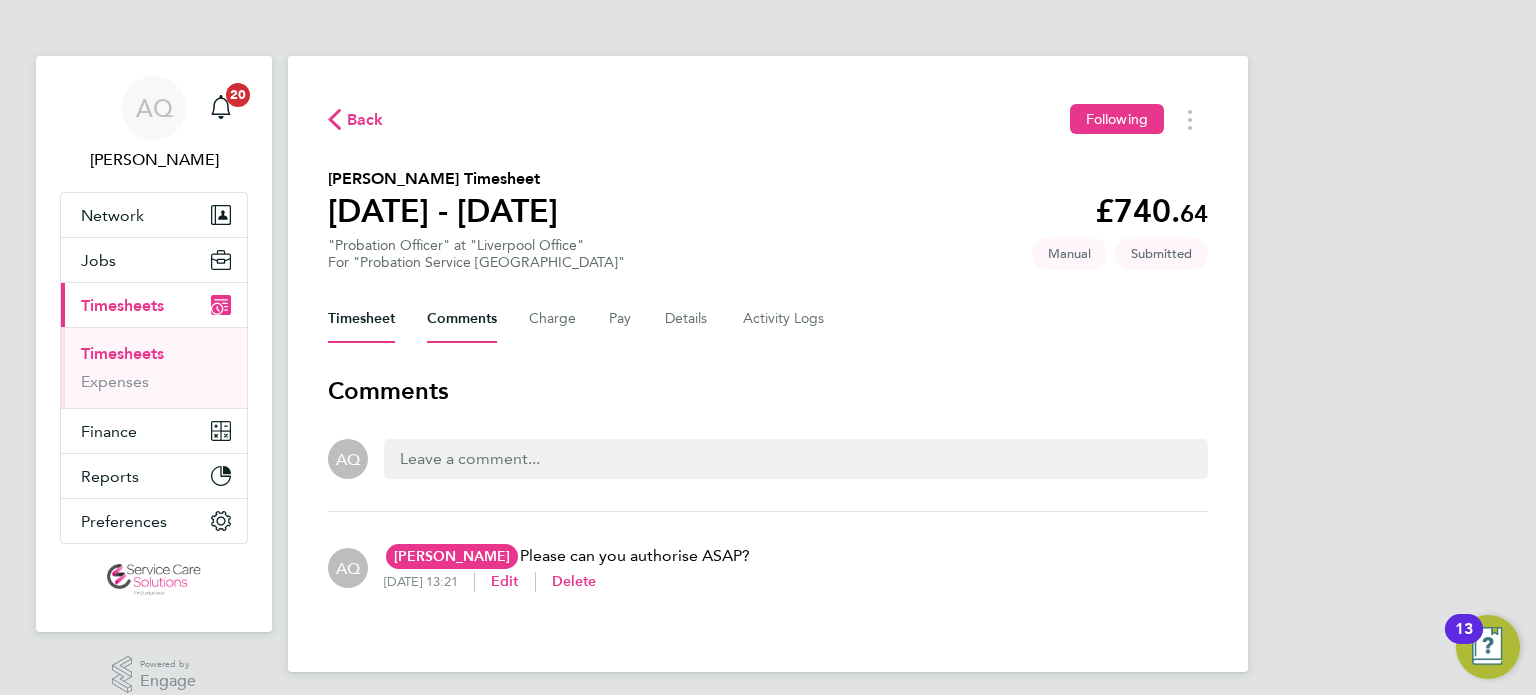 click on "Timesheet" at bounding box center (361, 319) 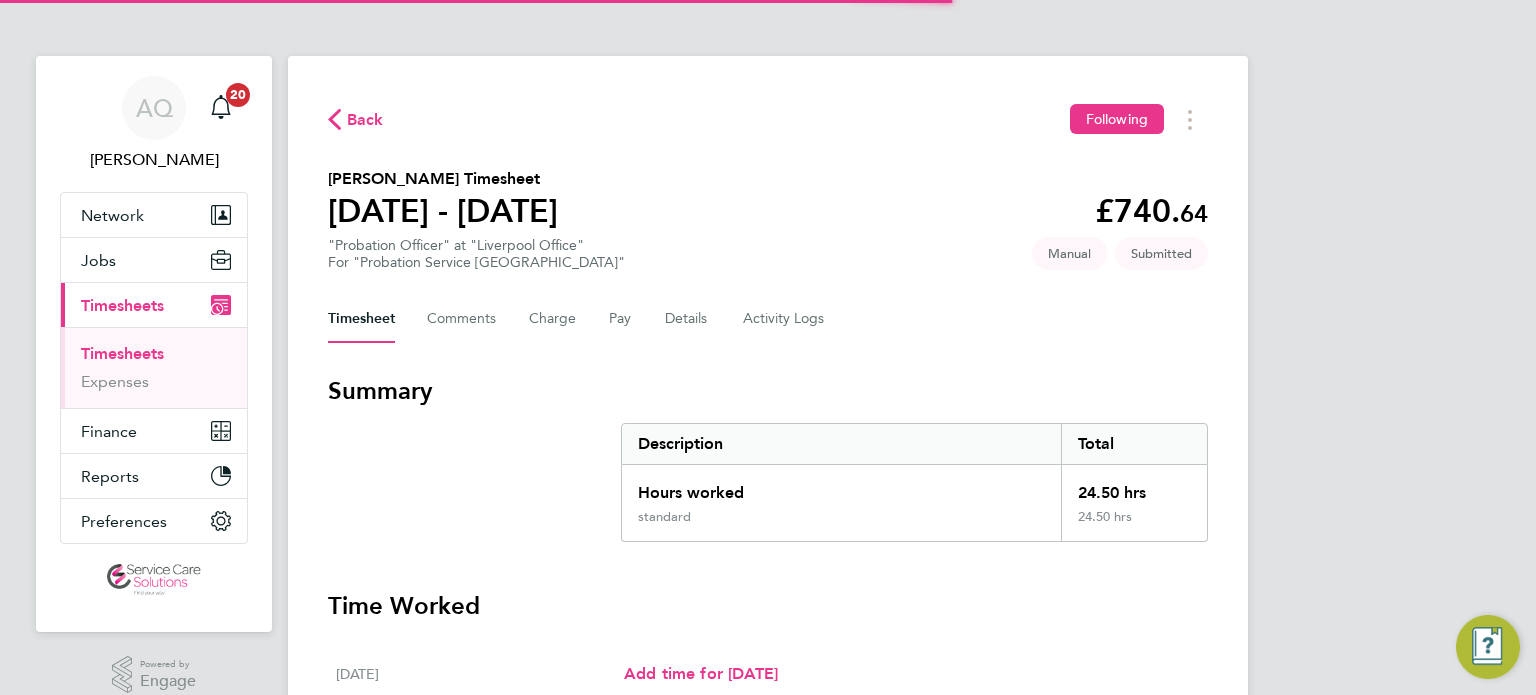 scroll, scrollTop: 0, scrollLeft: 0, axis: both 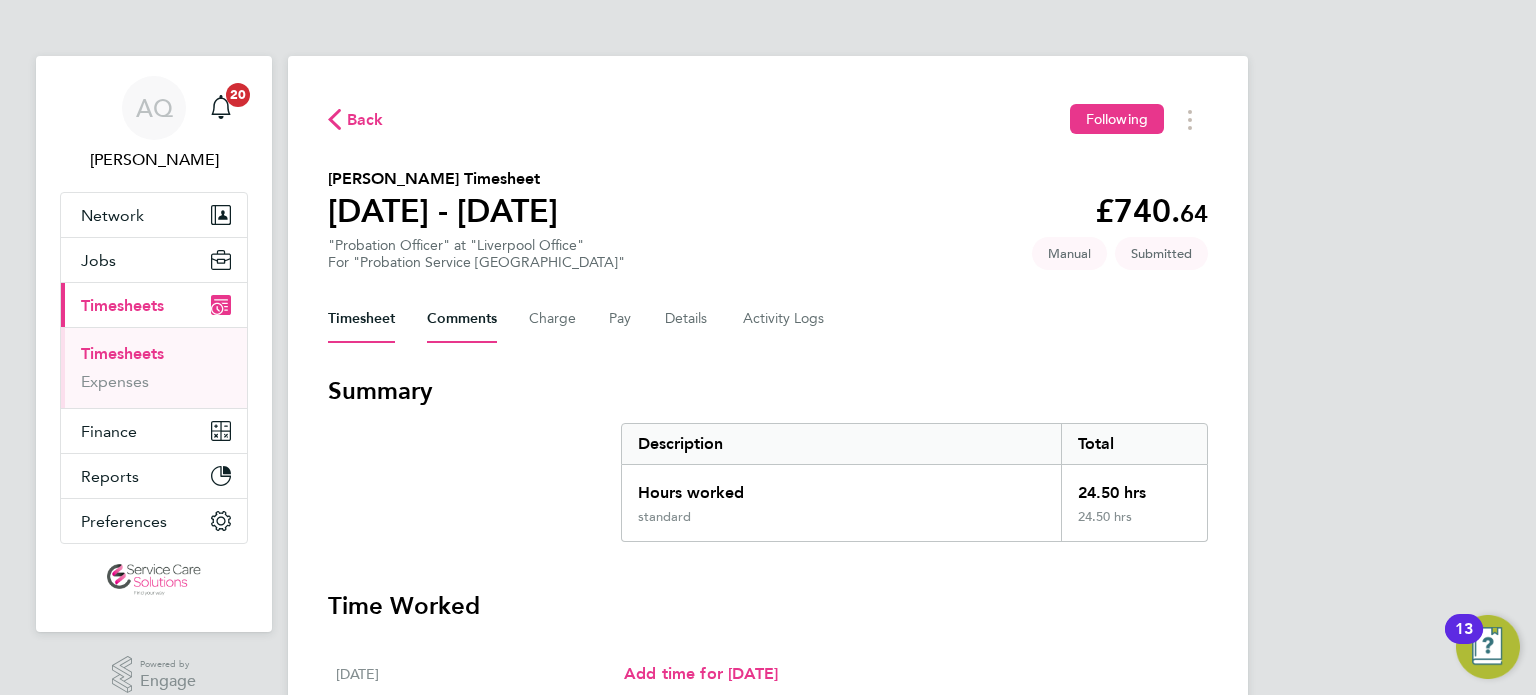 drag, startPoint x: 472, startPoint y: 327, endPoint x: 495, endPoint y: 347, distance: 30.479502 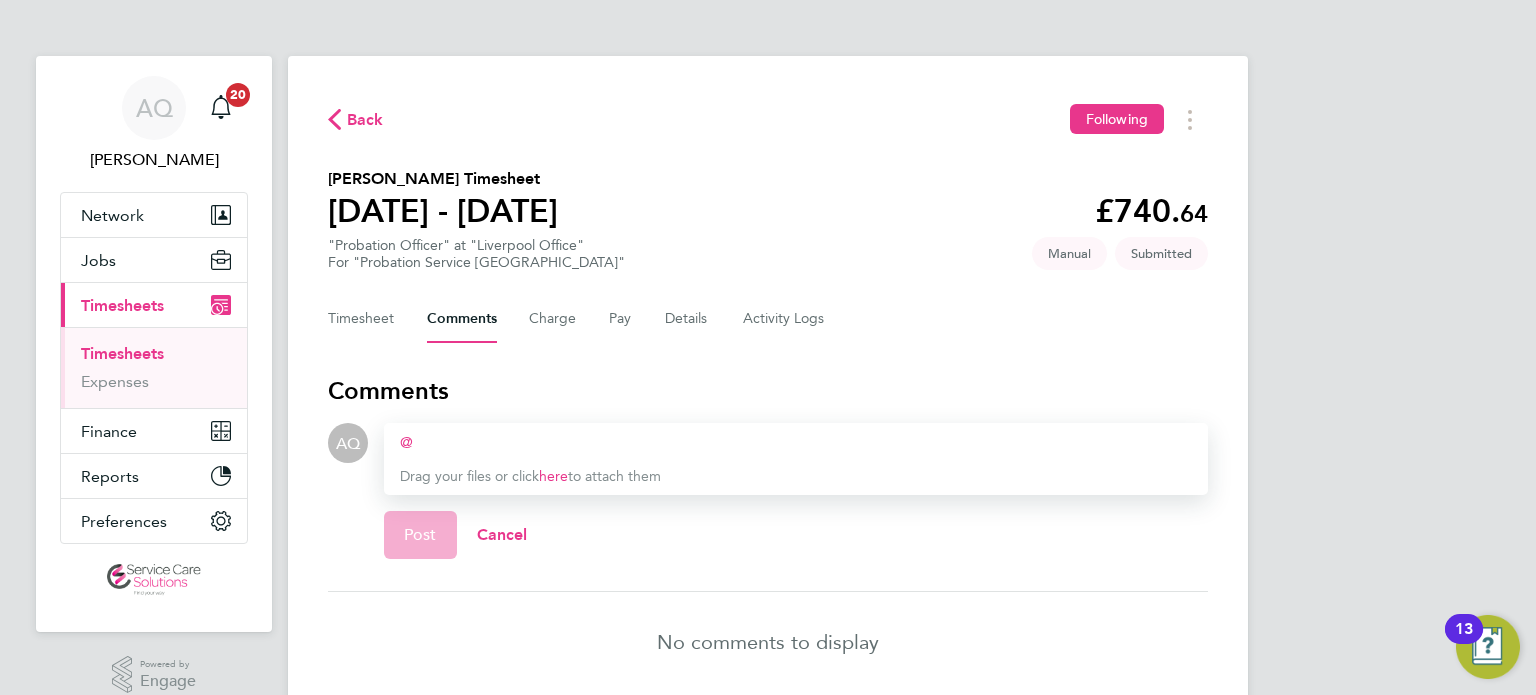 type 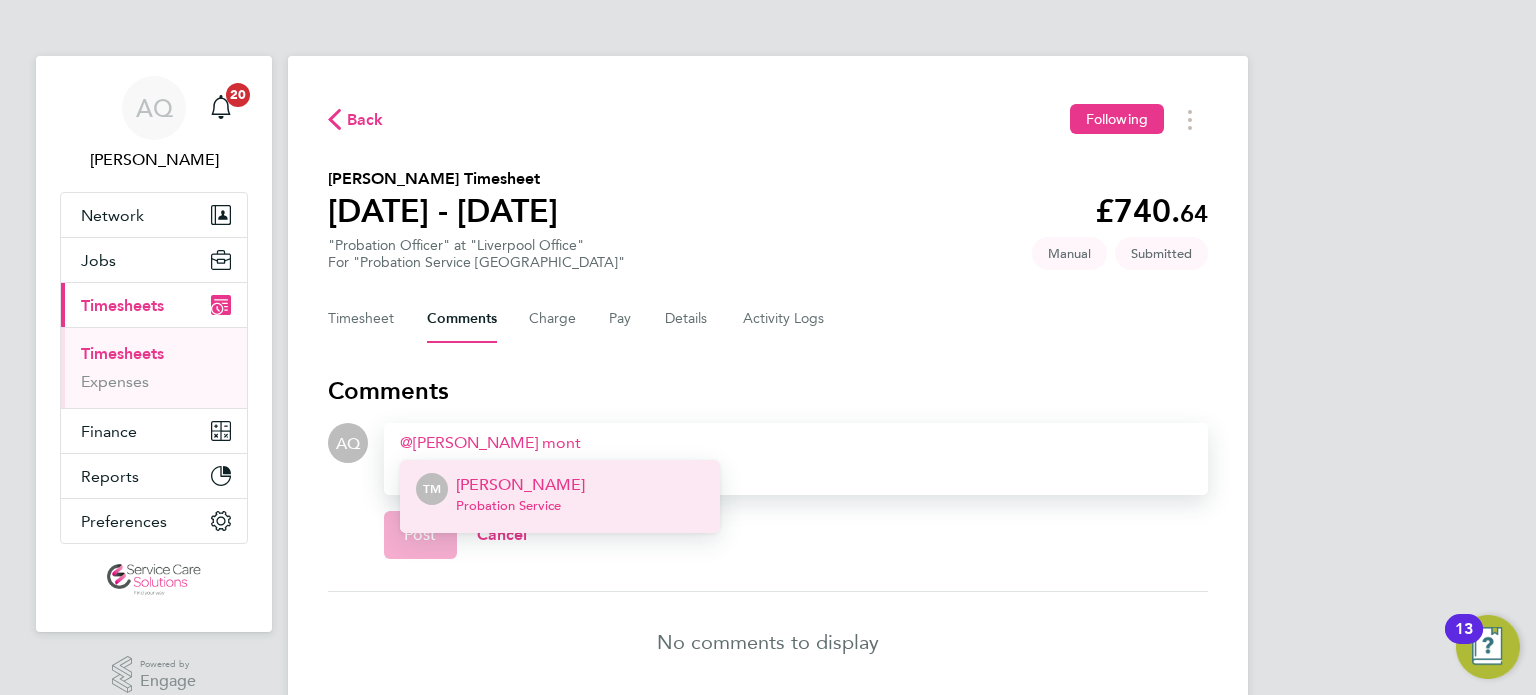 click on "[PERSON_NAME]" at bounding box center (520, 485) 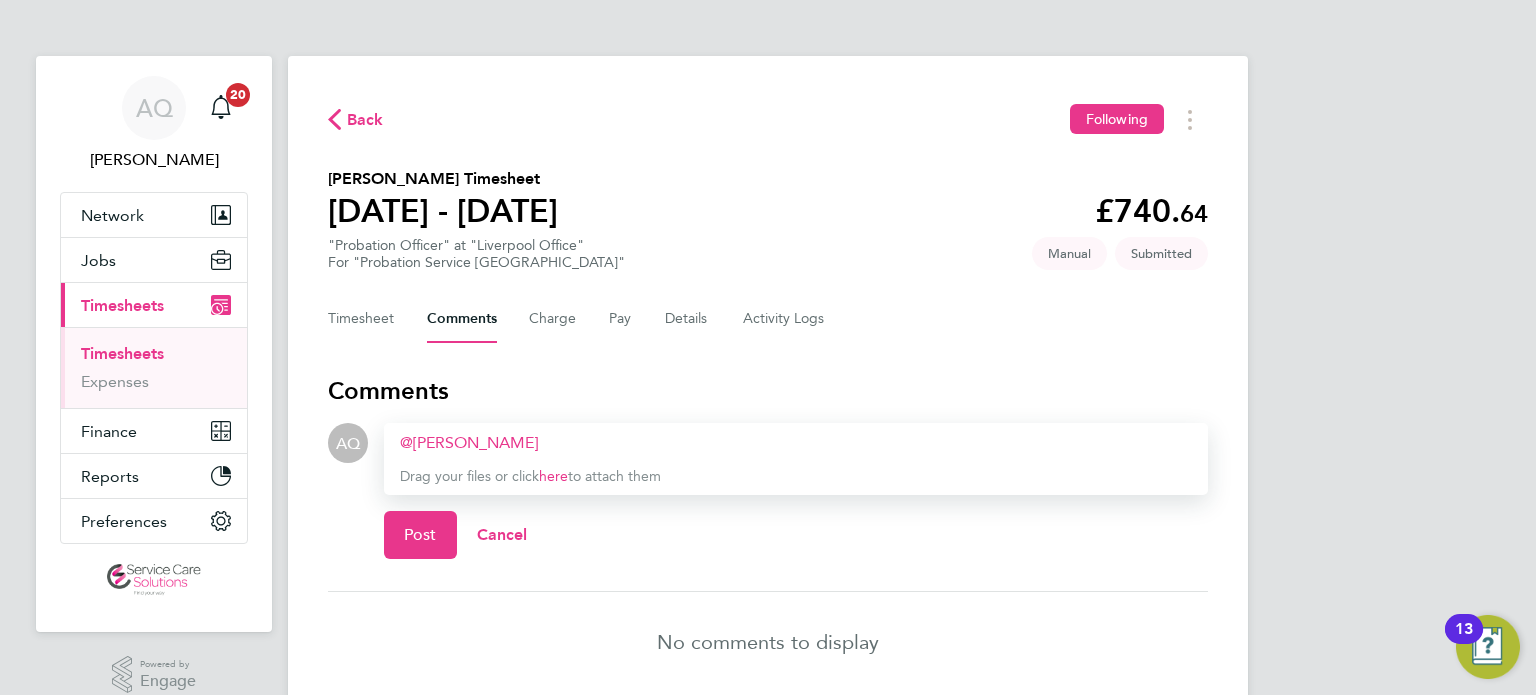 type 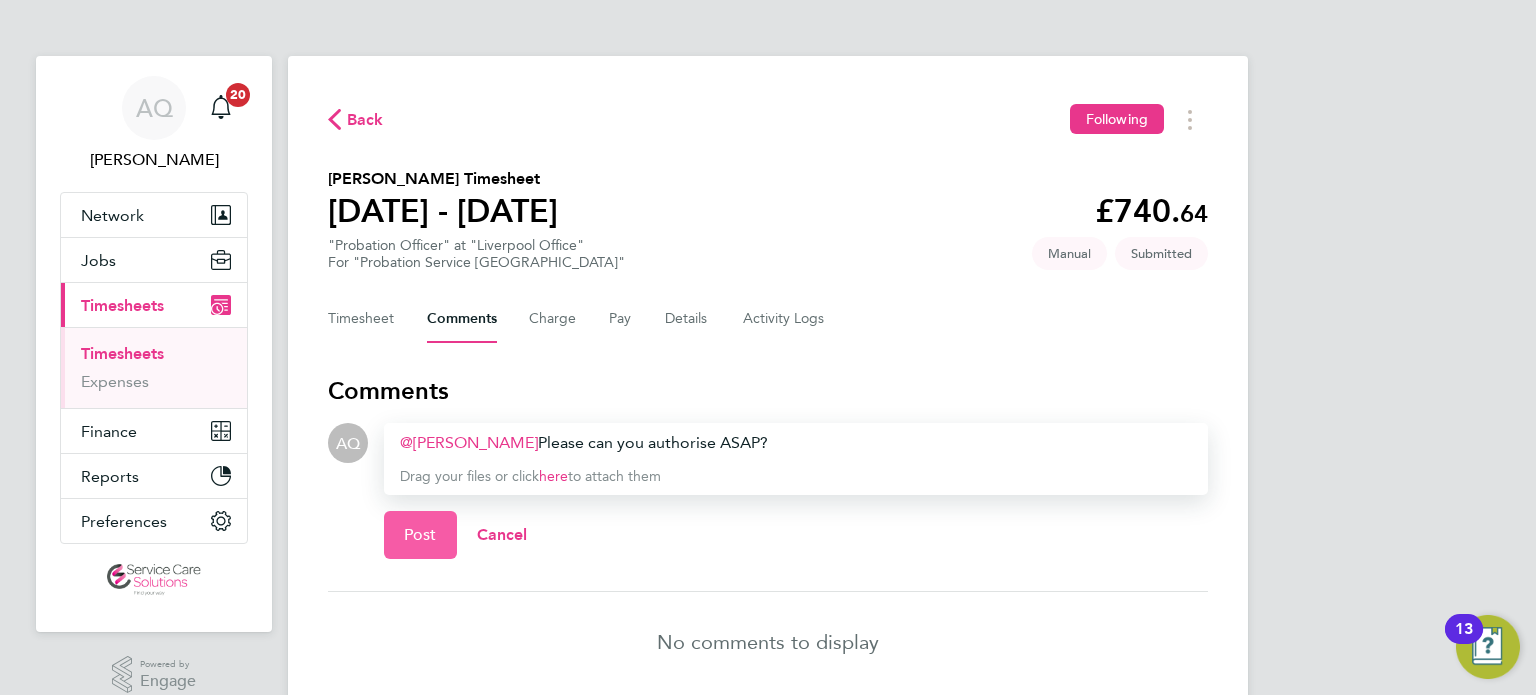 click on "Post" 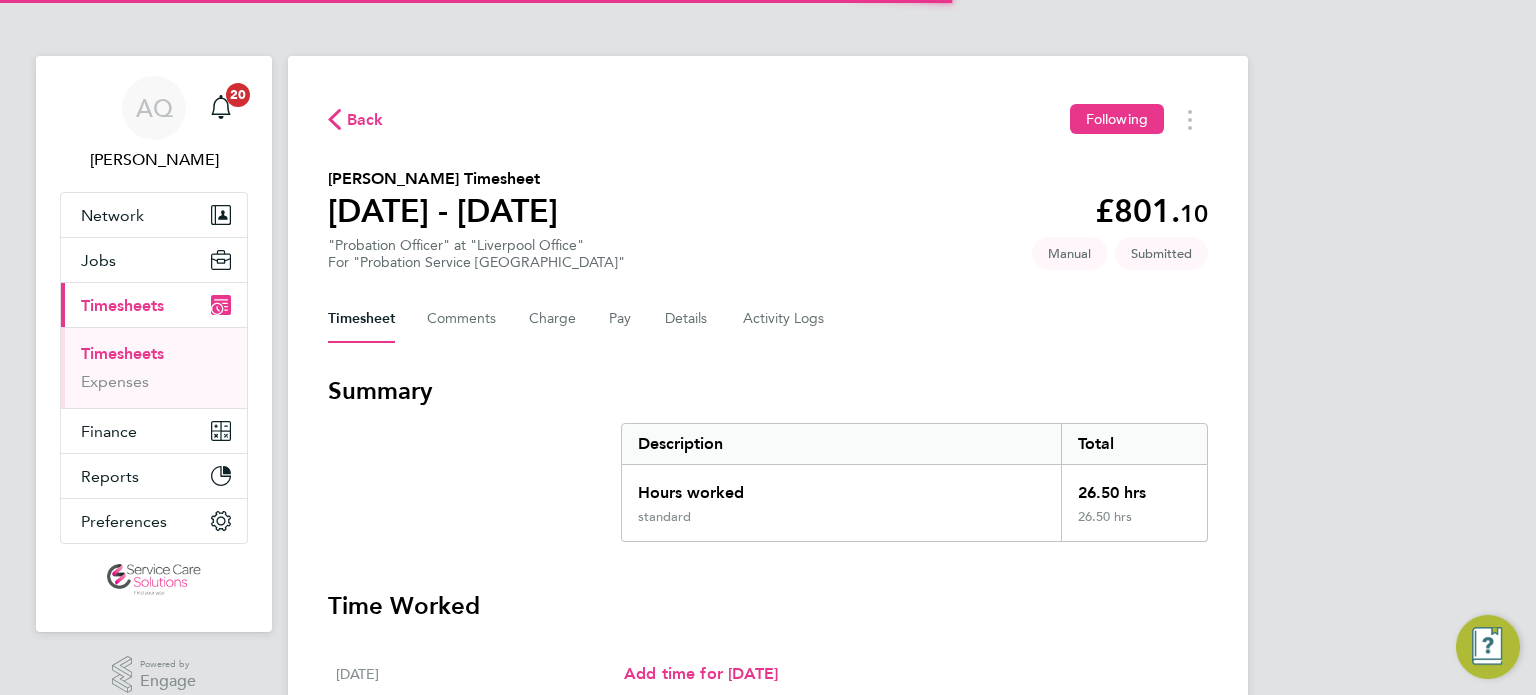scroll, scrollTop: 0, scrollLeft: 0, axis: both 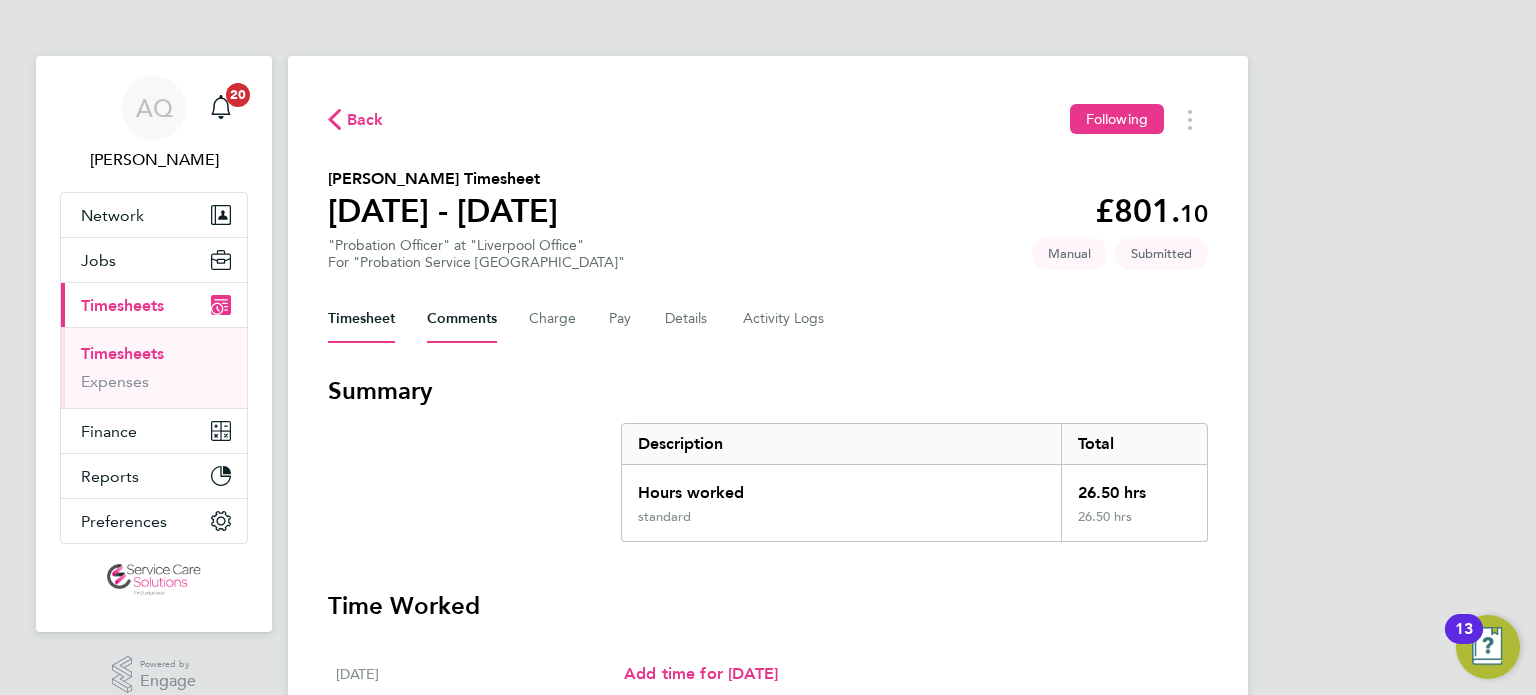 click on "Comments" at bounding box center (462, 319) 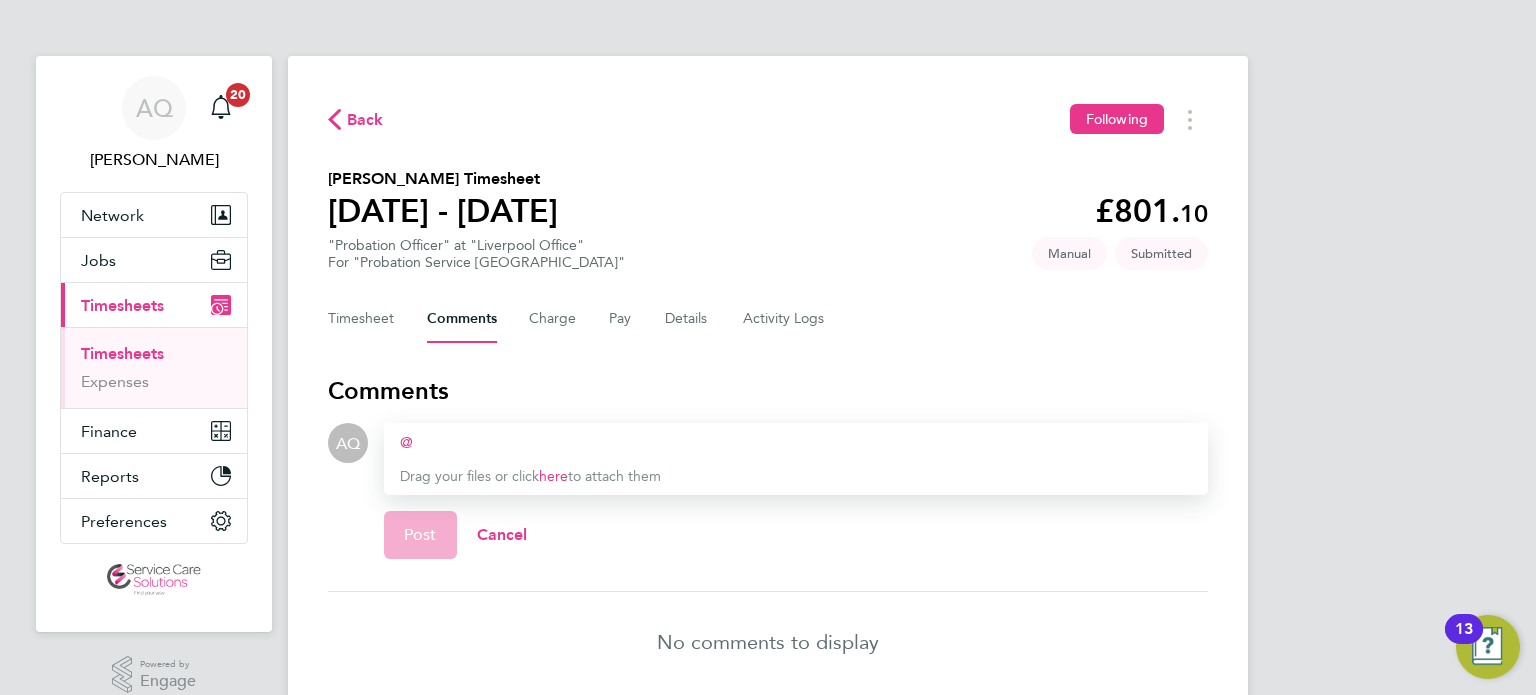 type 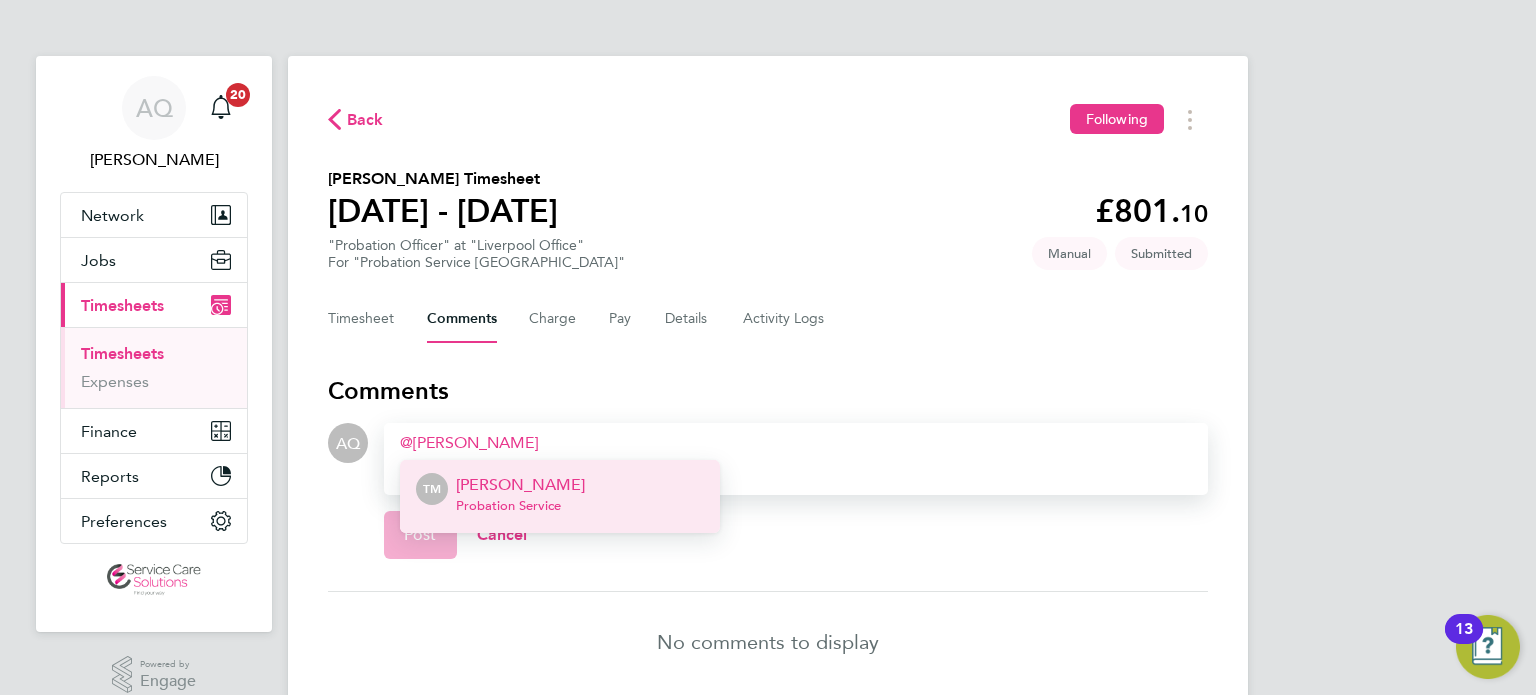 click on "Tracey Monteith      Probation Service" at bounding box center (520, 497) 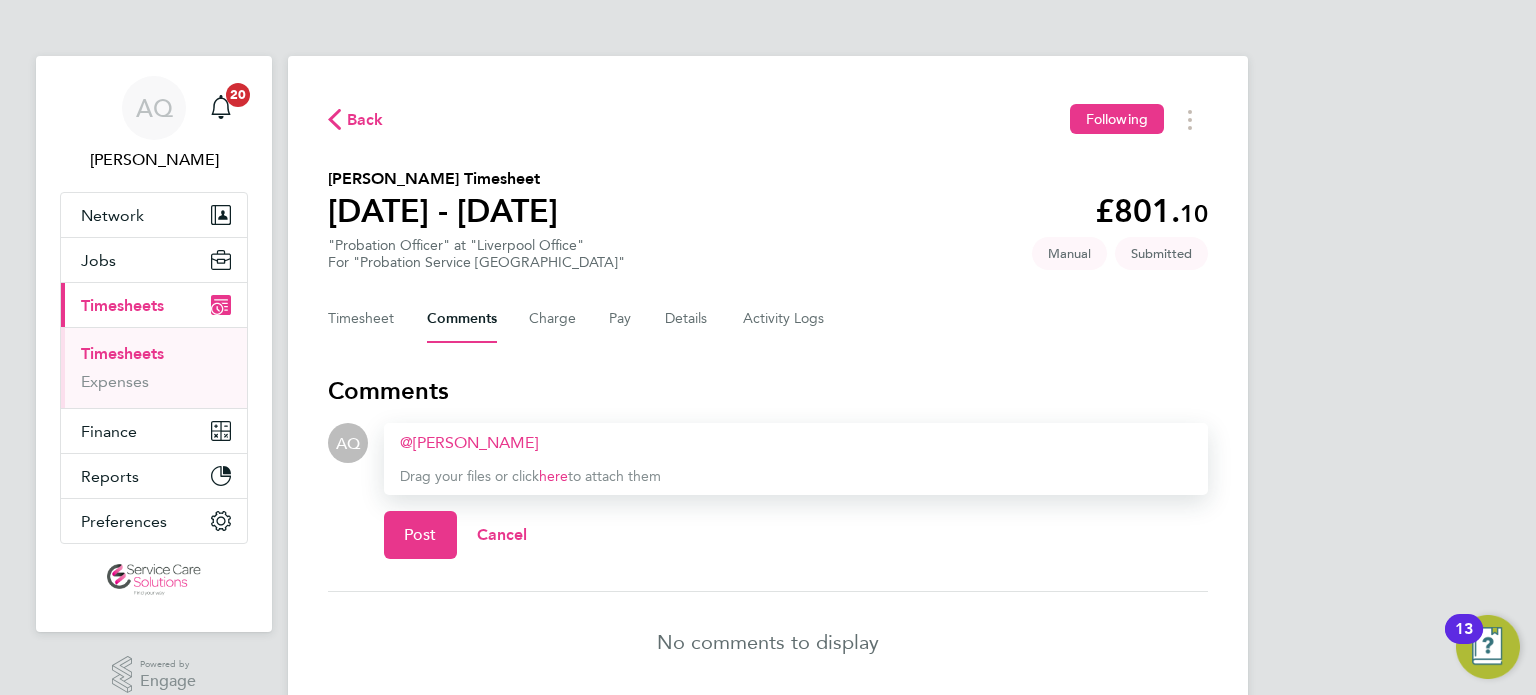 type 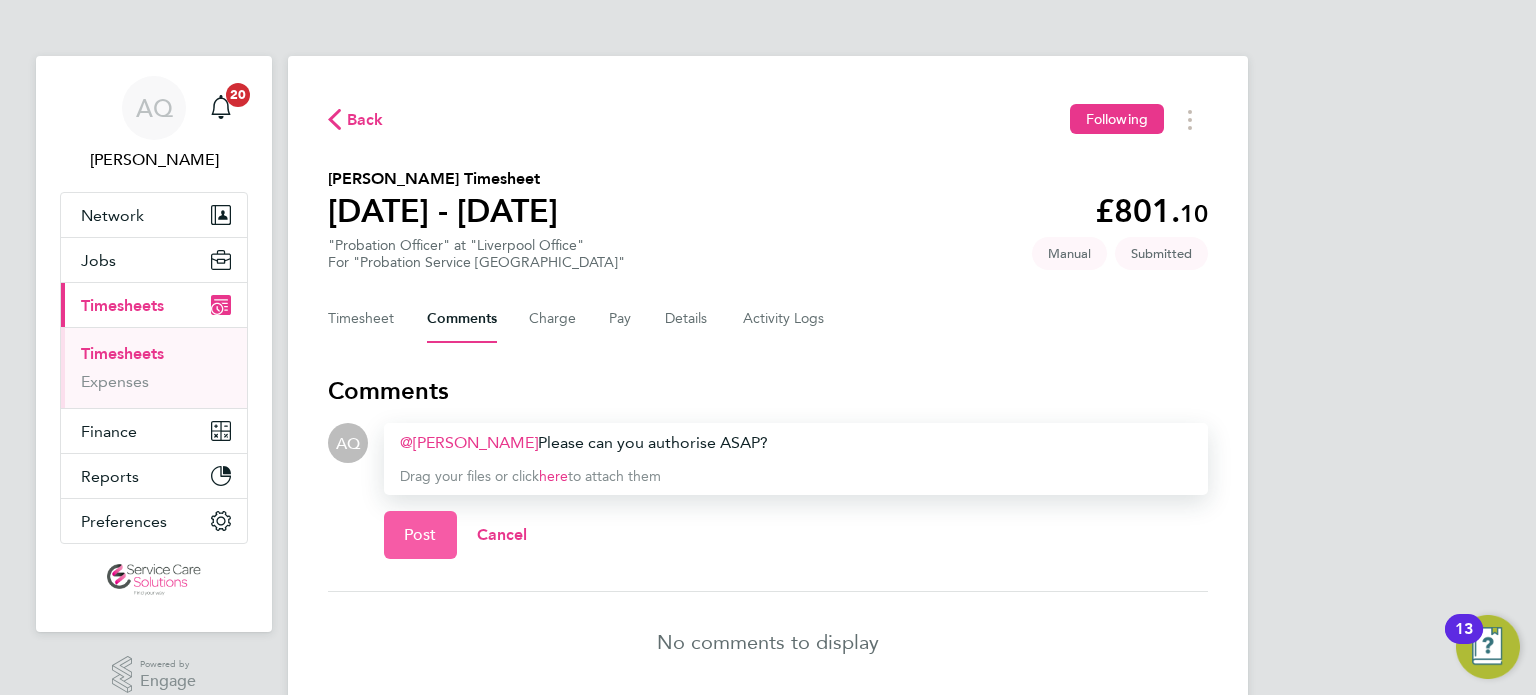 click on "Post" 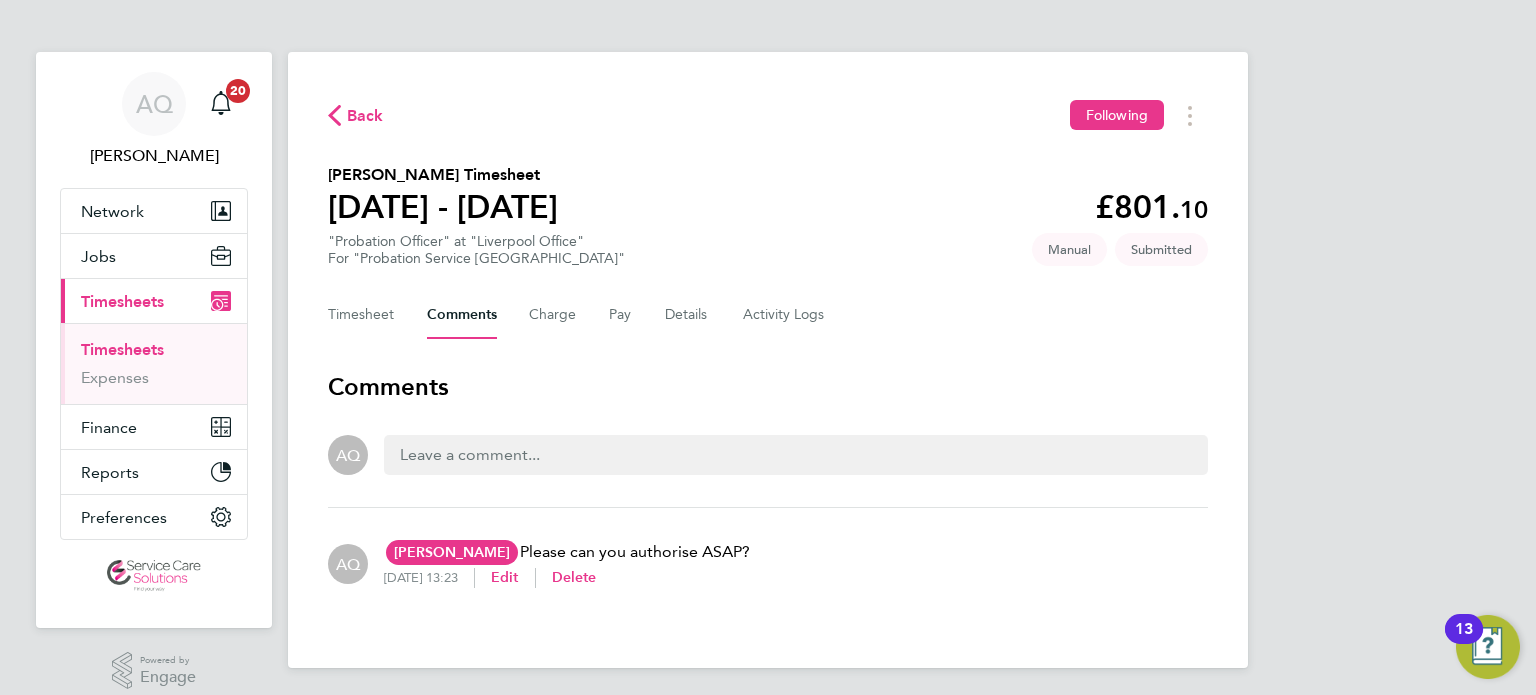 scroll, scrollTop: 0, scrollLeft: 0, axis: both 